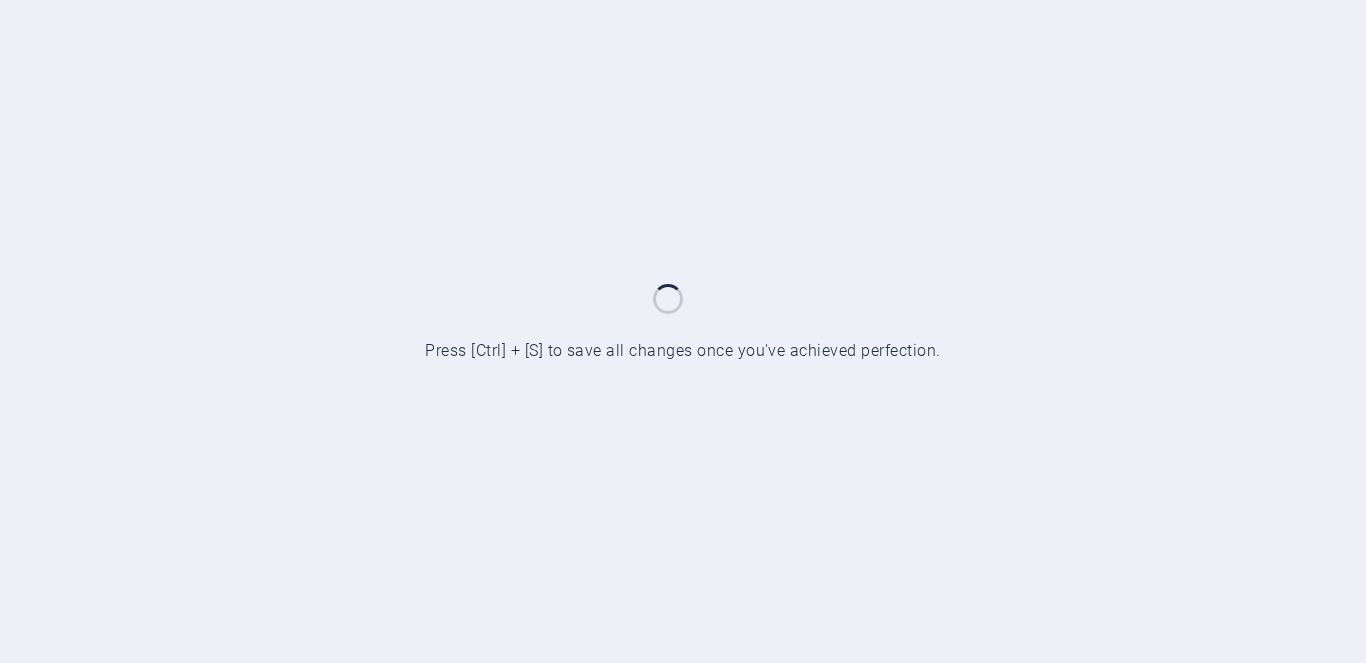 scroll, scrollTop: 0, scrollLeft: 0, axis: both 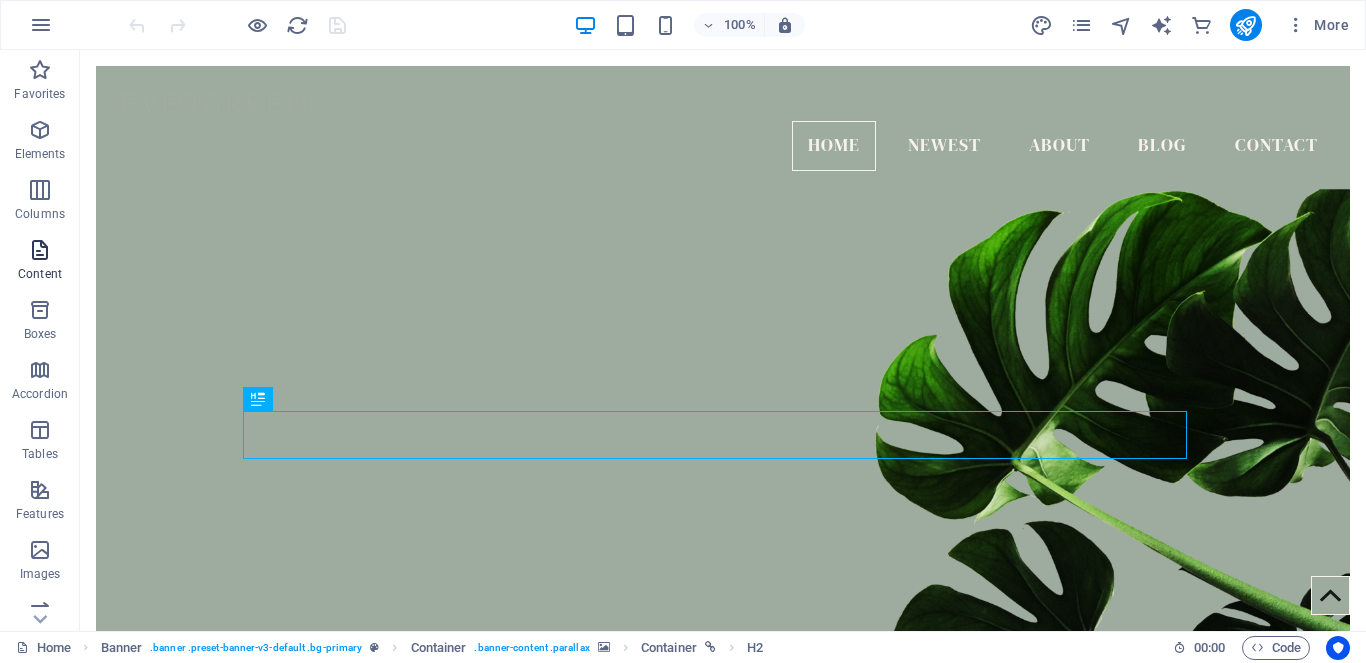 click at bounding box center (40, 250) 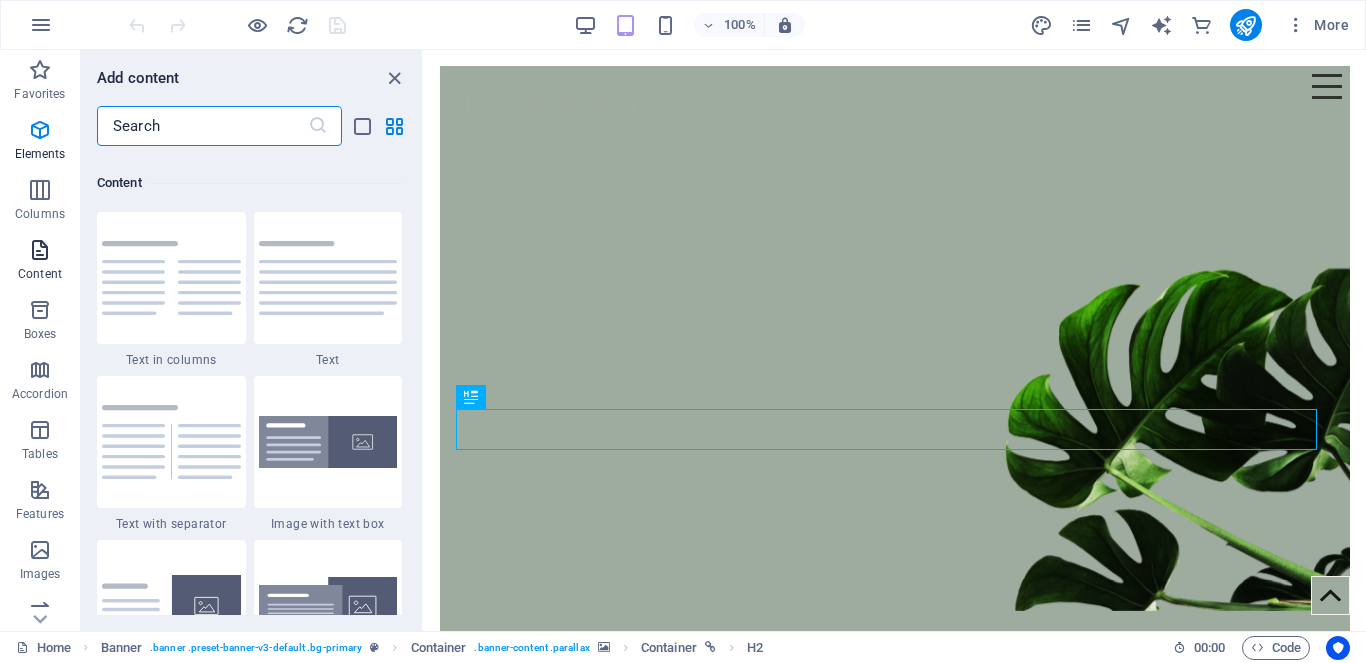 scroll, scrollTop: 3663, scrollLeft: 0, axis: vertical 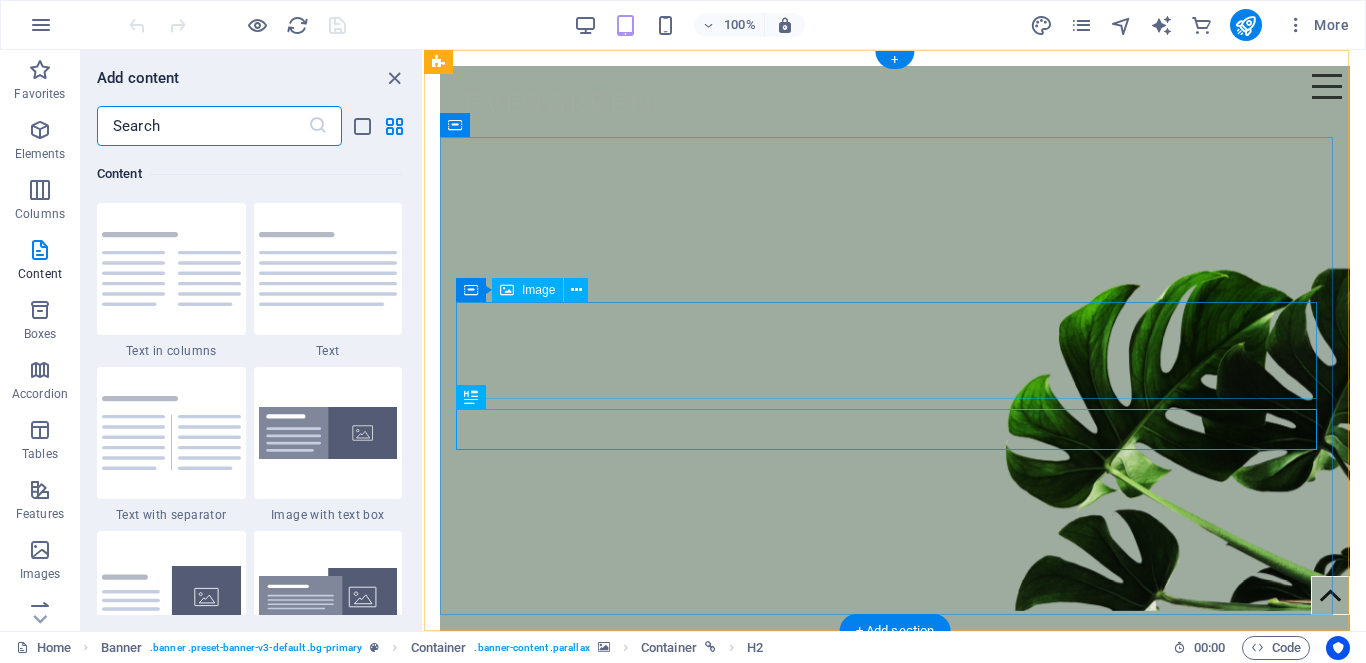 click at bounding box center (895, 826) 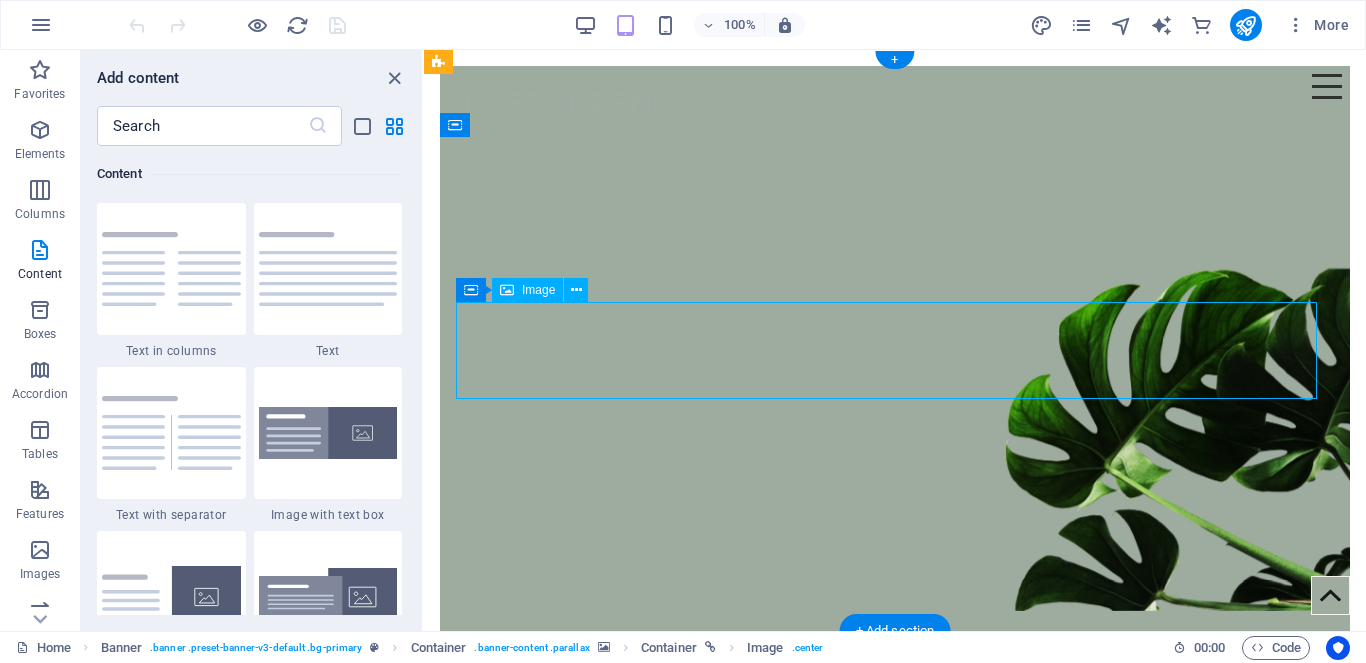 click at bounding box center [895, 826] 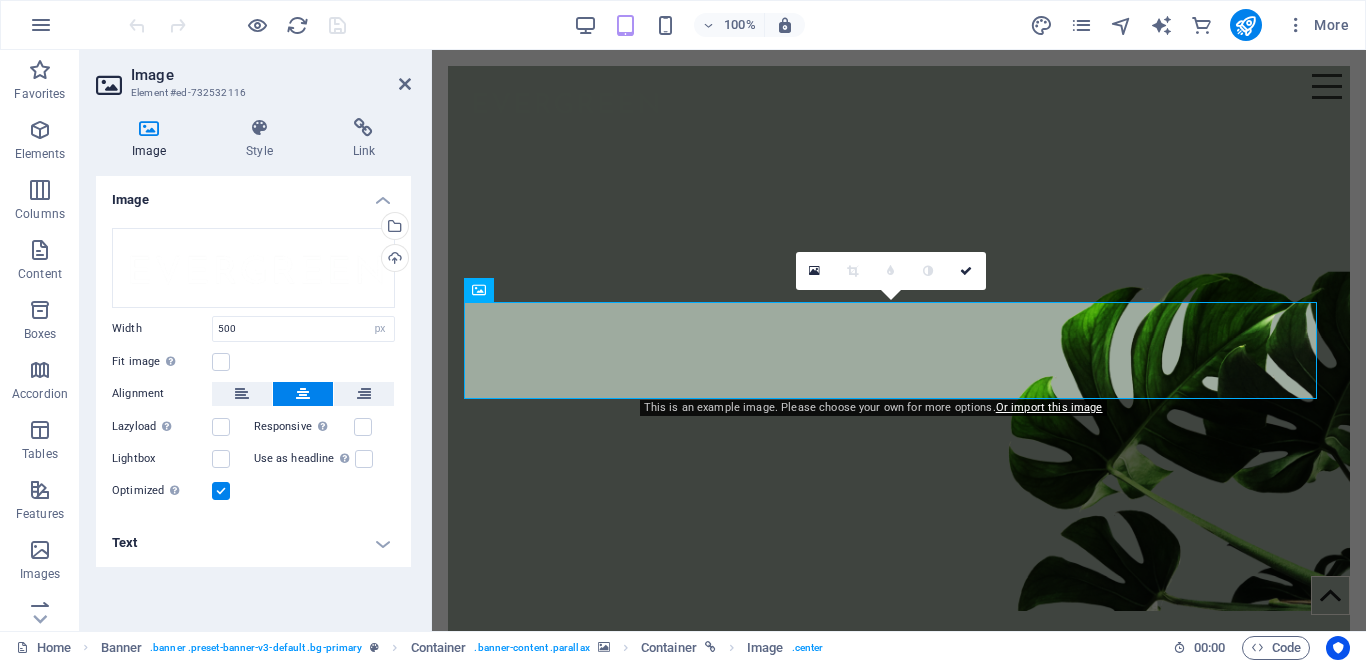 click at bounding box center [899, 354] 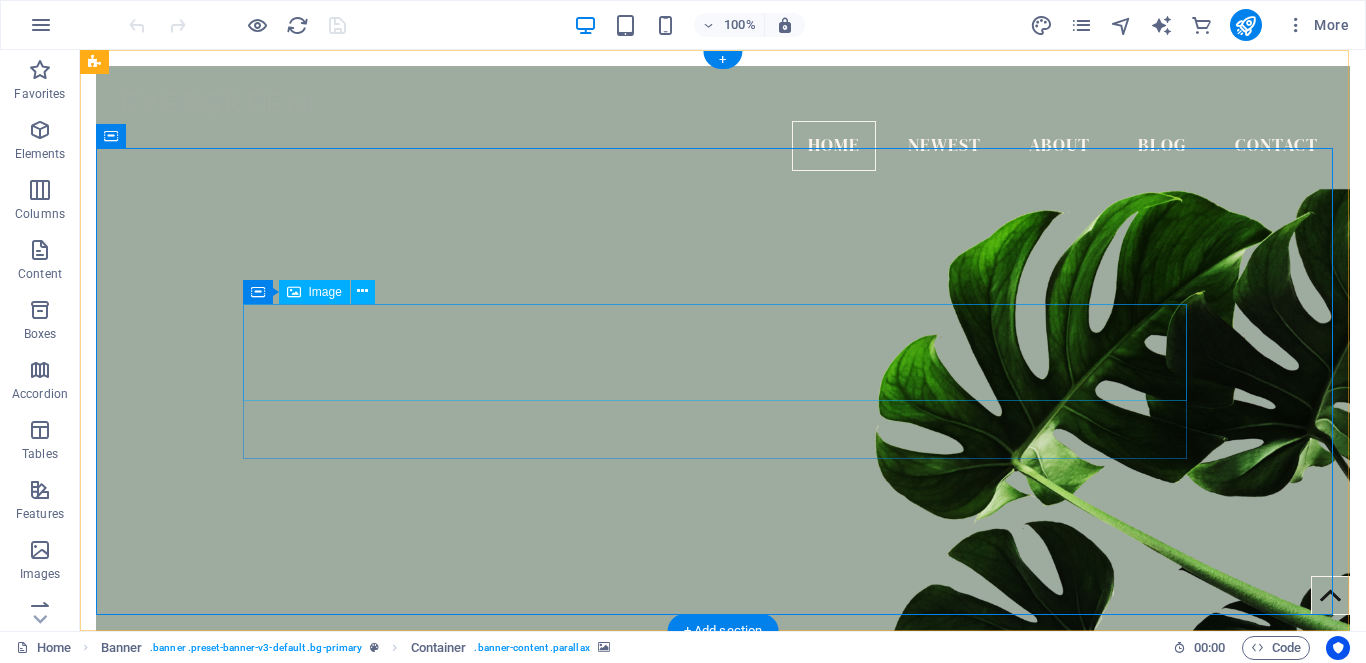 click at bounding box center [723, 876] 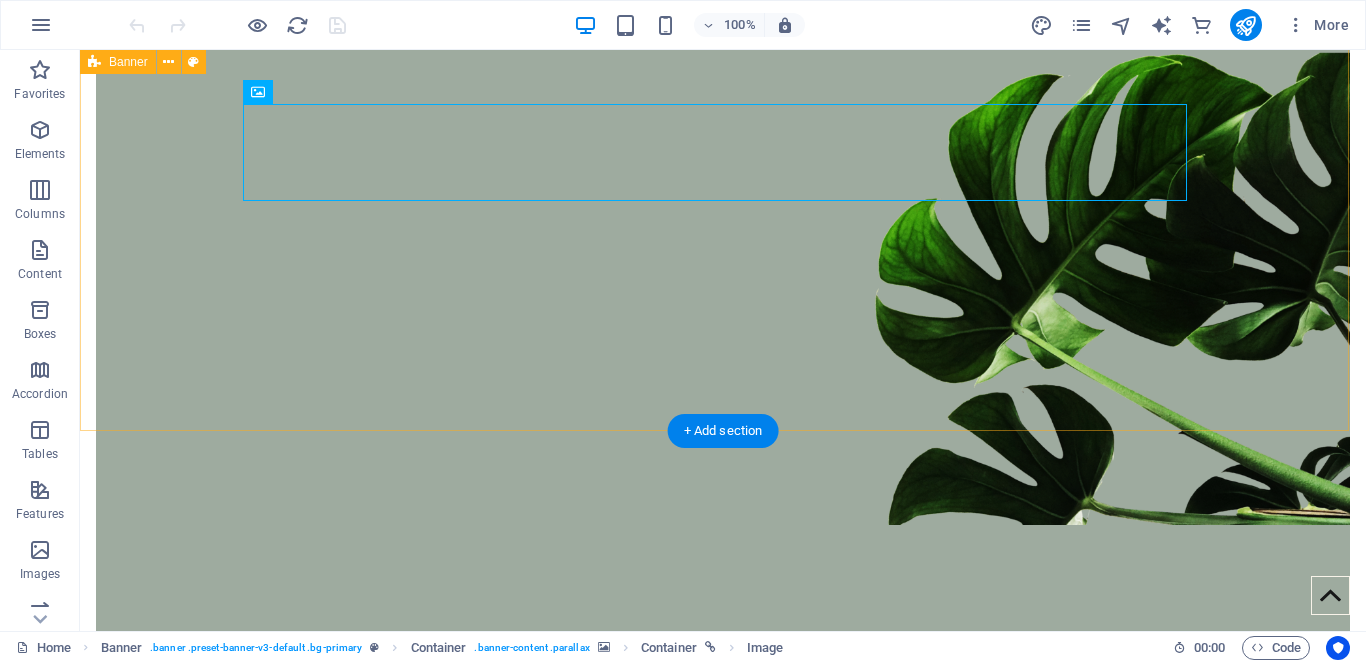 scroll, scrollTop: 0, scrollLeft: 0, axis: both 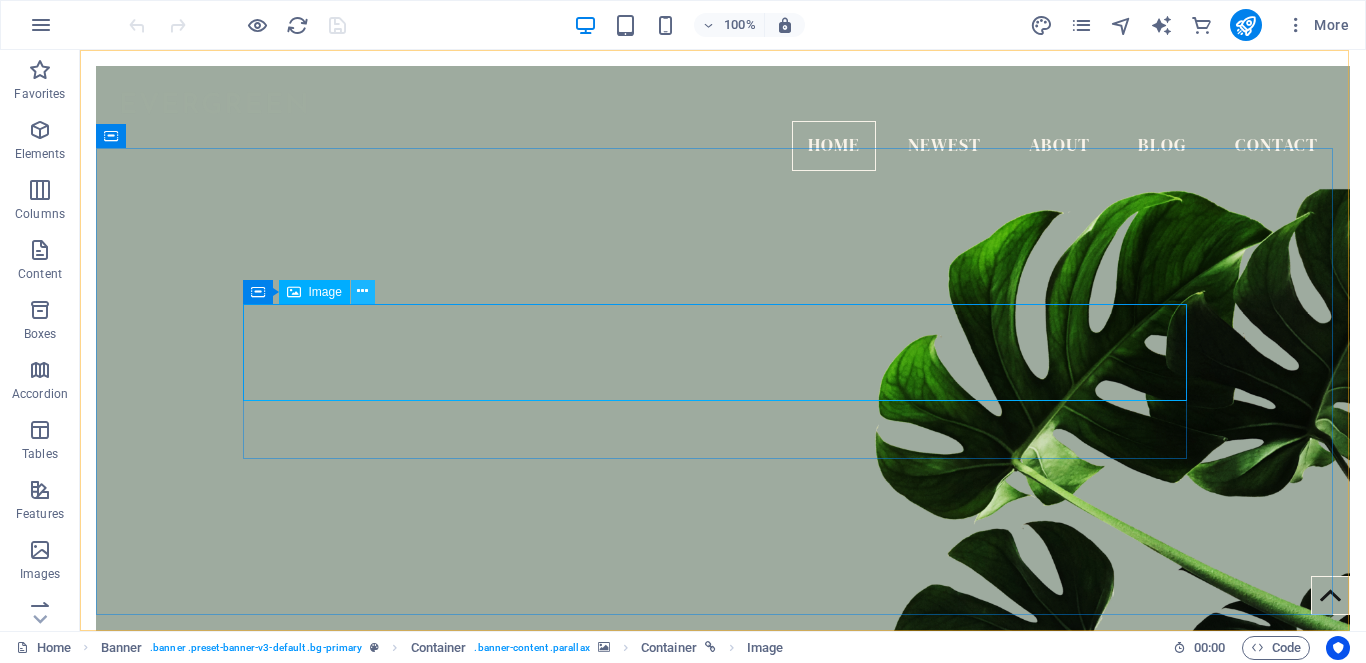 click at bounding box center (362, 291) 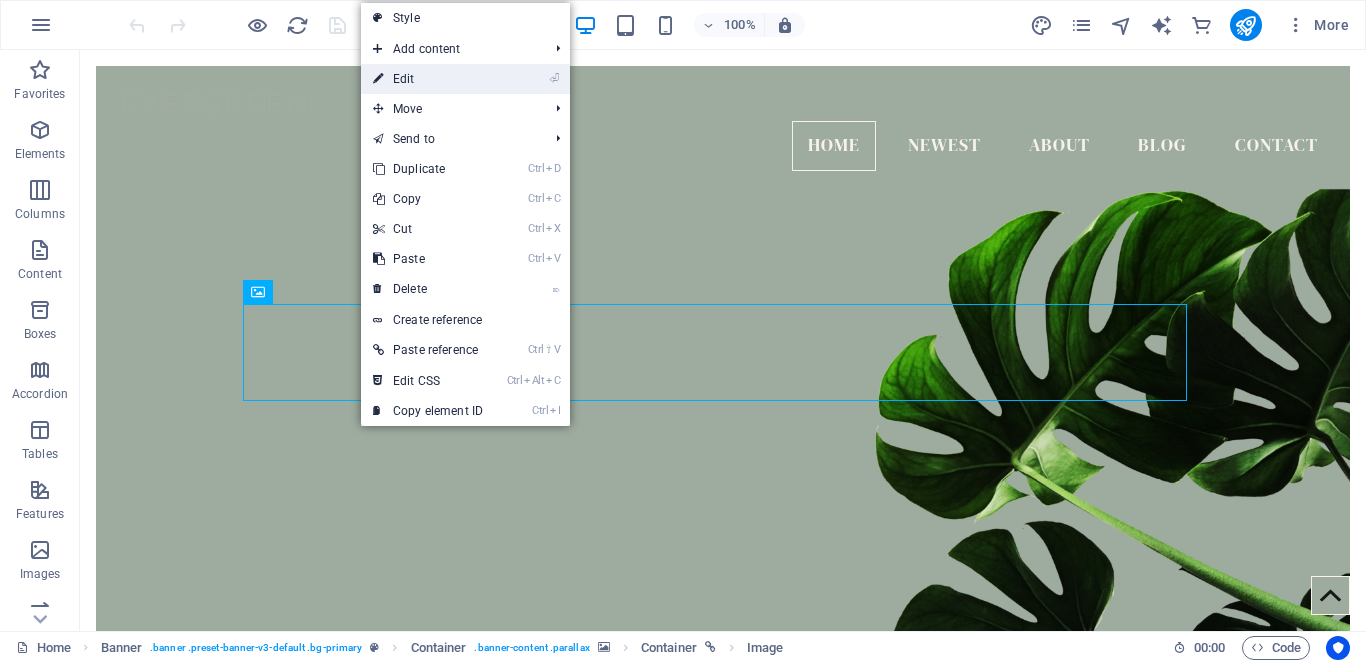 click on "⏎  Edit" at bounding box center (428, 79) 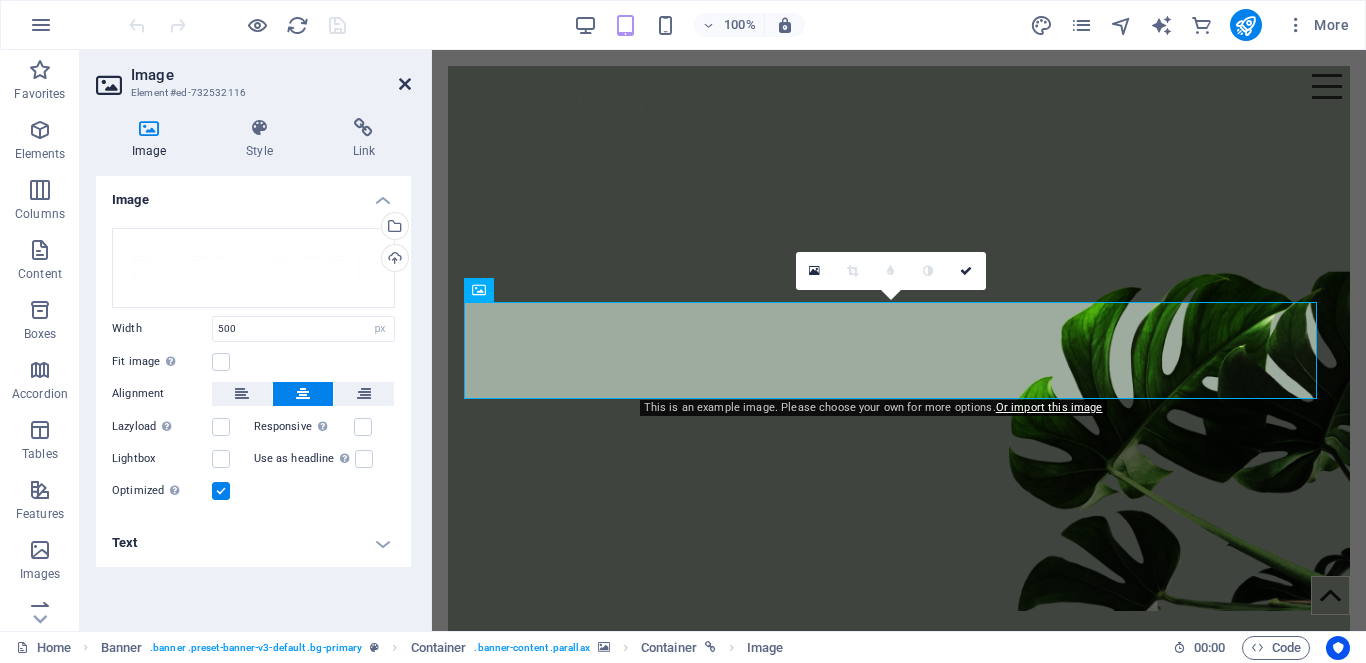 click at bounding box center (405, 84) 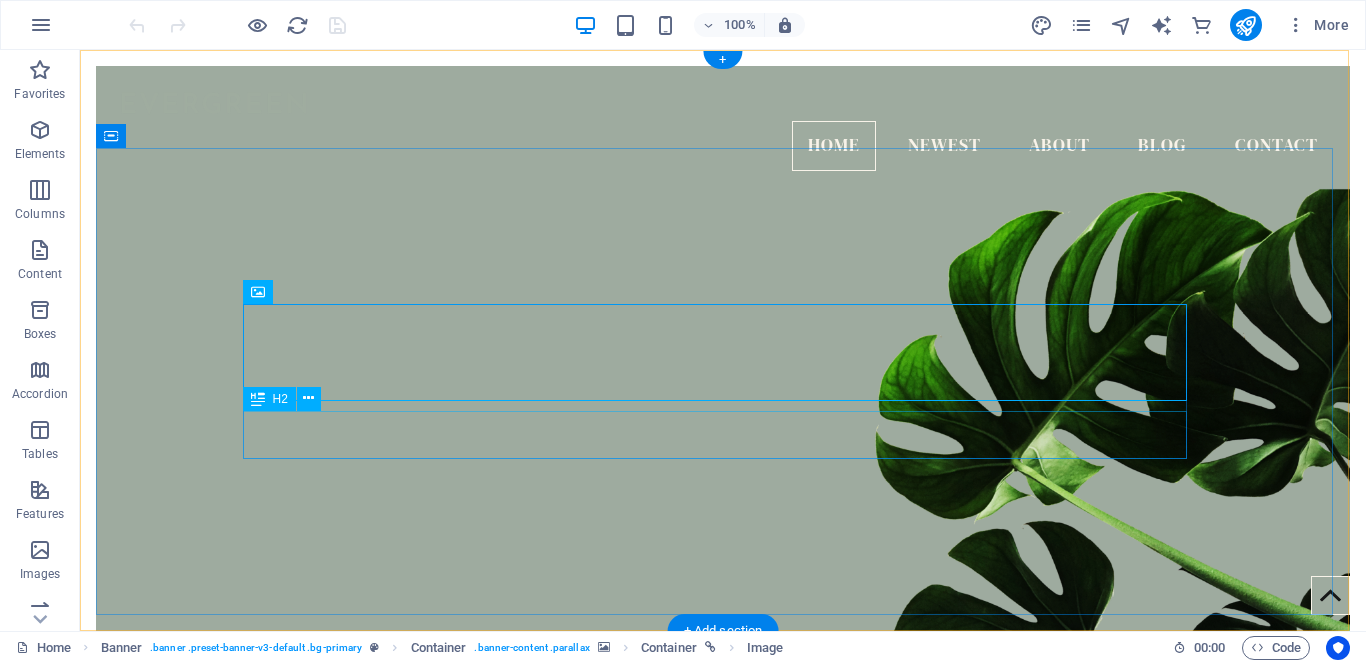 click on "Blog" at bounding box center [723, 959] 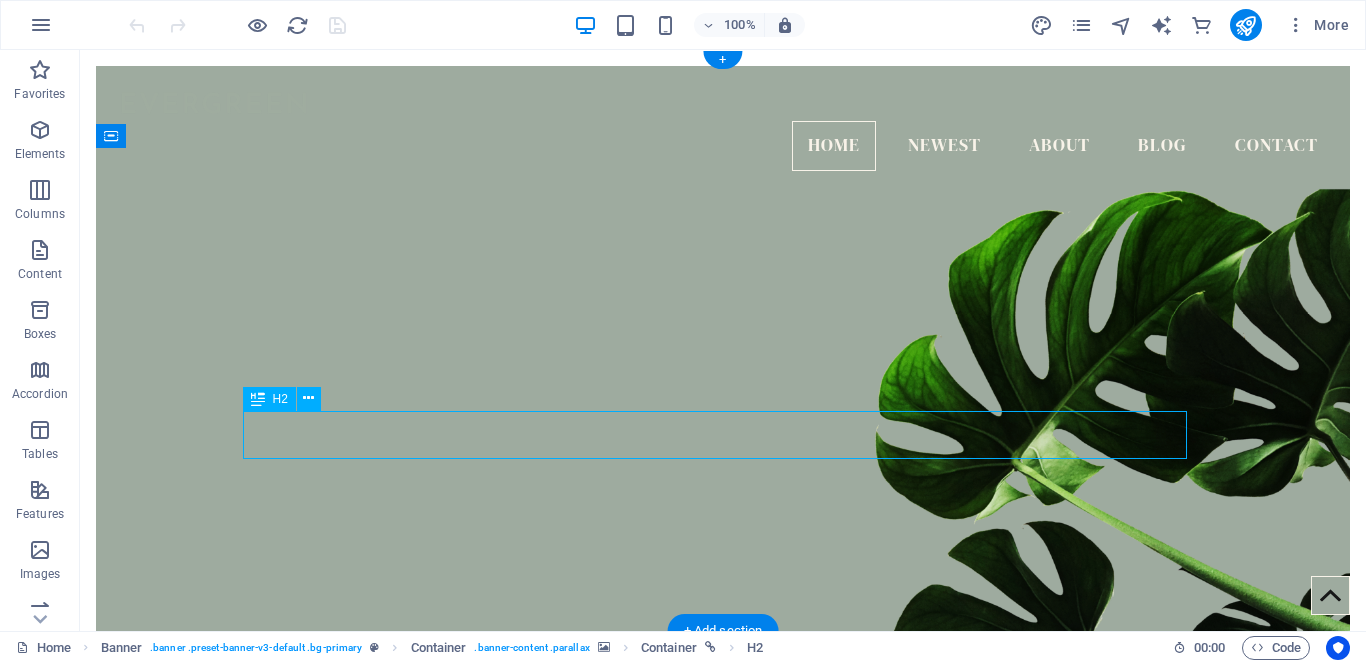 click on "Blog" at bounding box center (723, 959) 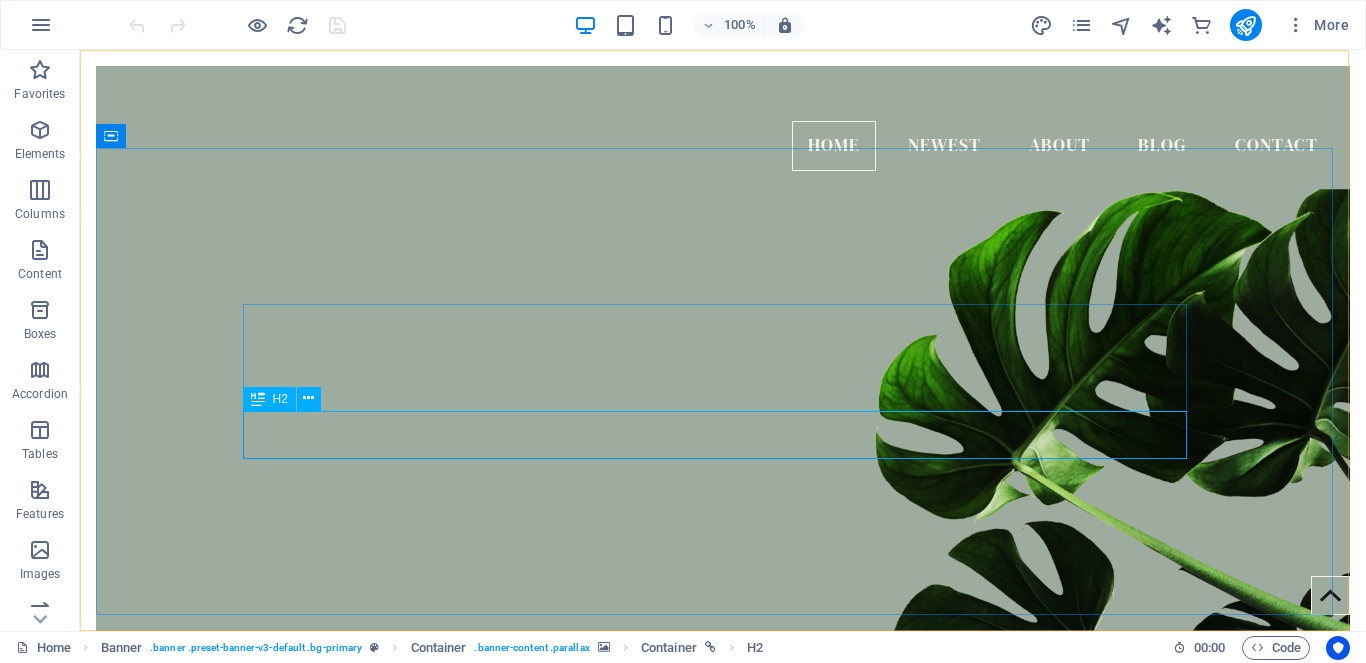 click on "H2" at bounding box center [280, 399] 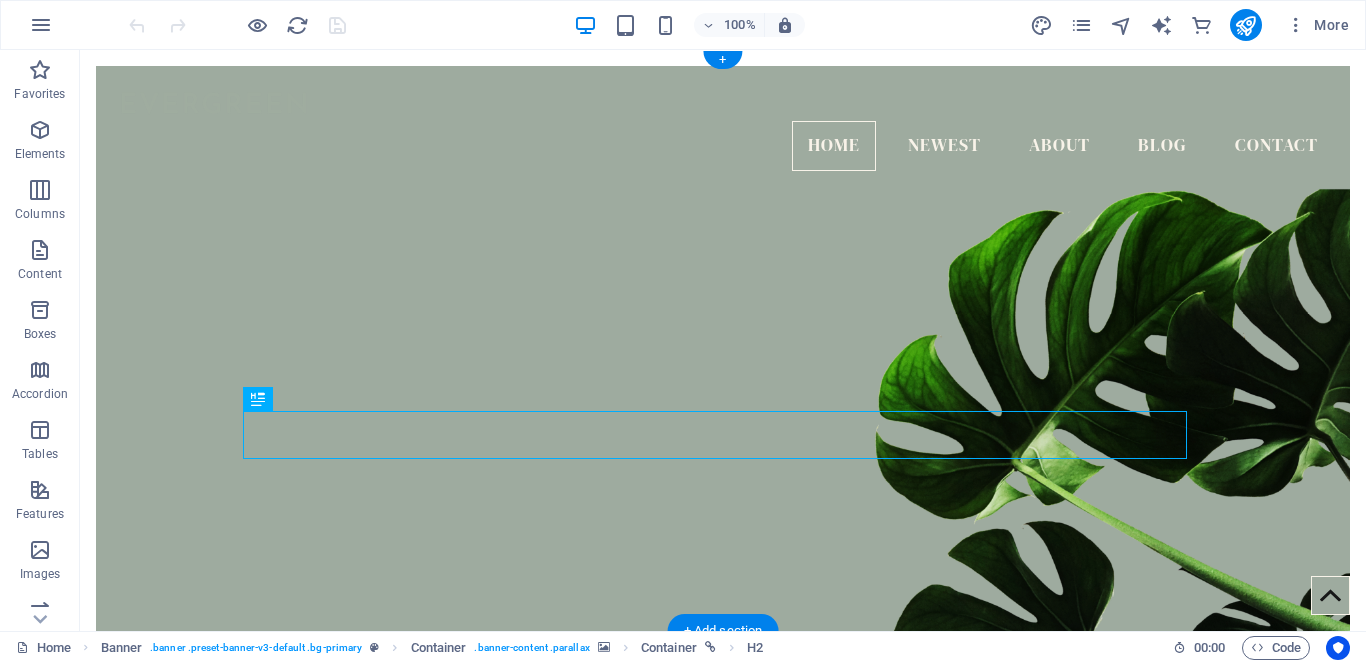 drag, startPoint x: 337, startPoint y: 448, endPoint x: 260, endPoint y: 444, distance: 77.10383 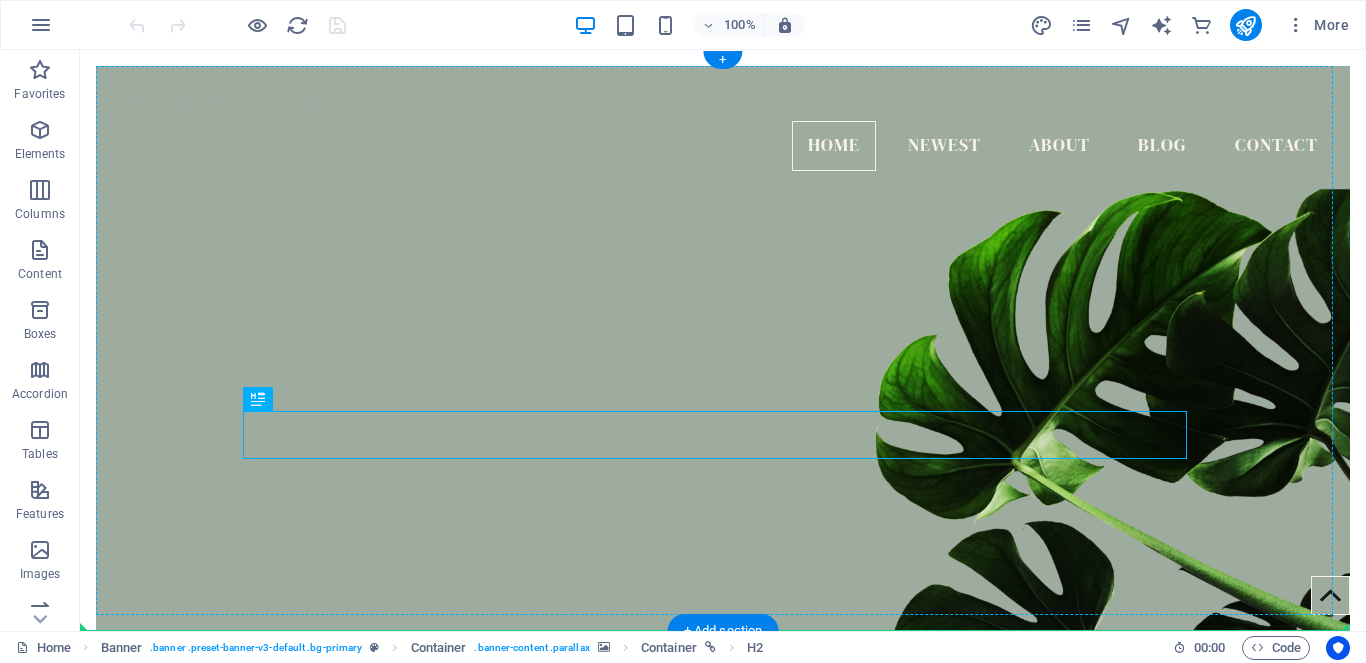 drag, startPoint x: 299, startPoint y: 435, endPoint x: 295, endPoint y: 462, distance: 27.294687 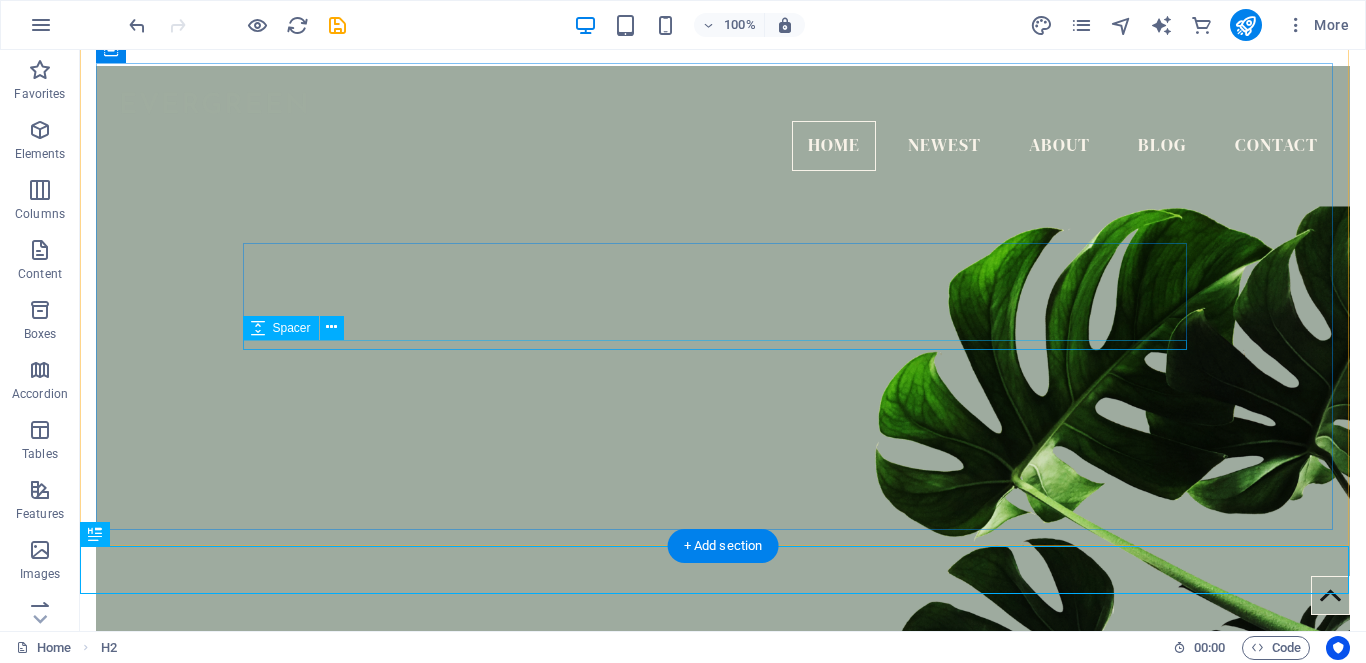 scroll, scrollTop: 100, scrollLeft: 0, axis: vertical 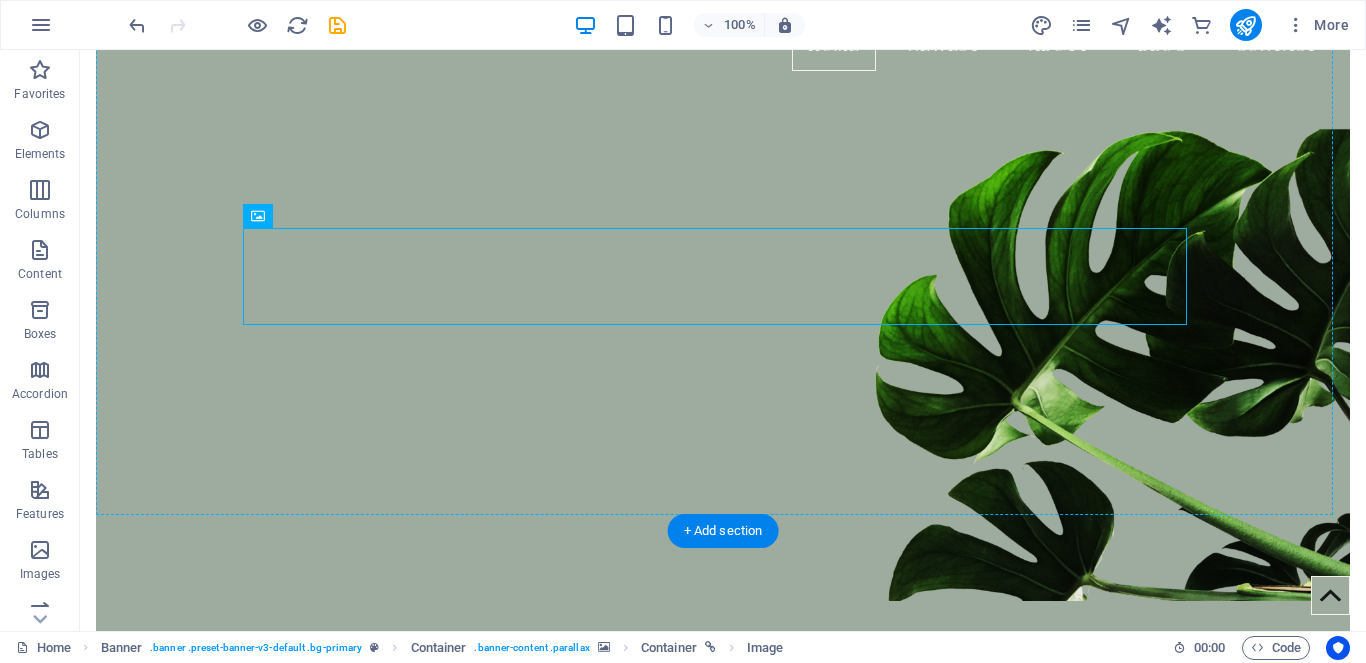 drag, startPoint x: 586, startPoint y: 288, endPoint x: 595, endPoint y: 215, distance: 73.552704 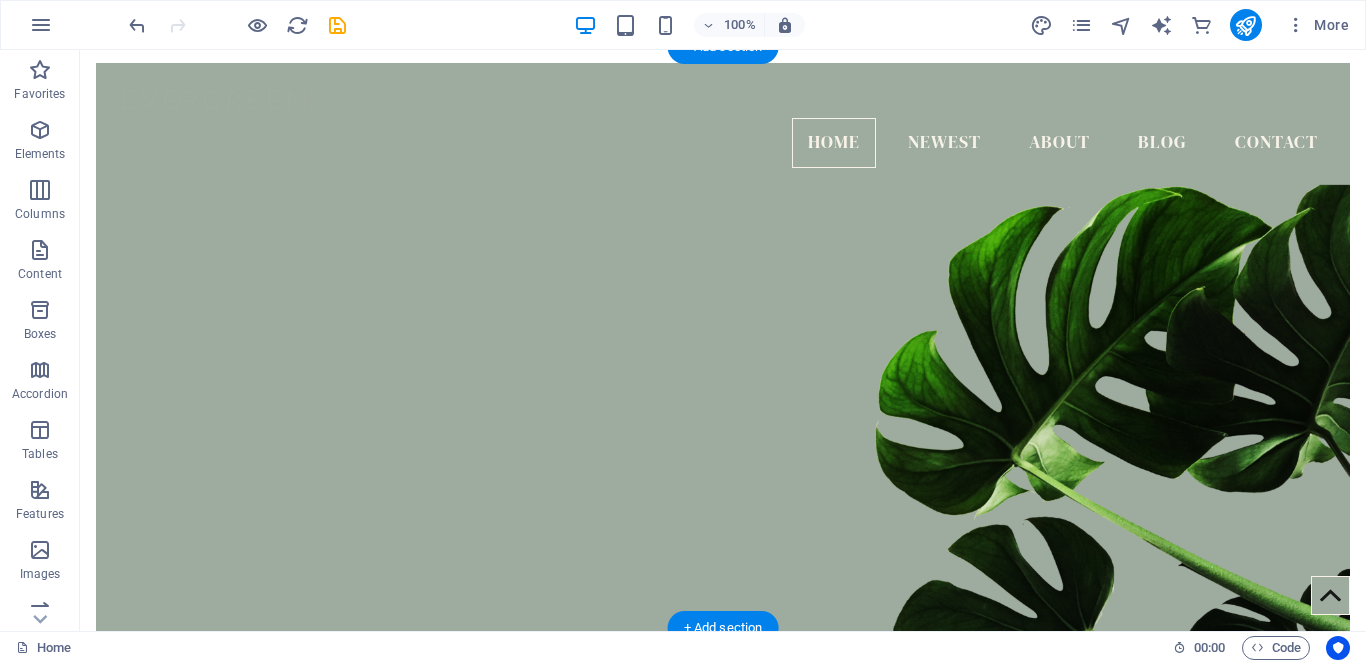 scroll, scrollTop: 0, scrollLeft: 0, axis: both 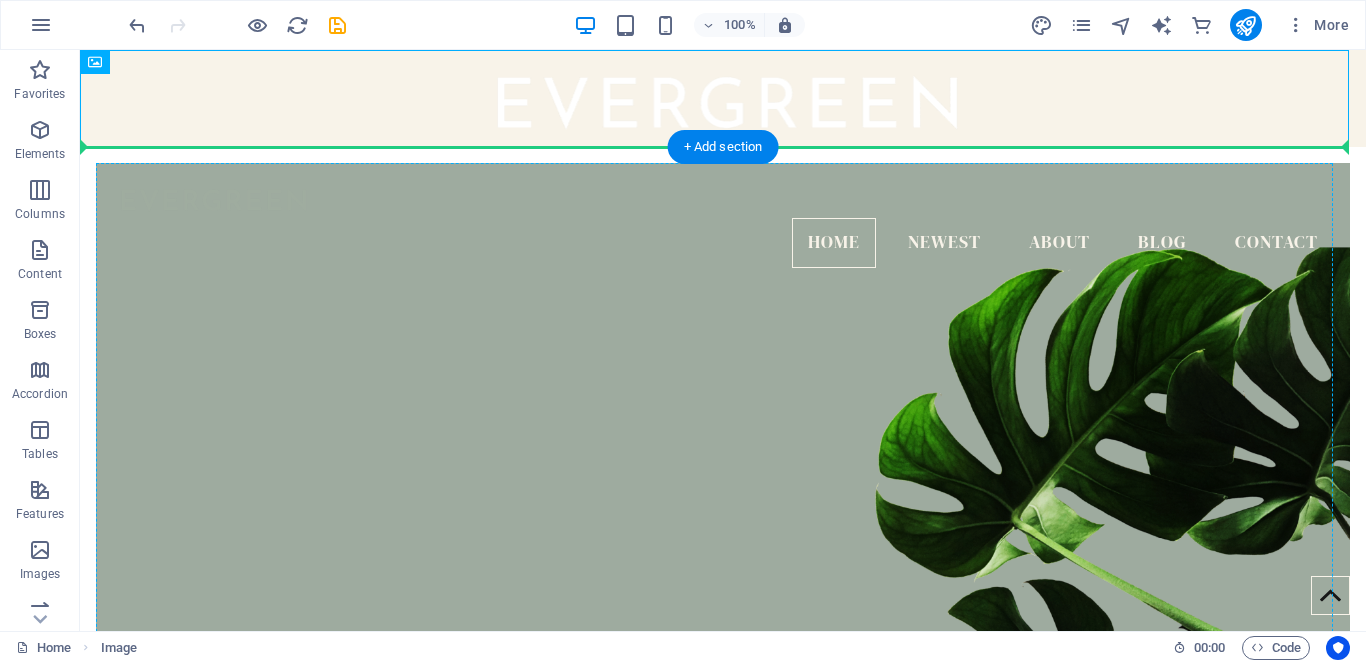 drag, startPoint x: 561, startPoint y: 109, endPoint x: 587, endPoint y: 373, distance: 265.27722 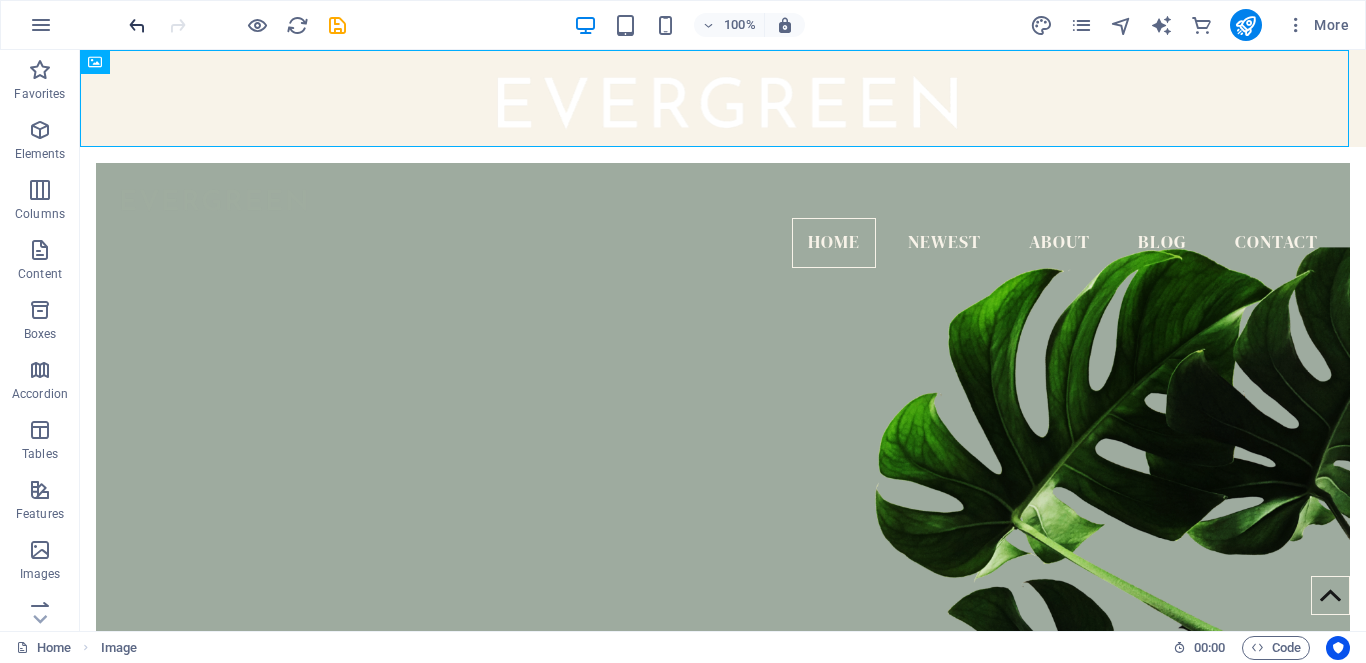 click at bounding box center [137, 25] 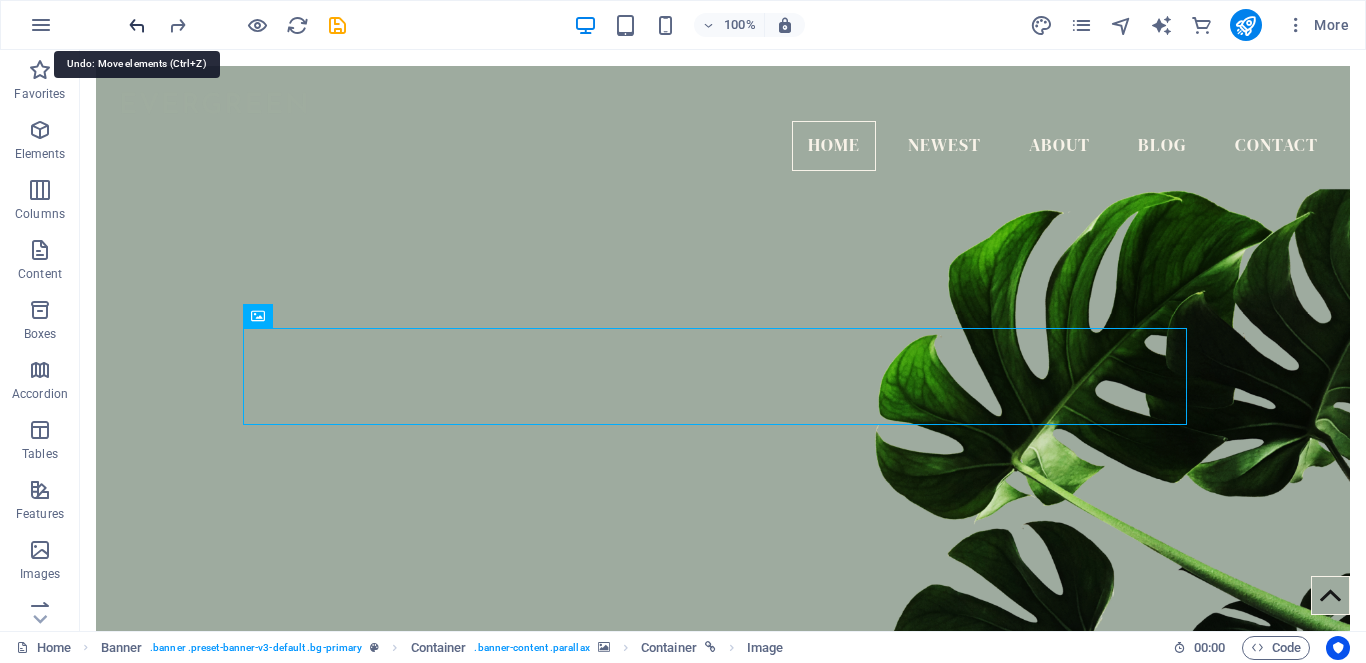 click at bounding box center (137, 25) 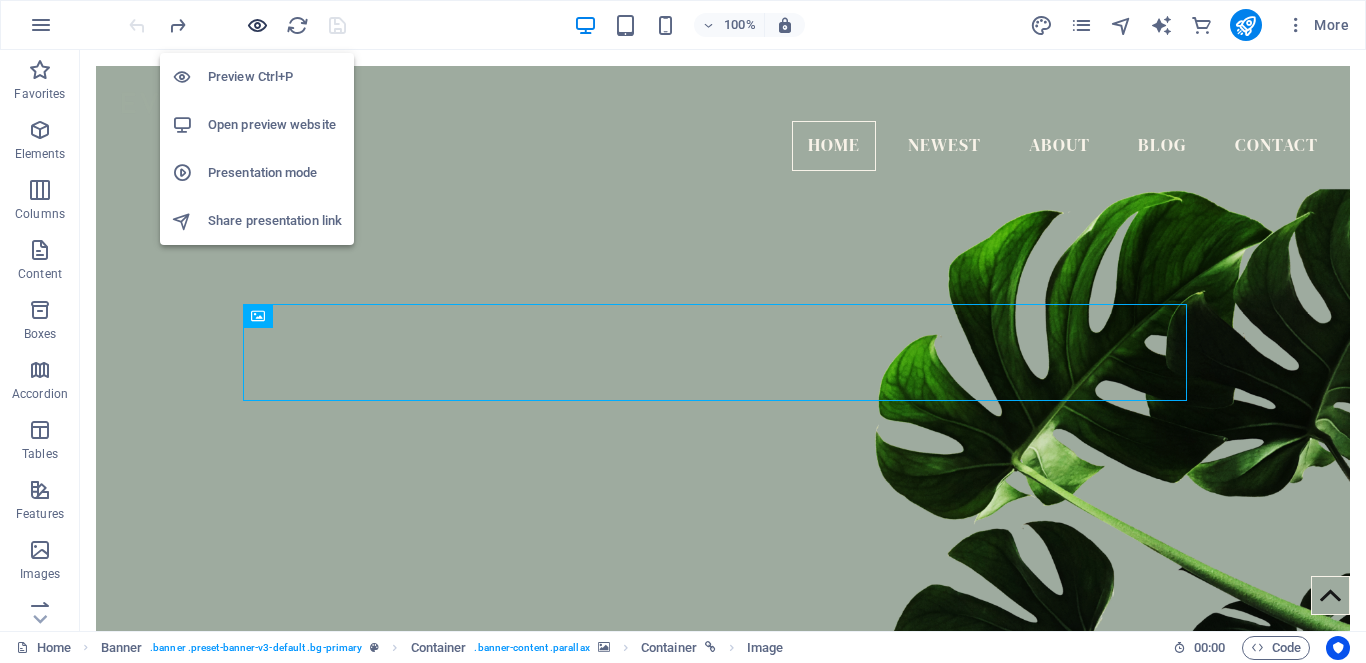 click at bounding box center (257, 25) 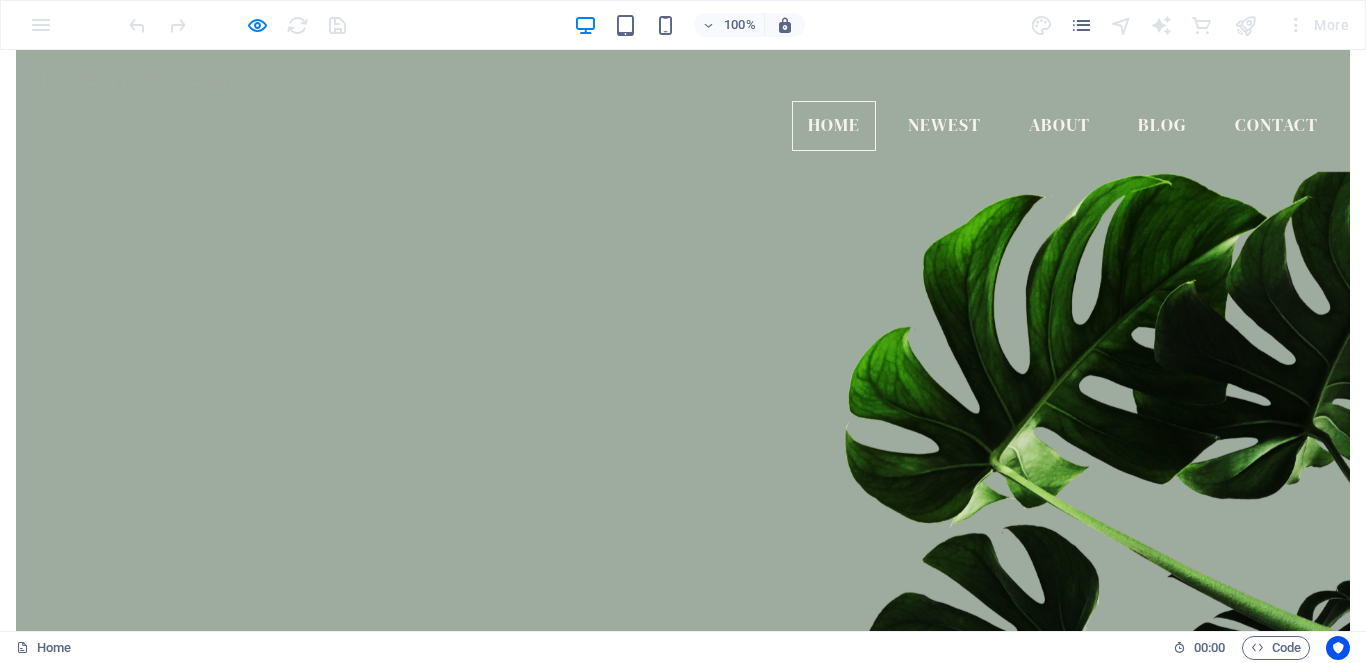 scroll, scrollTop: 0, scrollLeft: 0, axis: both 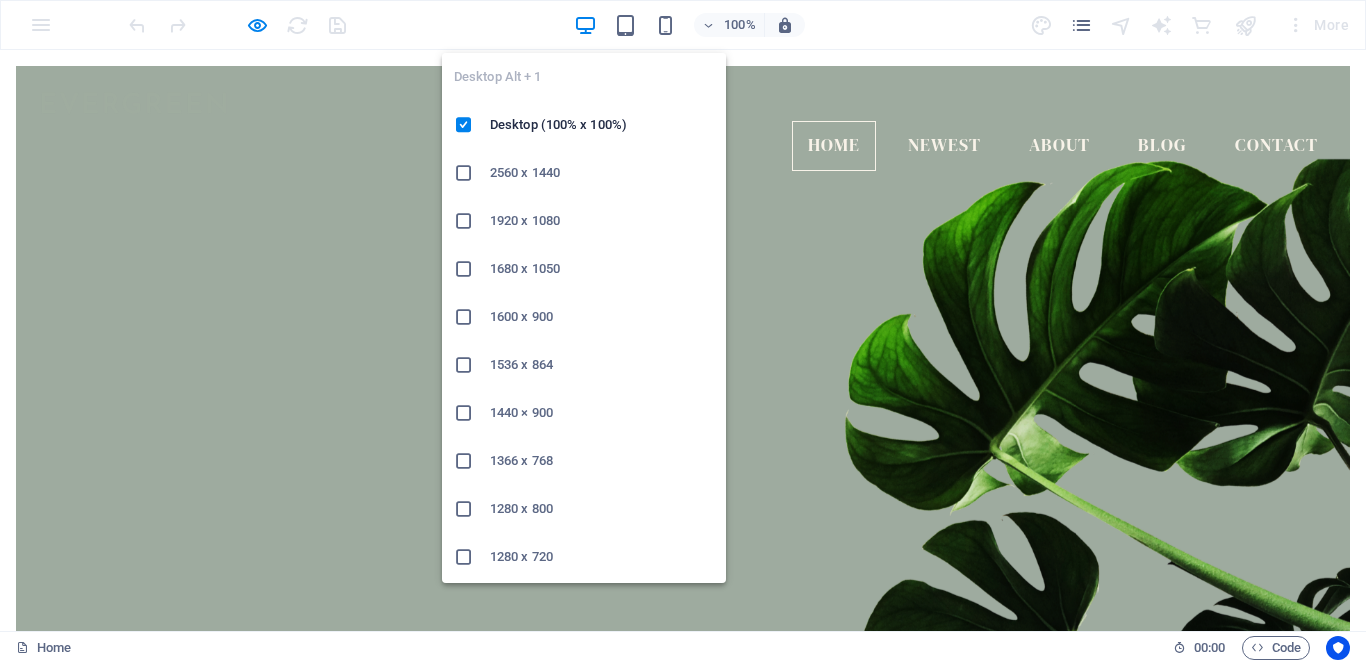 click at bounding box center [585, 25] 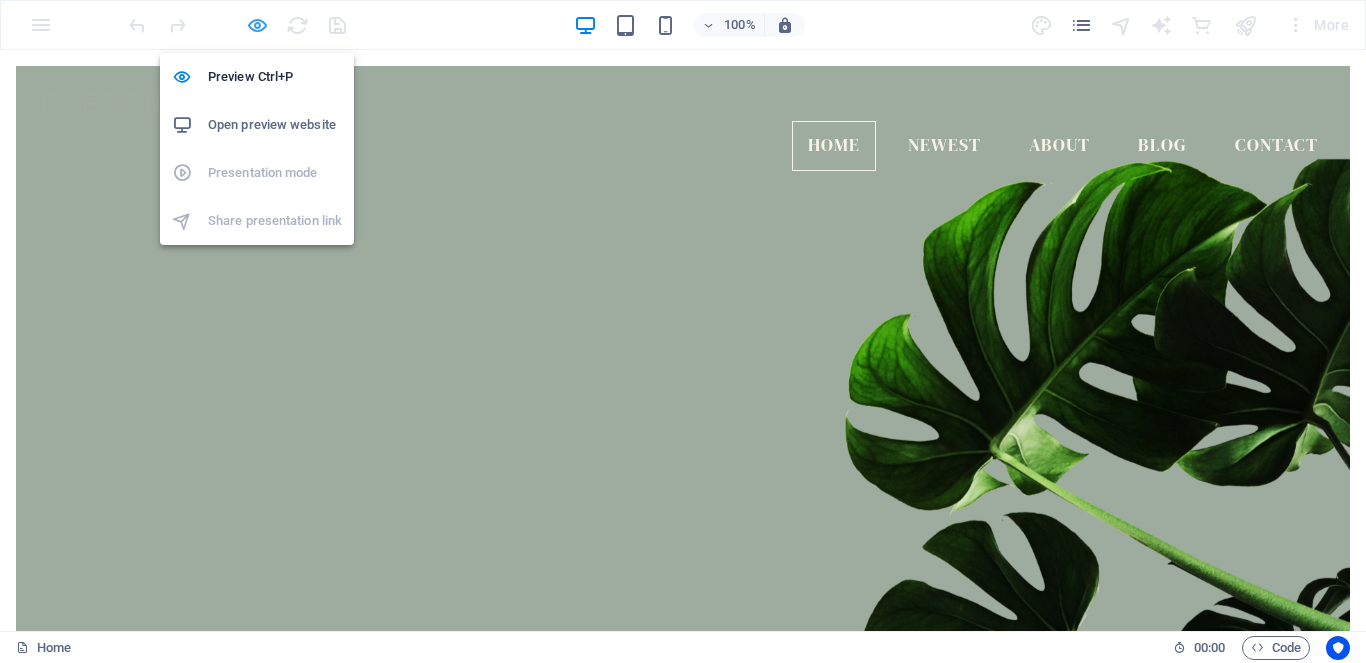 click at bounding box center (257, 25) 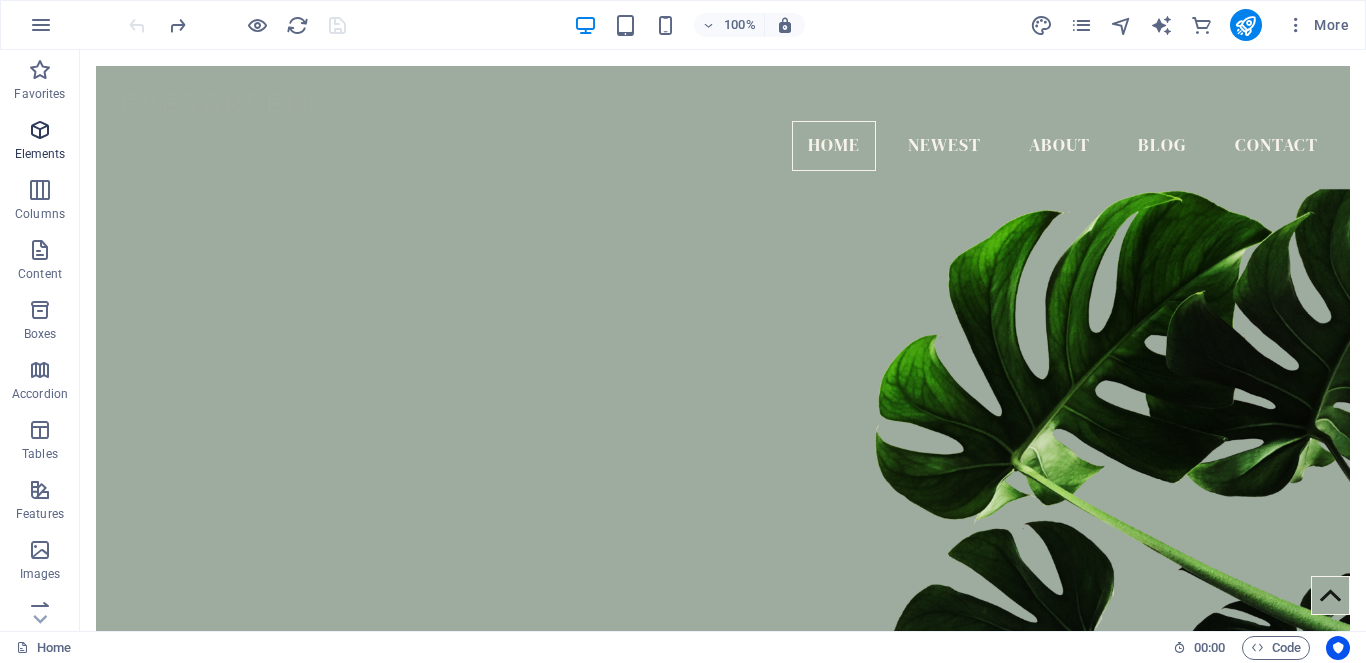 click at bounding box center [40, 130] 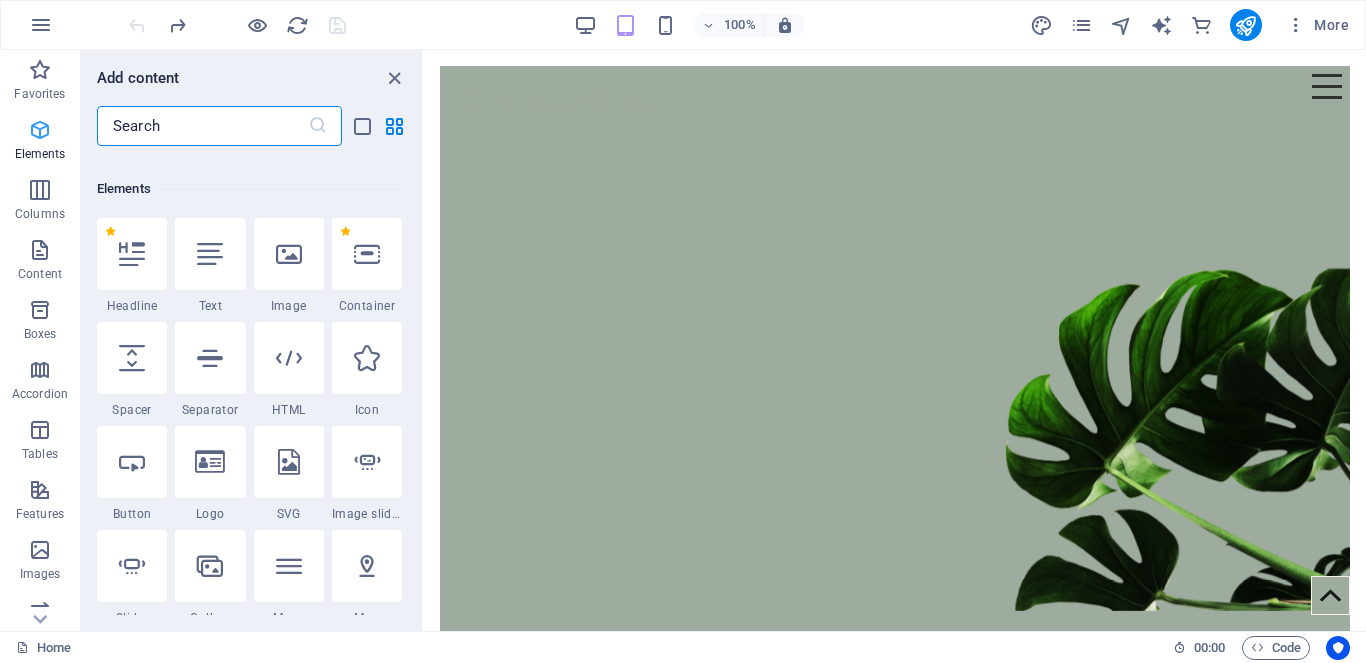 scroll, scrollTop: 377, scrollLeft: 0, axis: vertical 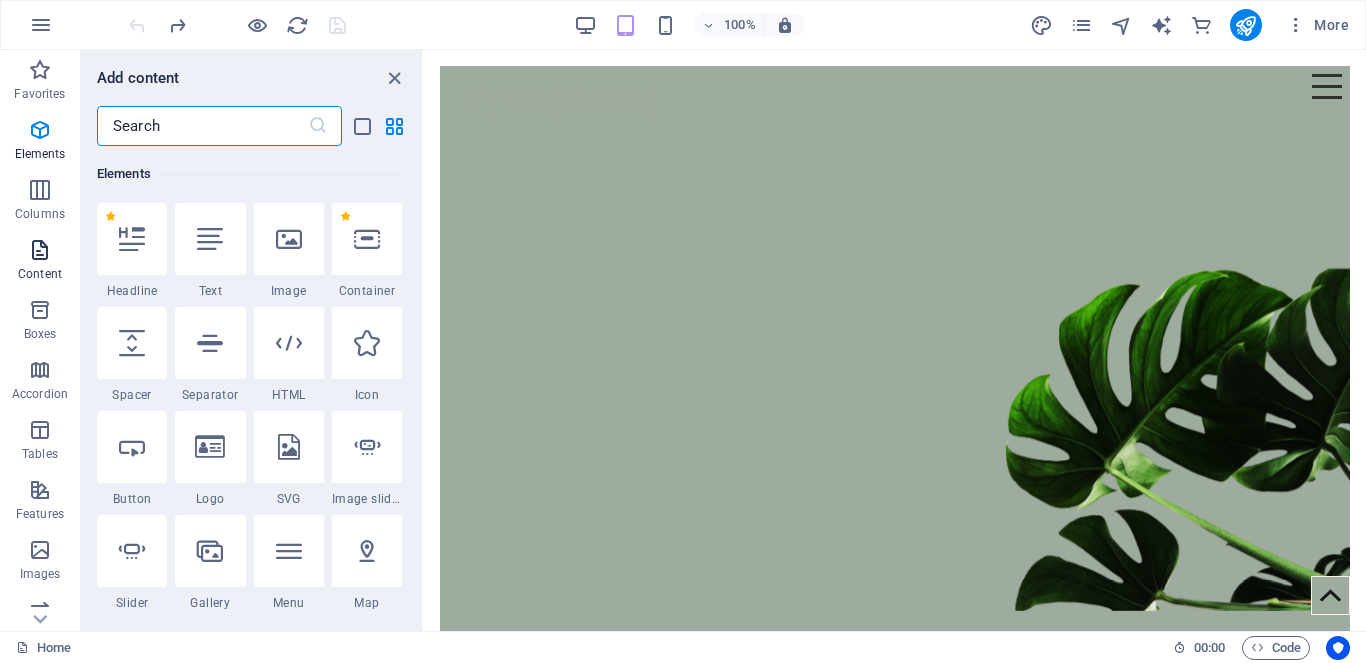click at bounding box center (40, 250) 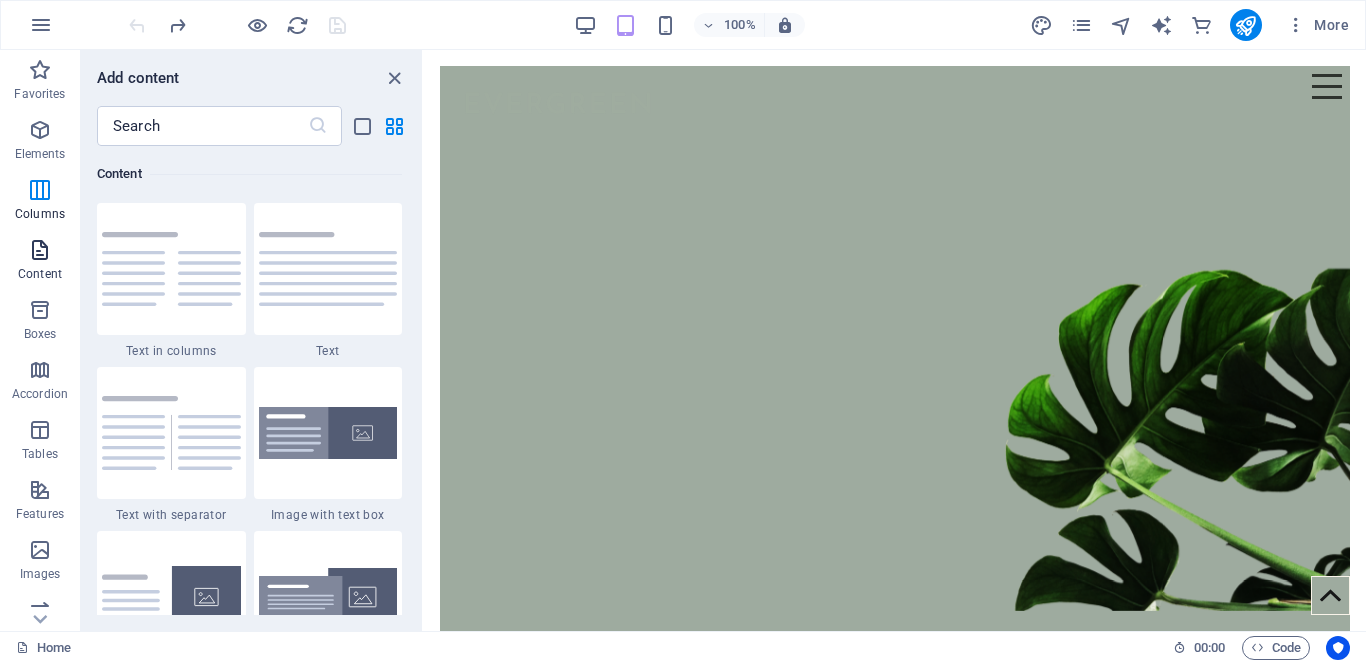 scroll, scrollTop: 3663, scrollLeft: 0, axis: vertical 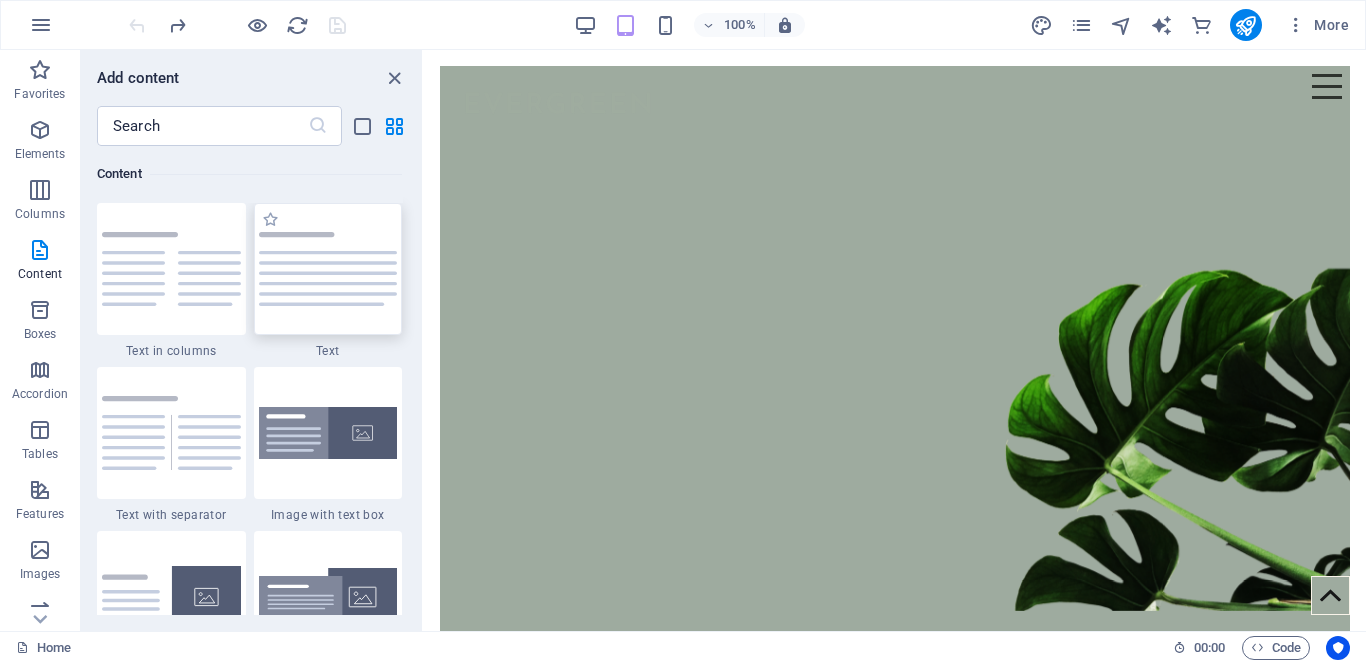 click at bounding box center (328, 269) 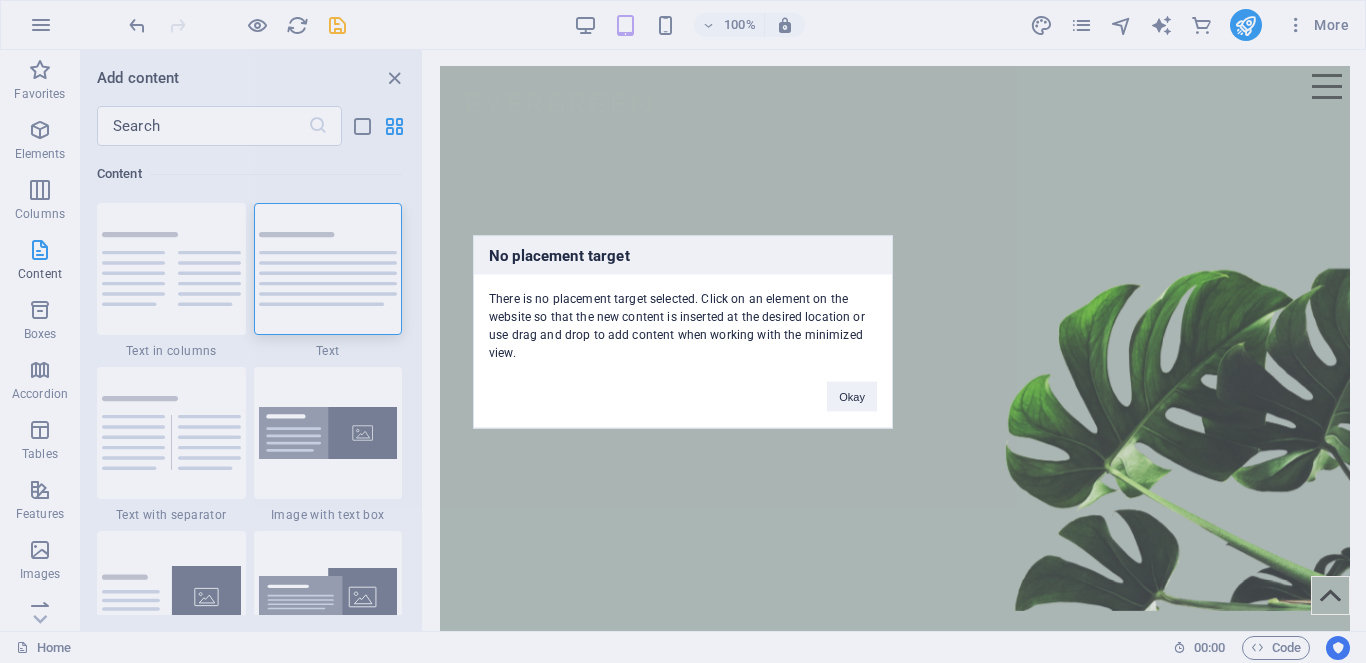 drag, startPoint x: 521, startPoint y: 296, endPoint x: 576, endPoint y: 378, distance: 98.73702 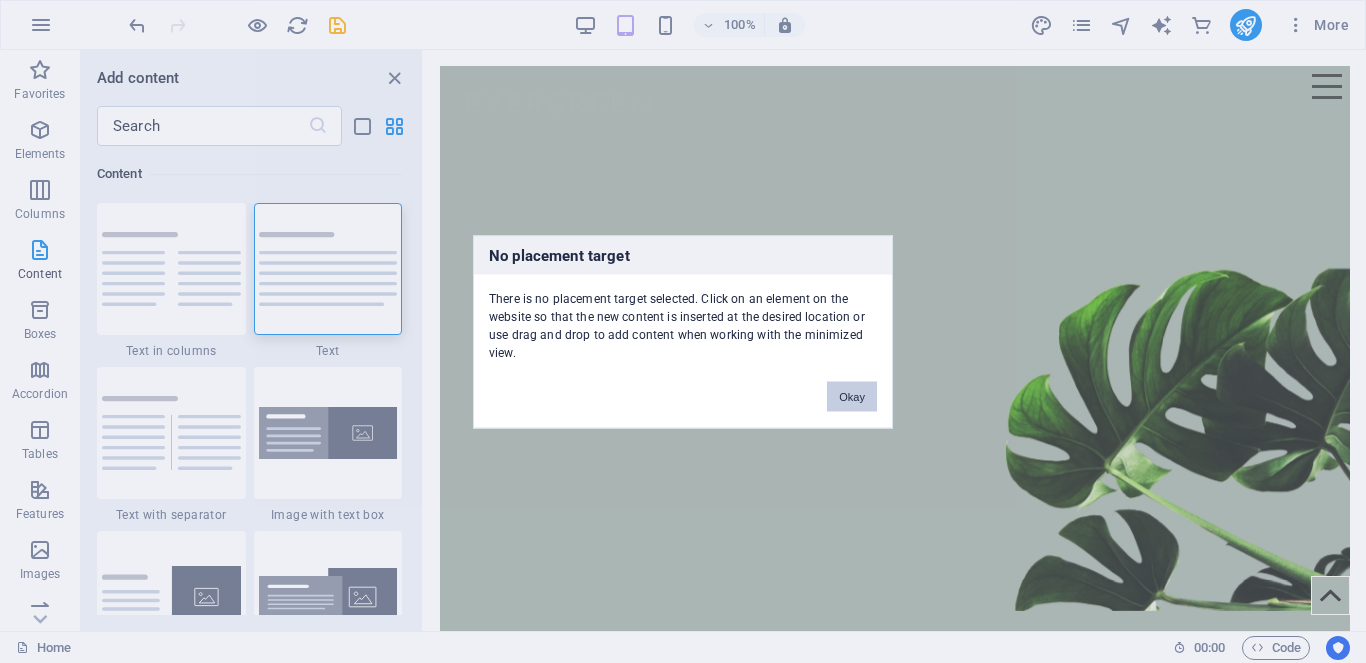 click on "Okay" at bounding box center (852, 396) 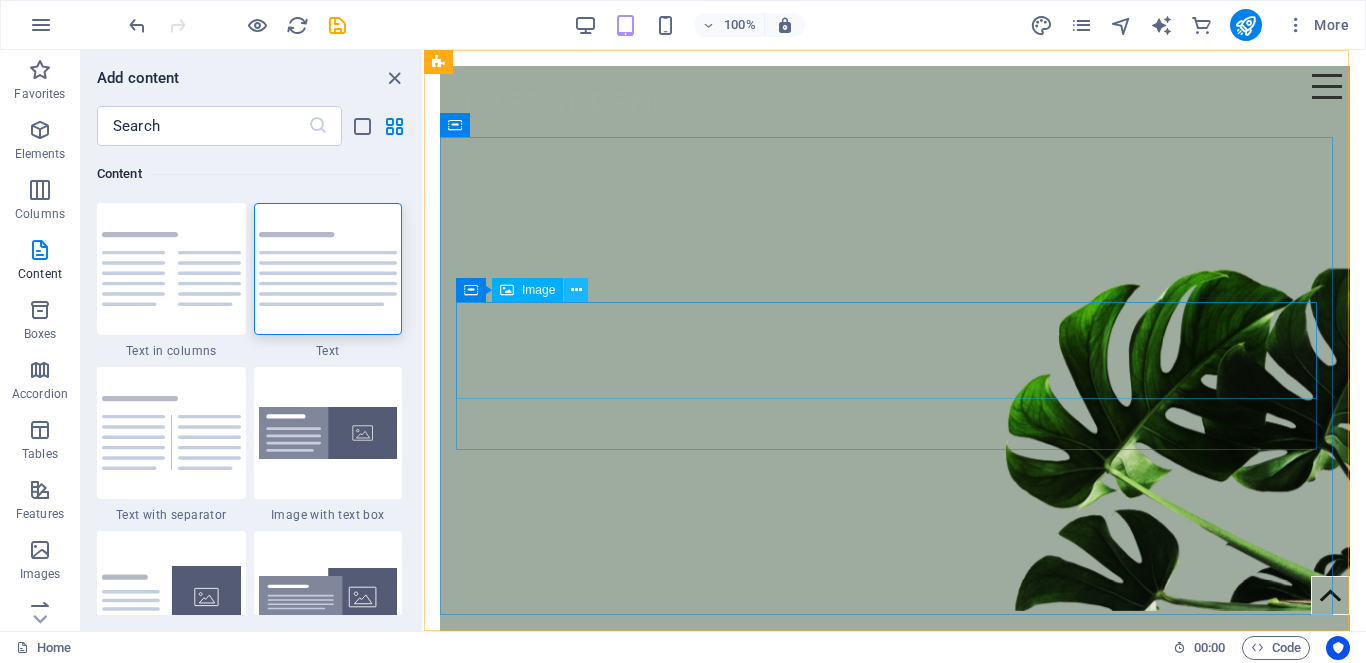 click at bounding box center (576, 290) 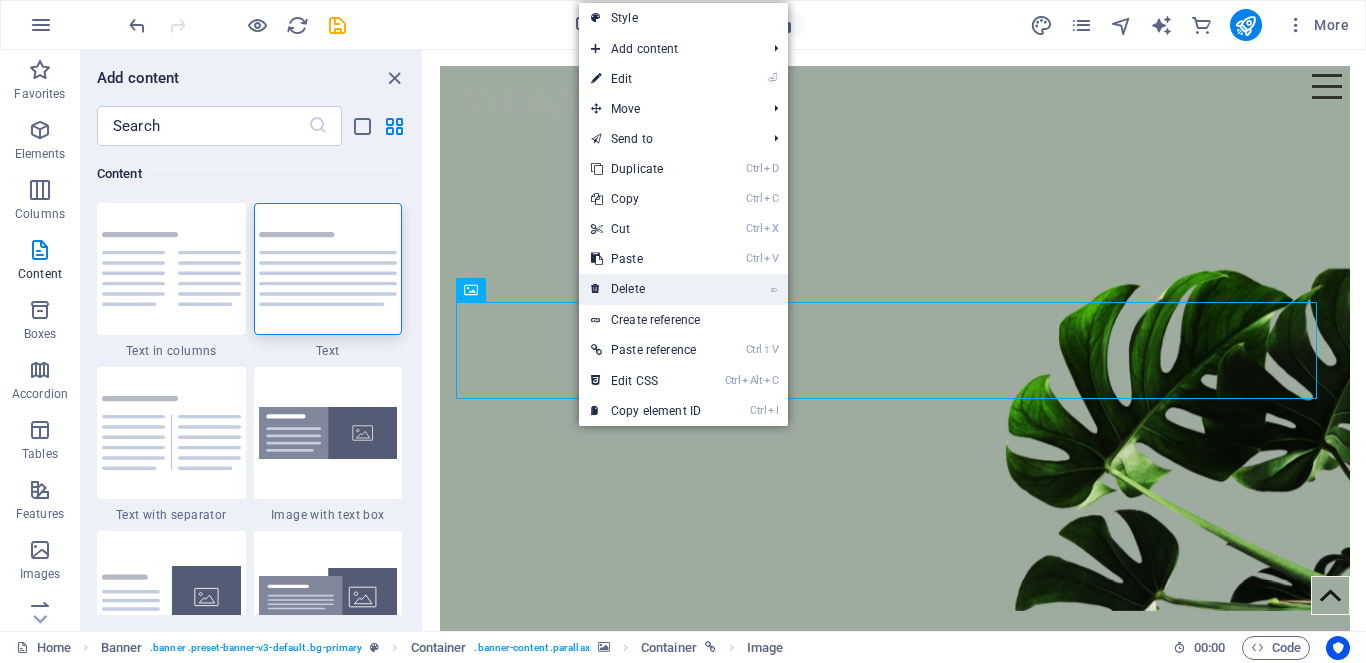 click on "⌦  Delete" at bounding box center (646, 289) 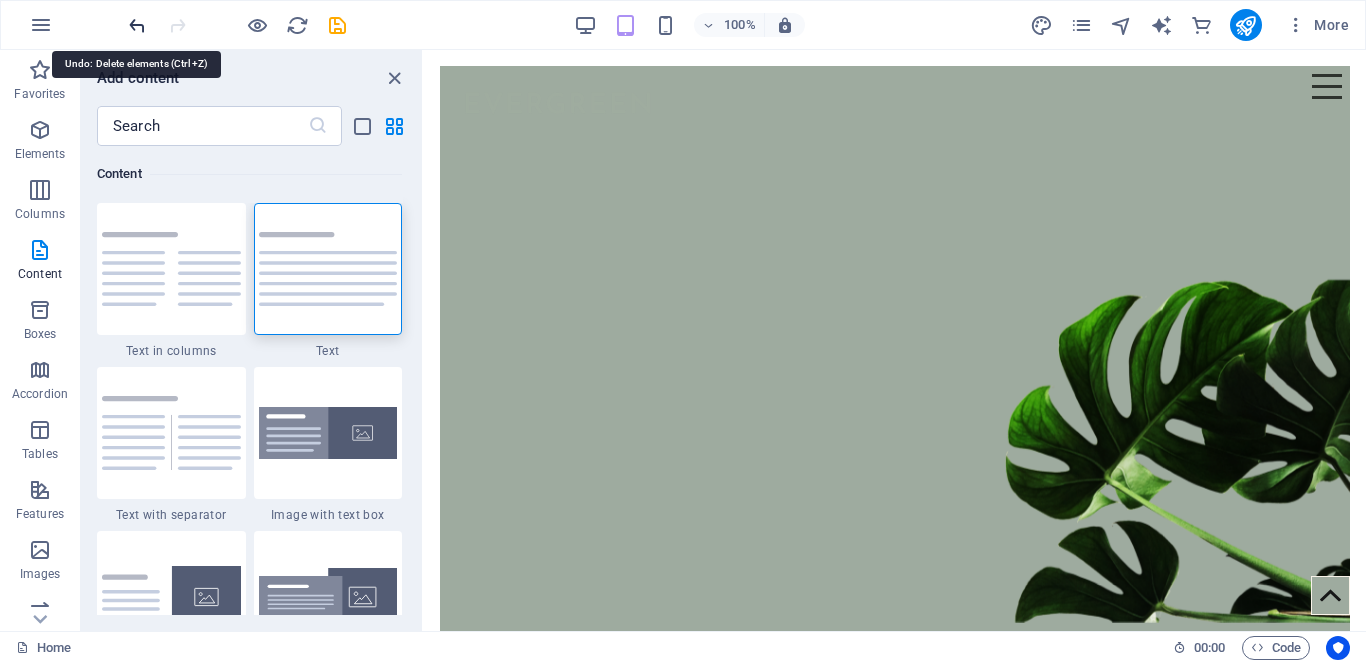 click at bounding box center (137, 25) 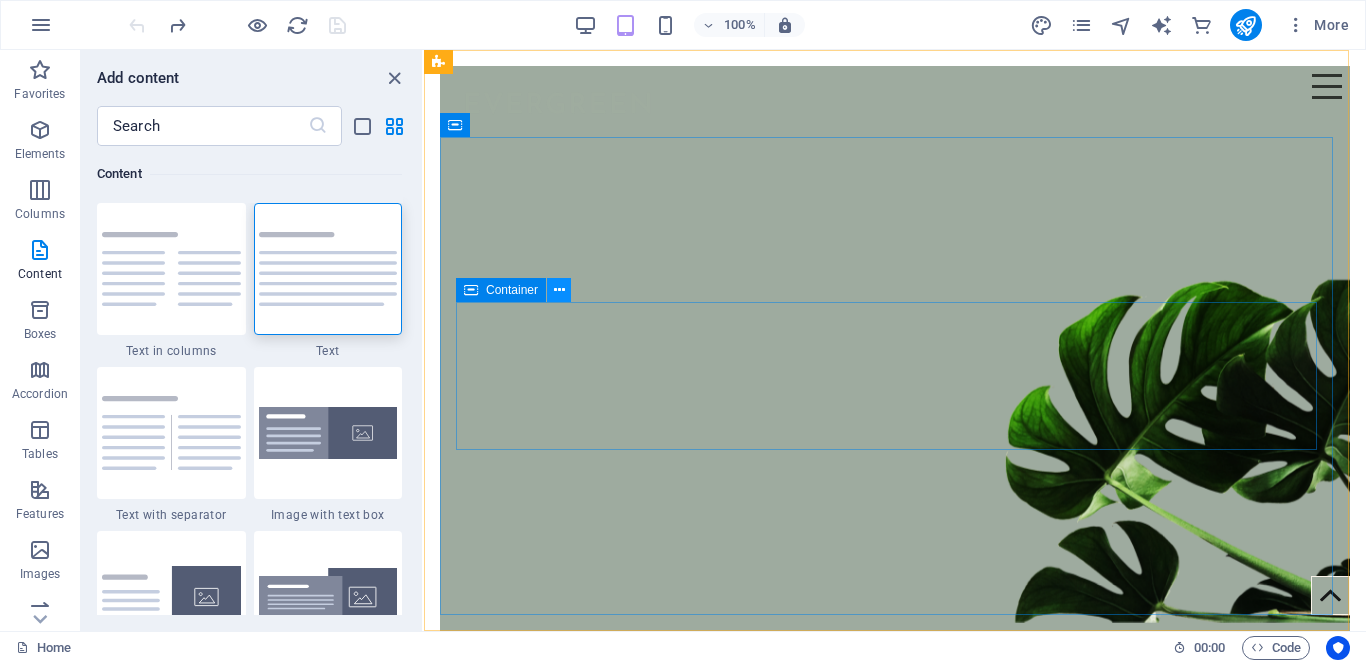 click at bounding box center (559, 290) 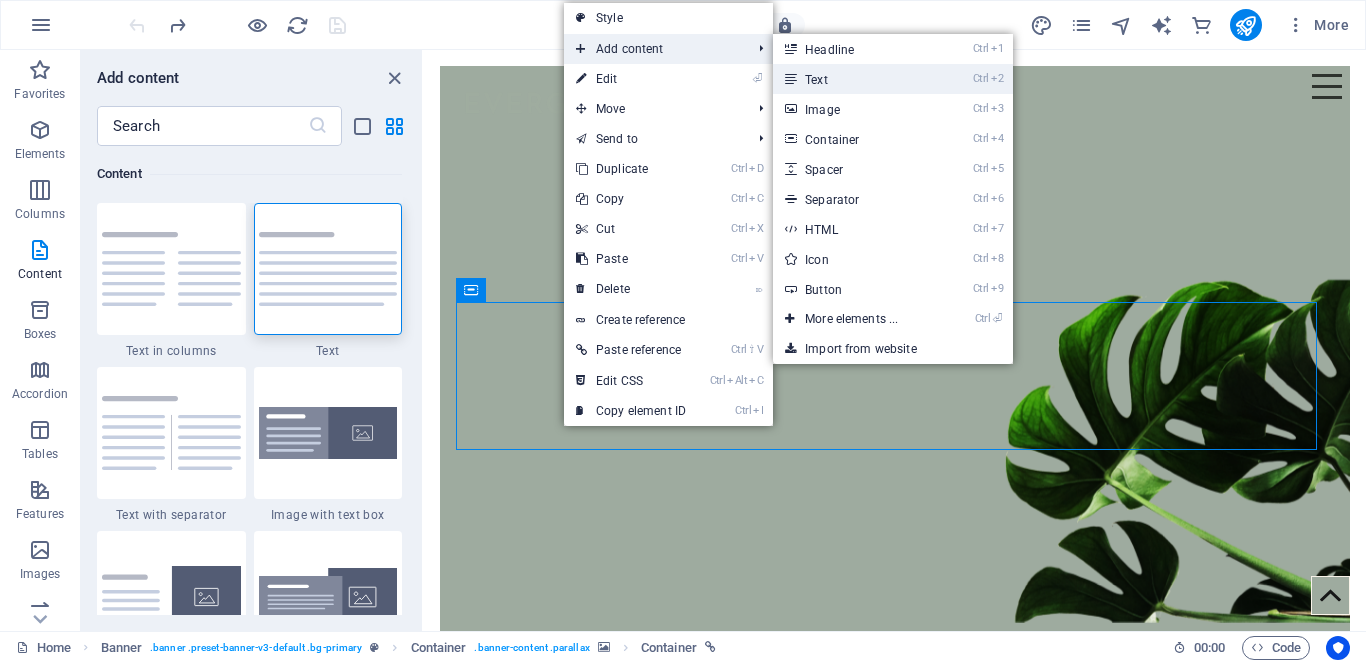 click on "Ctrl 2  Text" at bounding box center [855, 79] 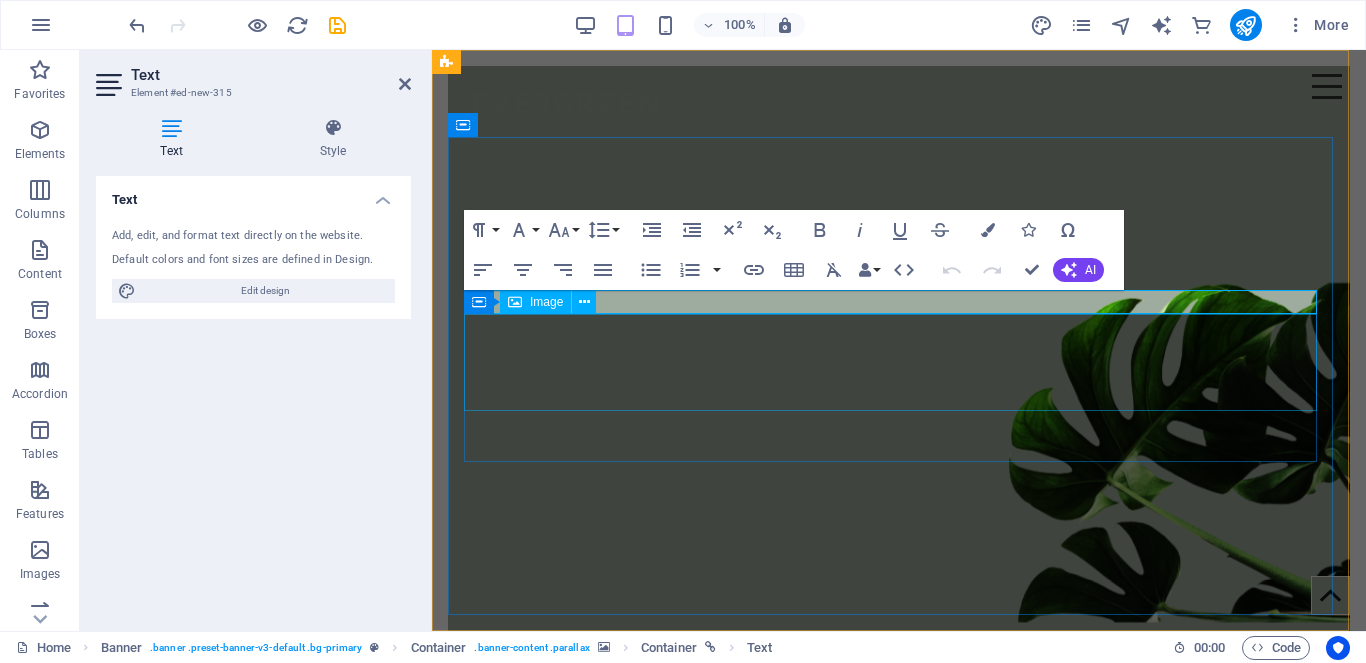 click at bounding box center [899, 857] 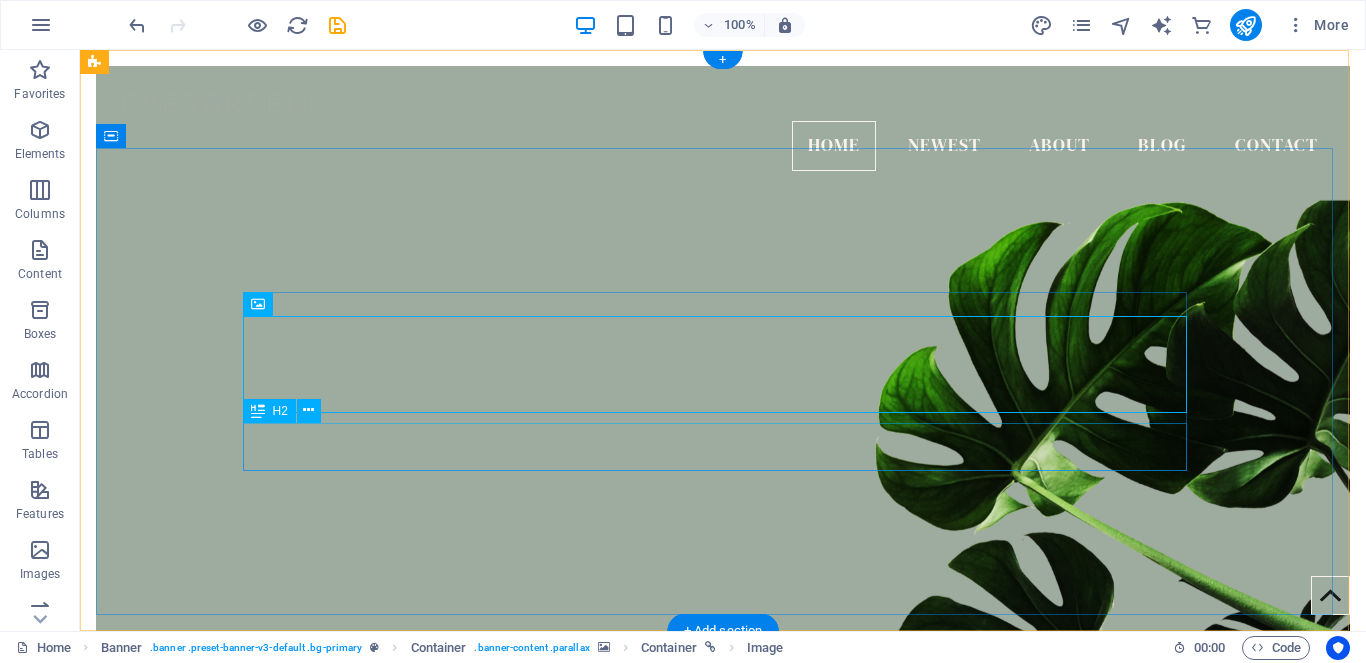 click on "Blog" at bounding box center [723, 990] 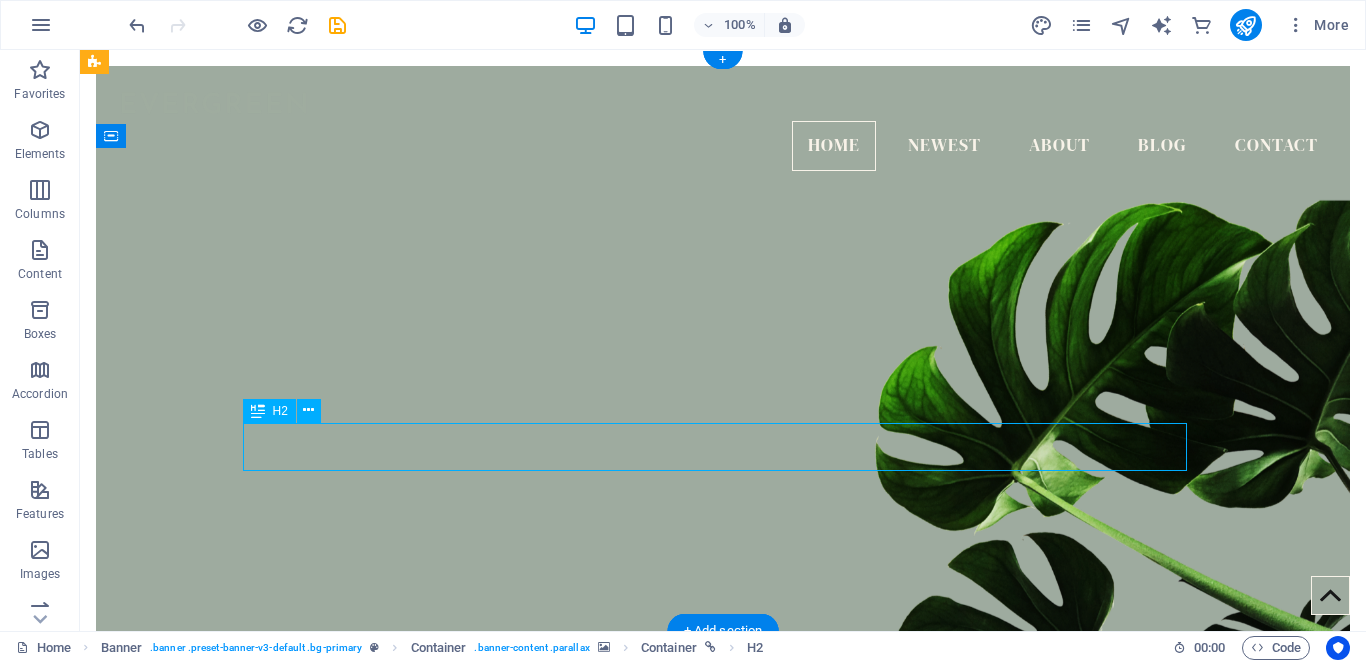 click on "Blog" at bounding box center [723, 990] 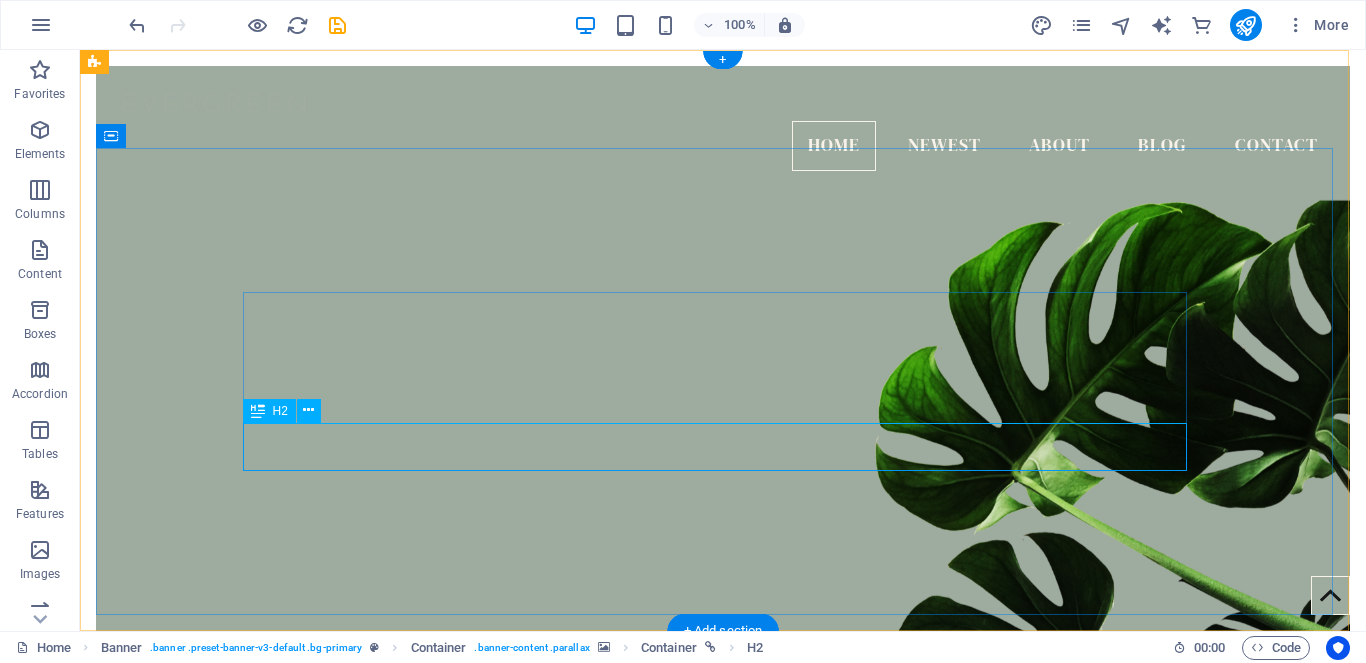 click on "Blog" at bounding box center (723, 990) 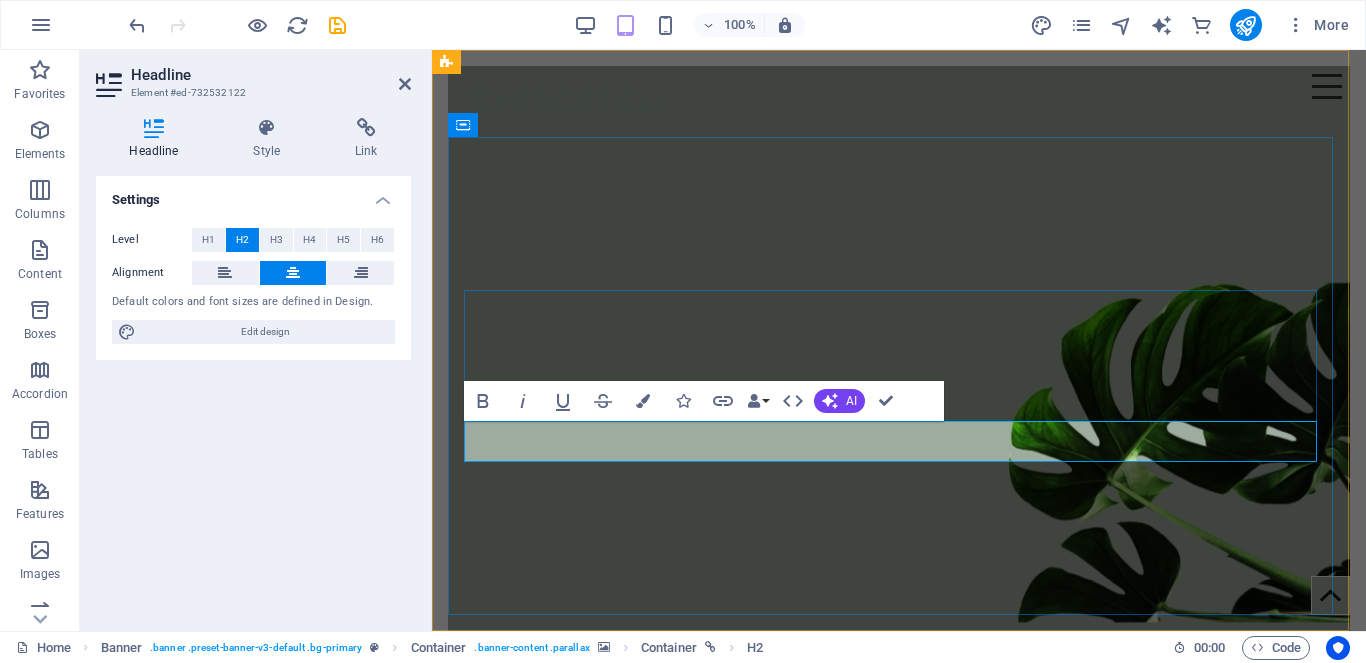type 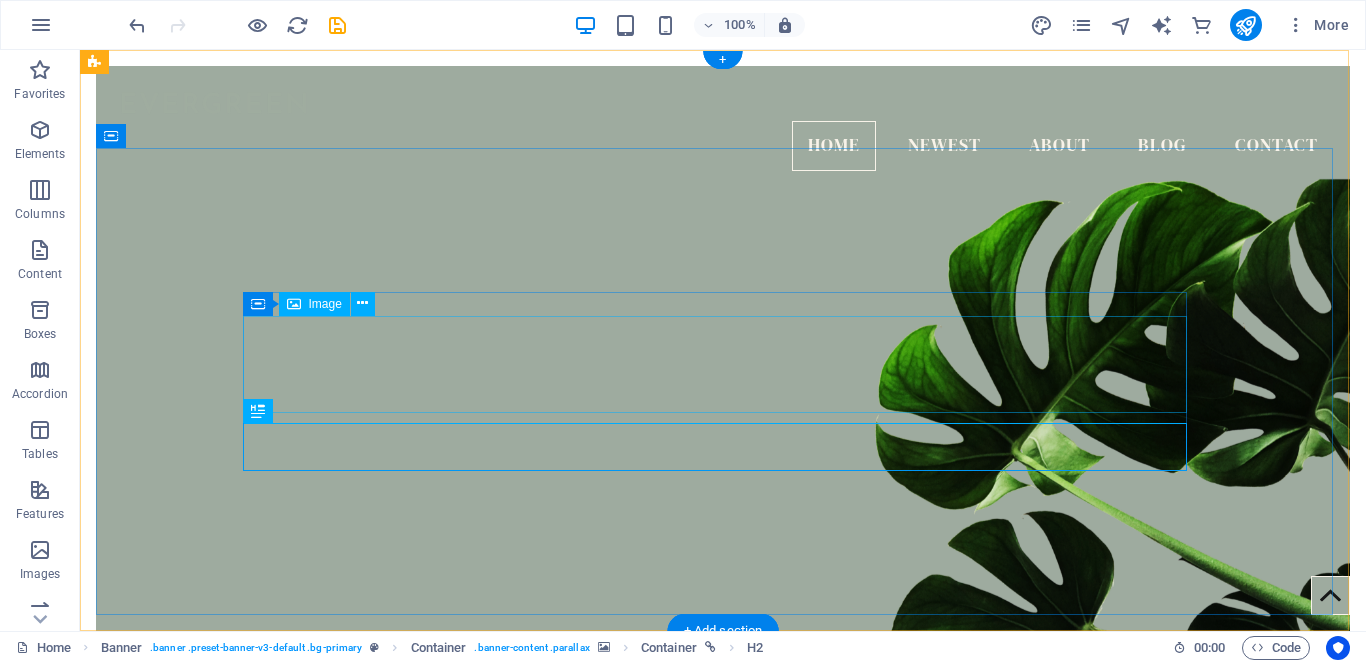 click at bounding box center [723, 894] 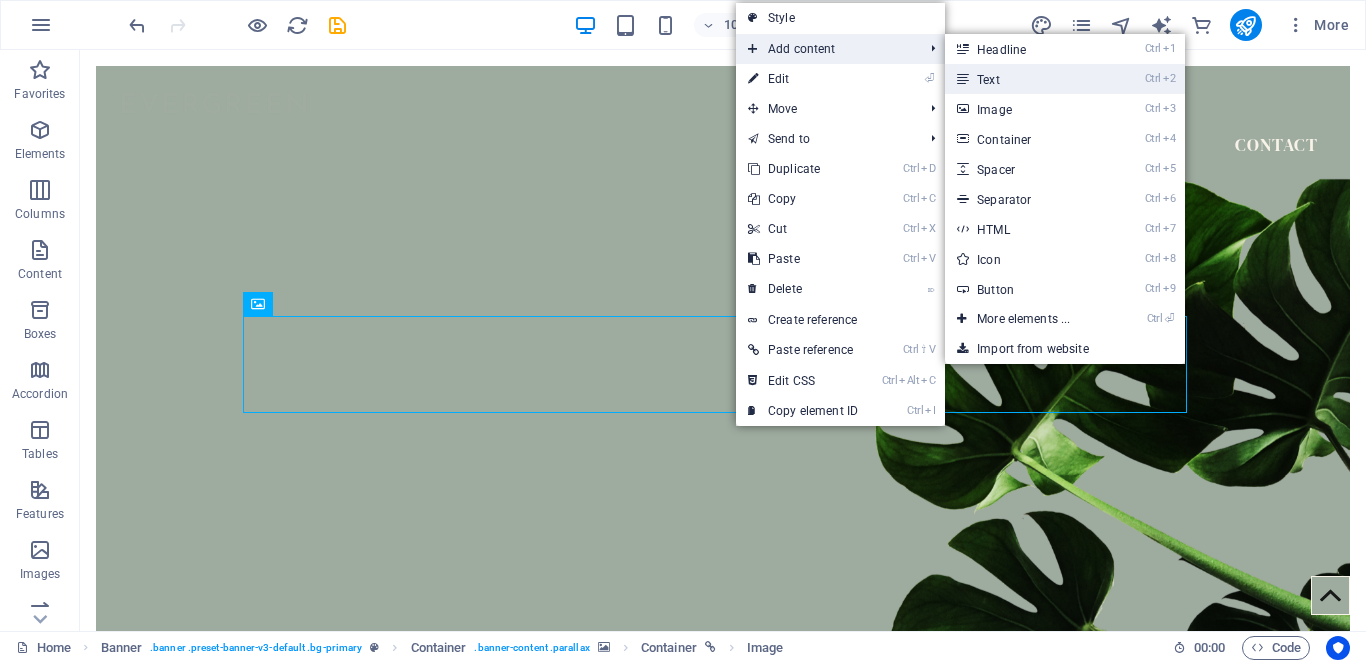 click on "Ctrl 2  Text" at bounding box center [1027, 79] 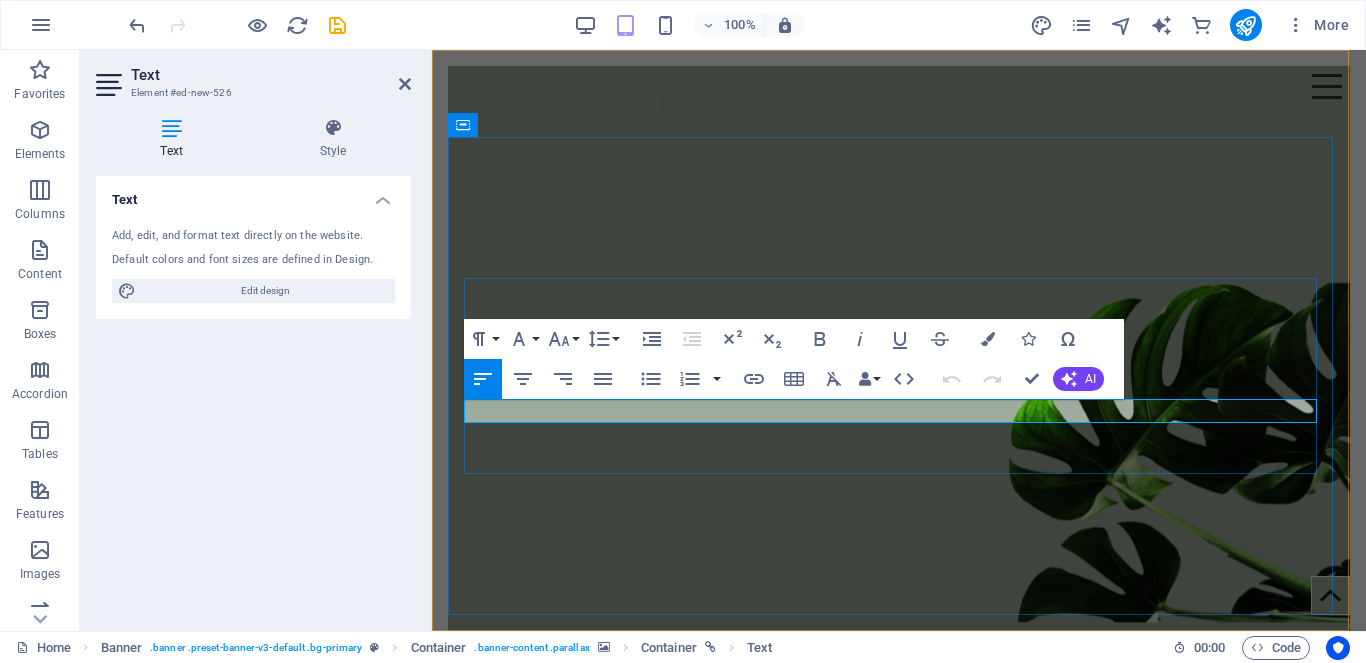 type 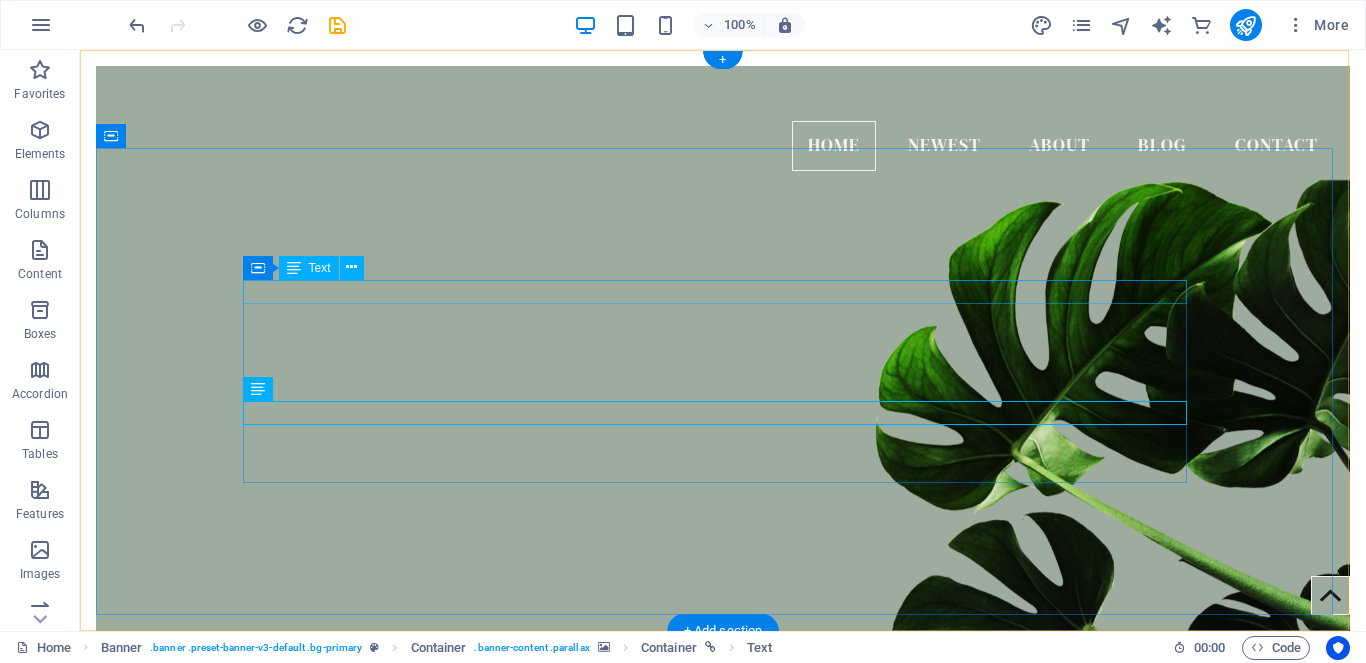 click on "New text element" at bounding box center (723, 835) 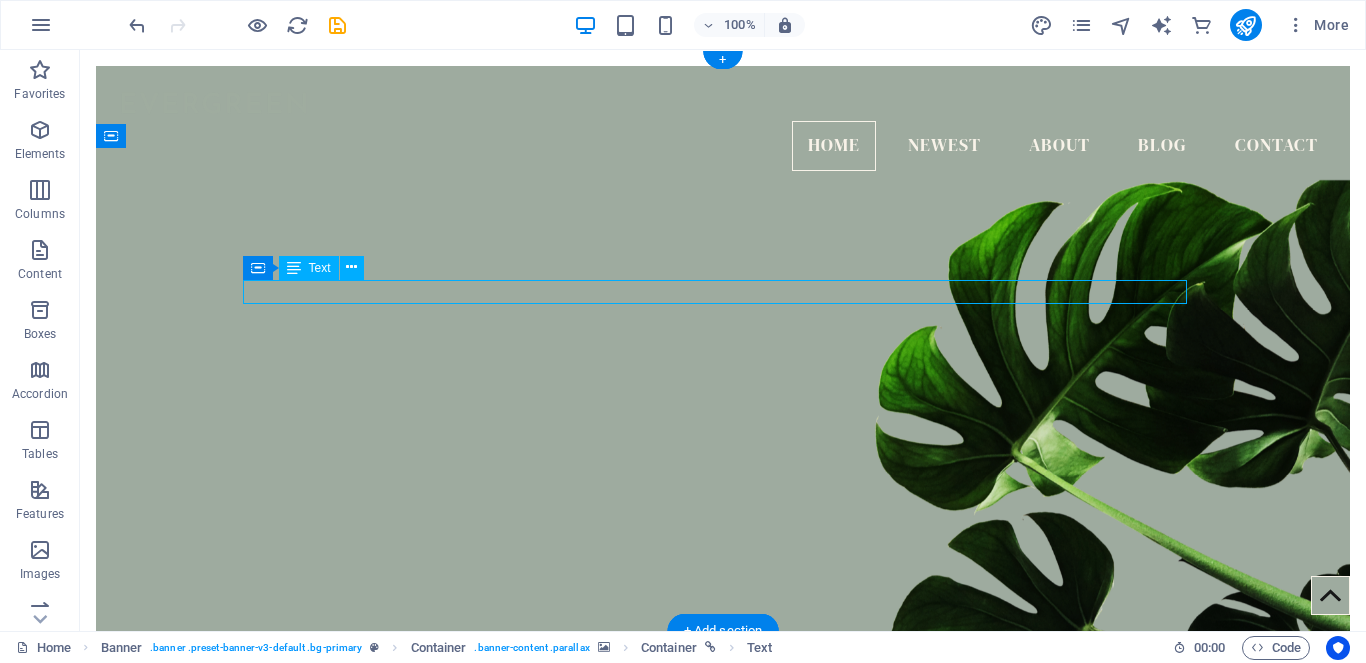 click on "New text element" at bounding box center (723, 835) 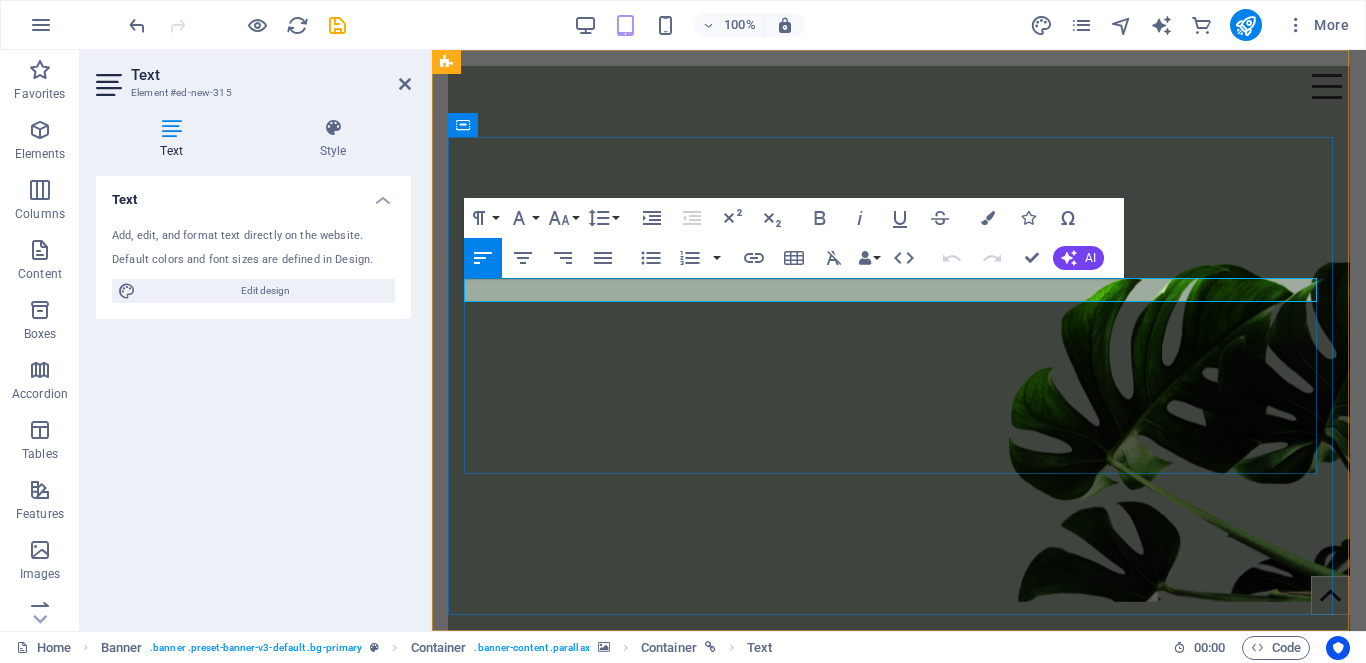 type 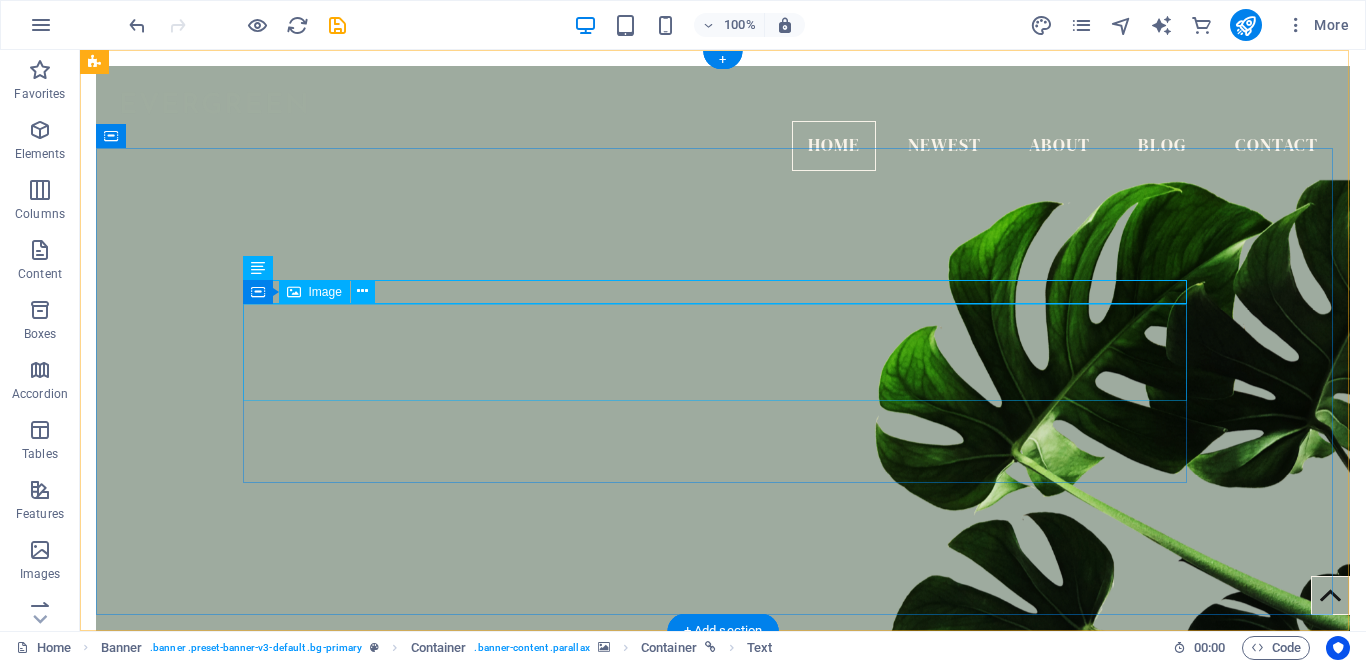 click at bounding box center (723, 895) 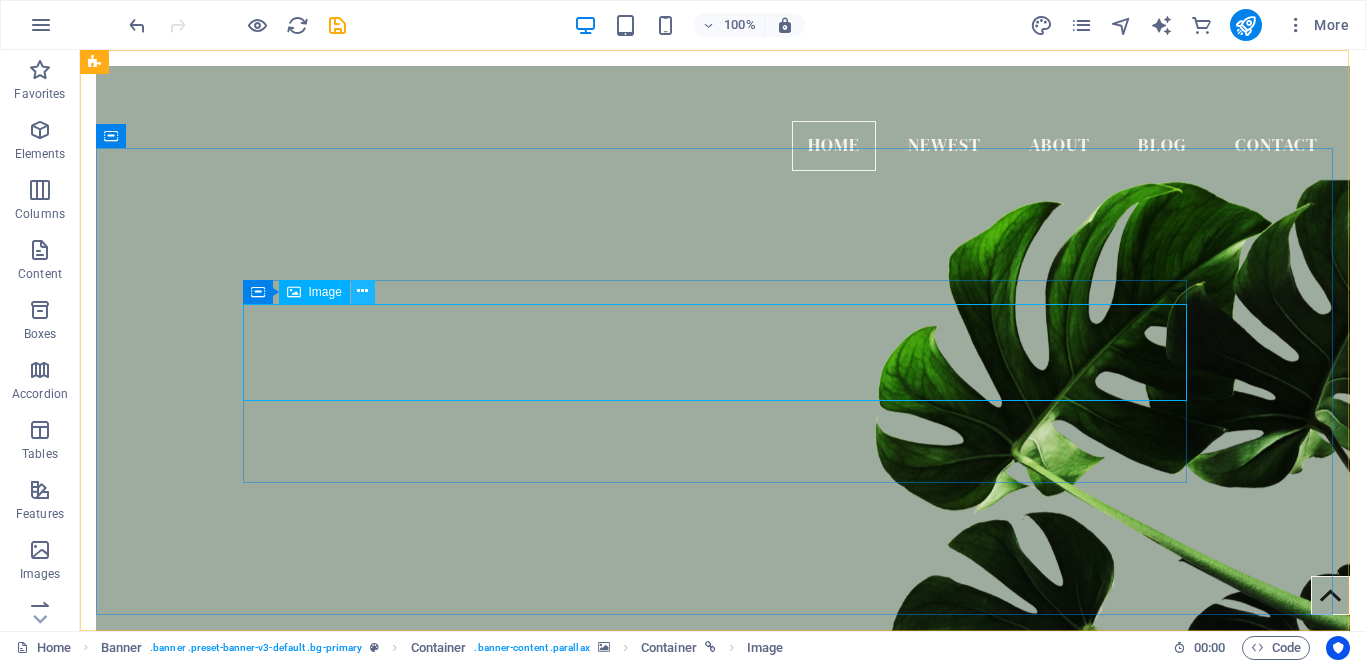 click at bounding box center (362, 291) 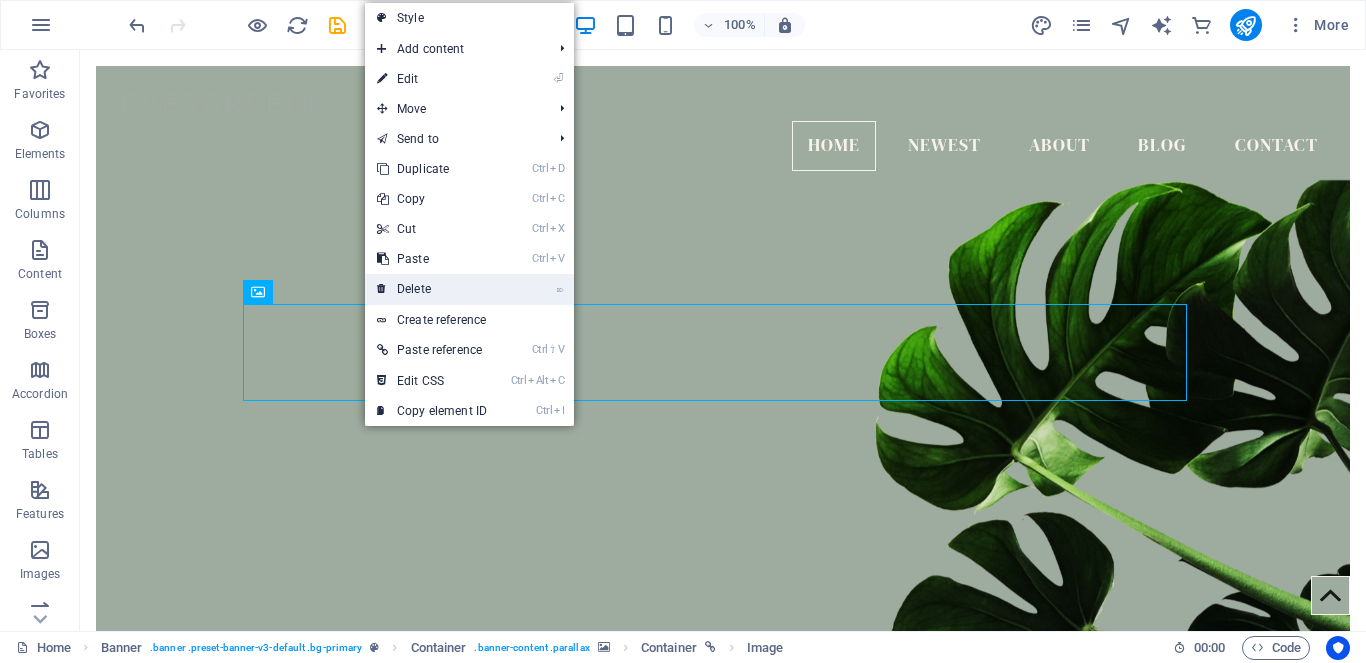 click on "⌦  Delete" at bounding box center [432, 289] 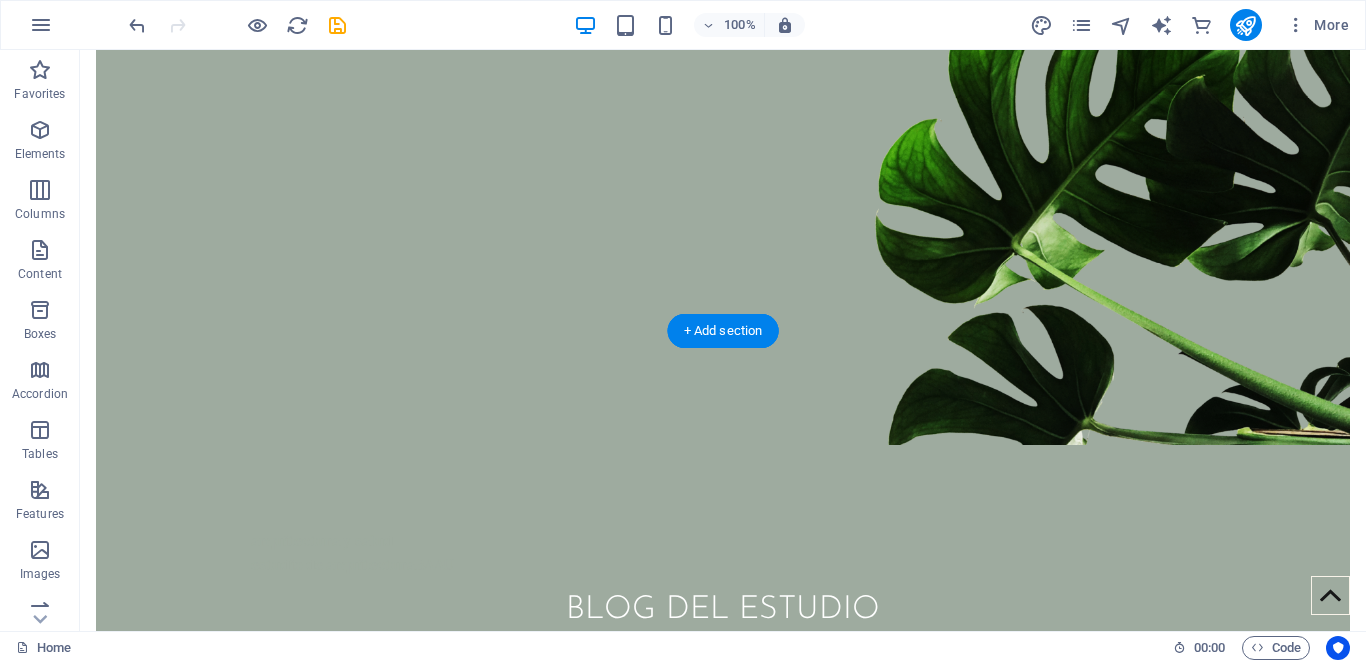 scroll, scrollTop: 0, scrollLeft: 0, axis: both 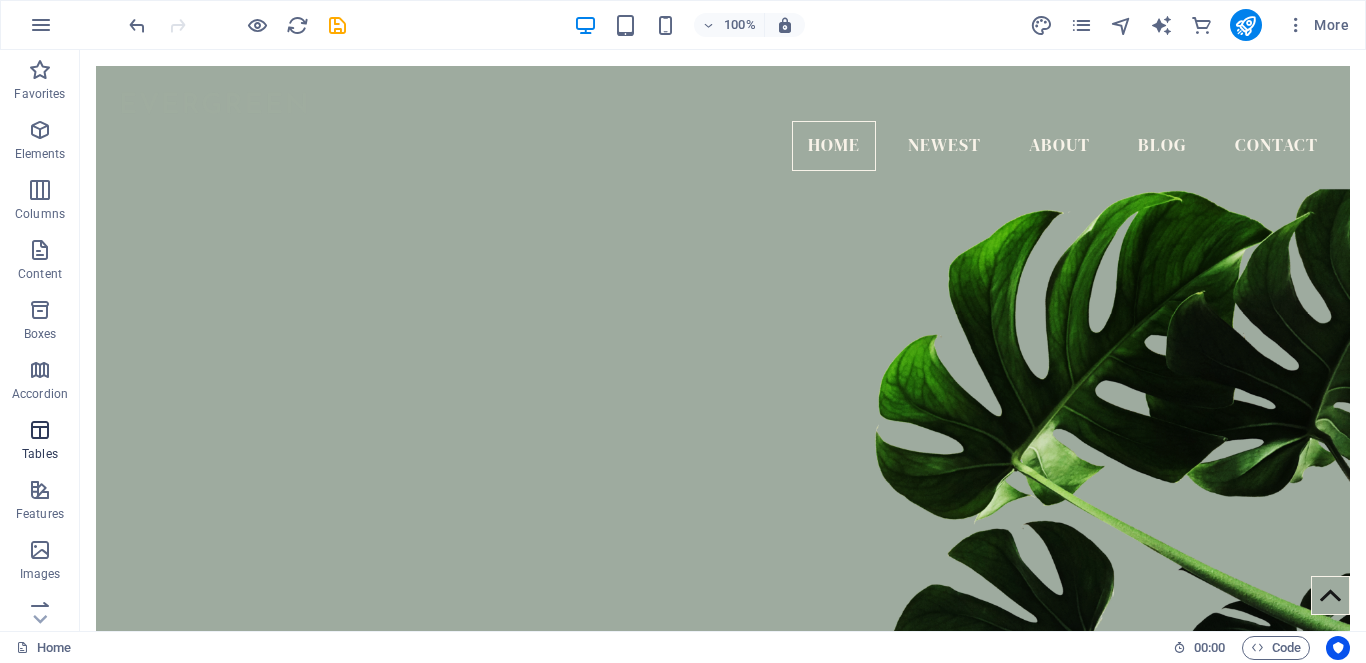 click at bounding box center (40, 430) 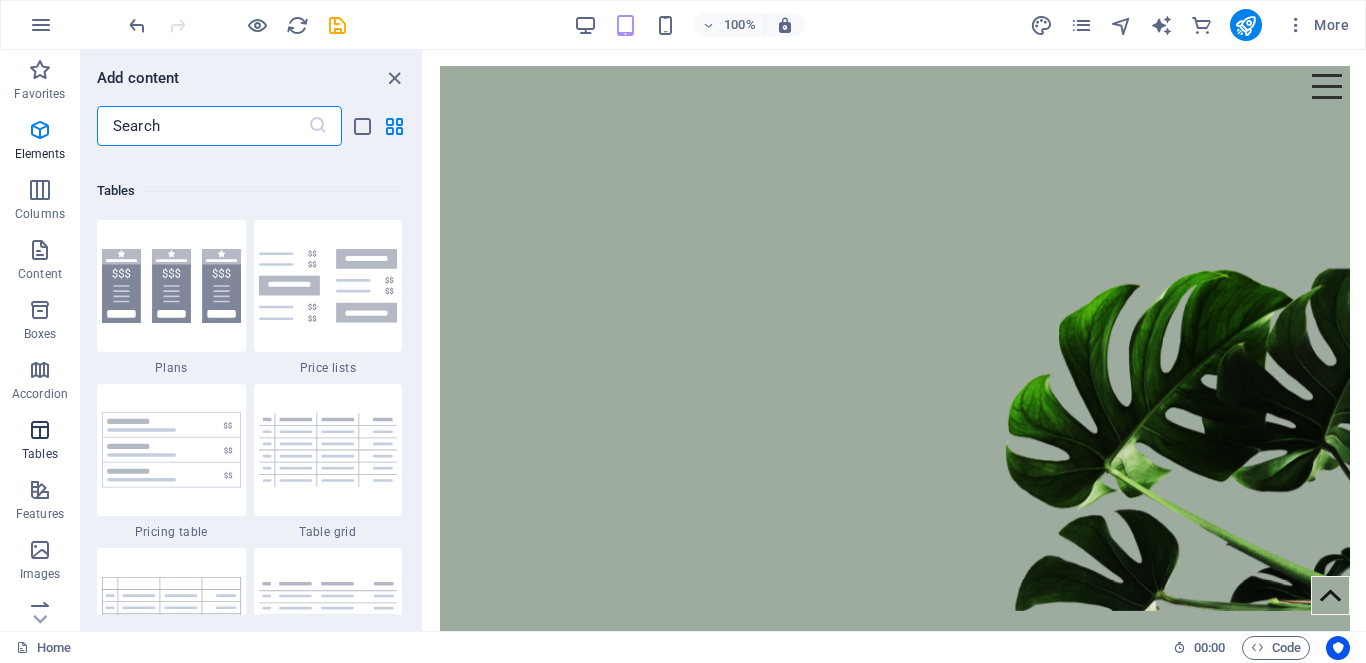 scroll, scrollTop: 7090, scrollLeft: 0, axis: vertical 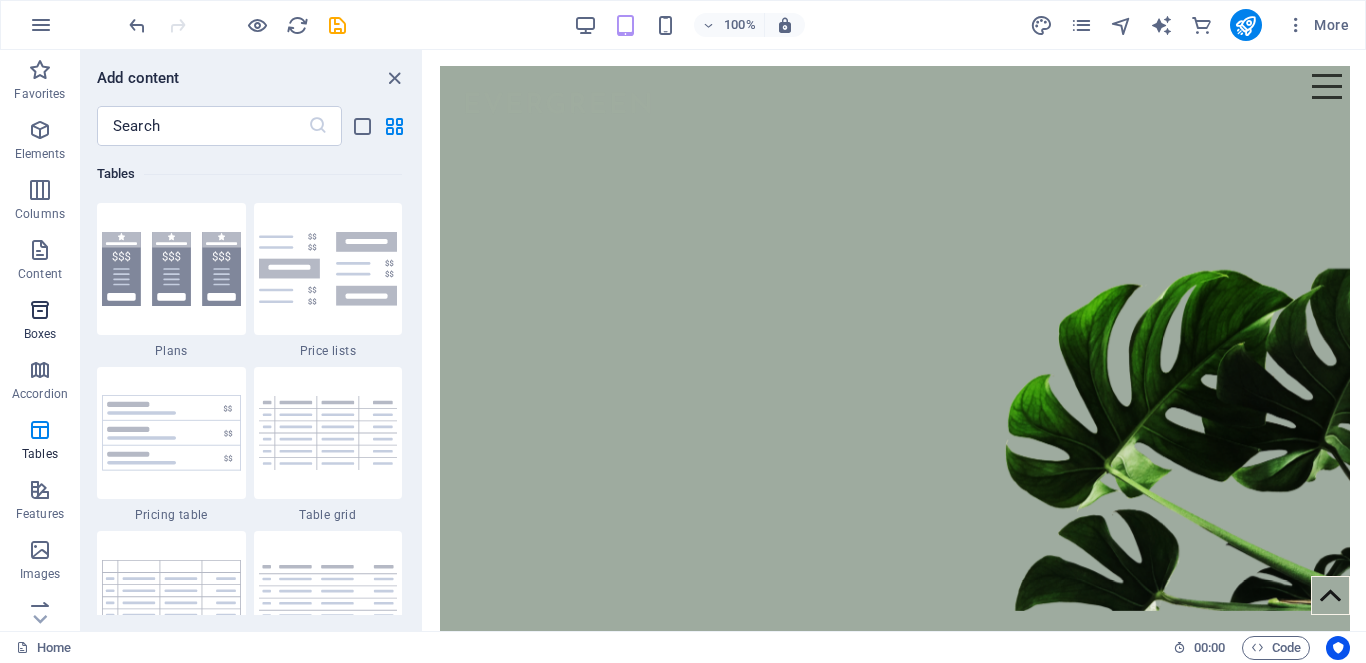 click at bounding box center [40, 310] 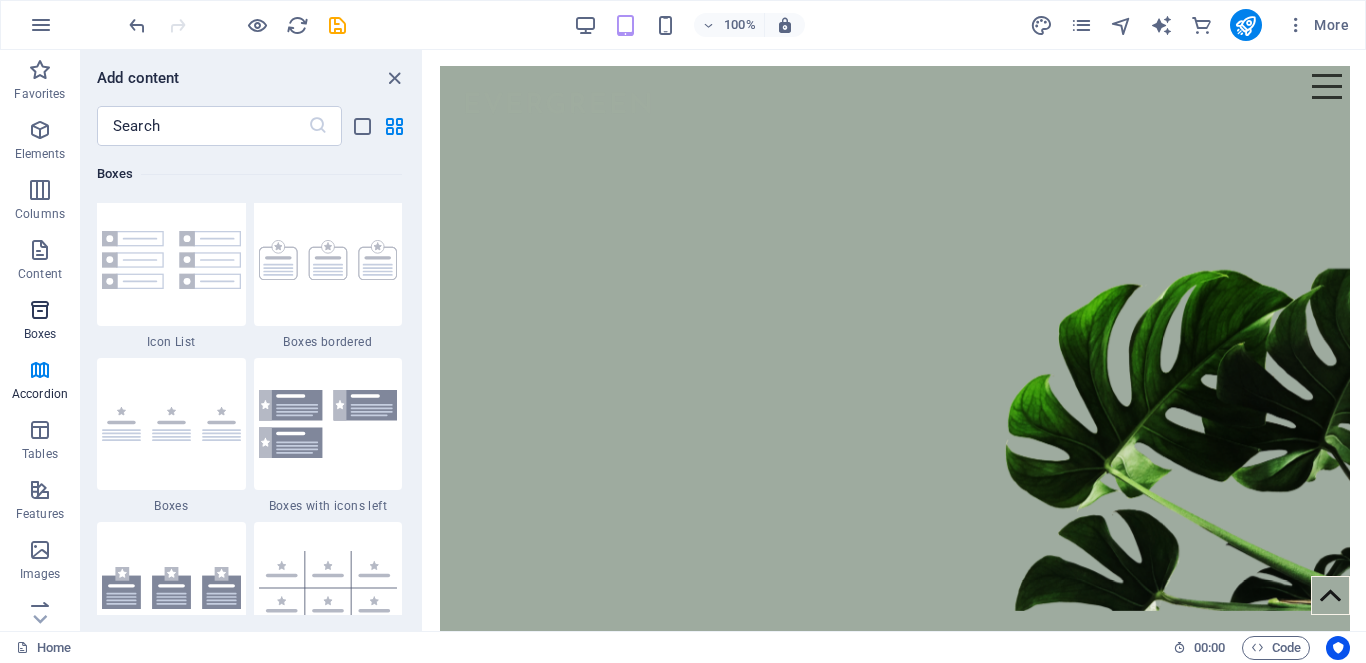 scroll, scrollTop: 5680, scrollLeft: 0, axis: vertical 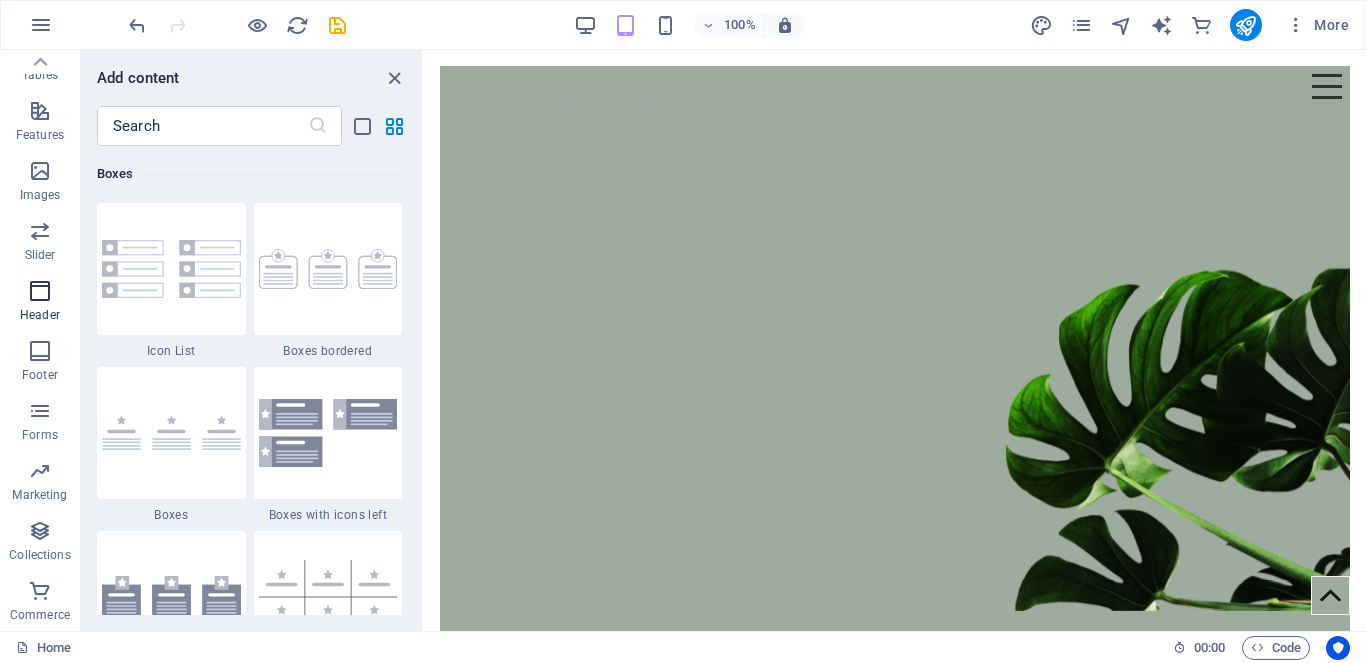 click at bounding box center (40, 291) 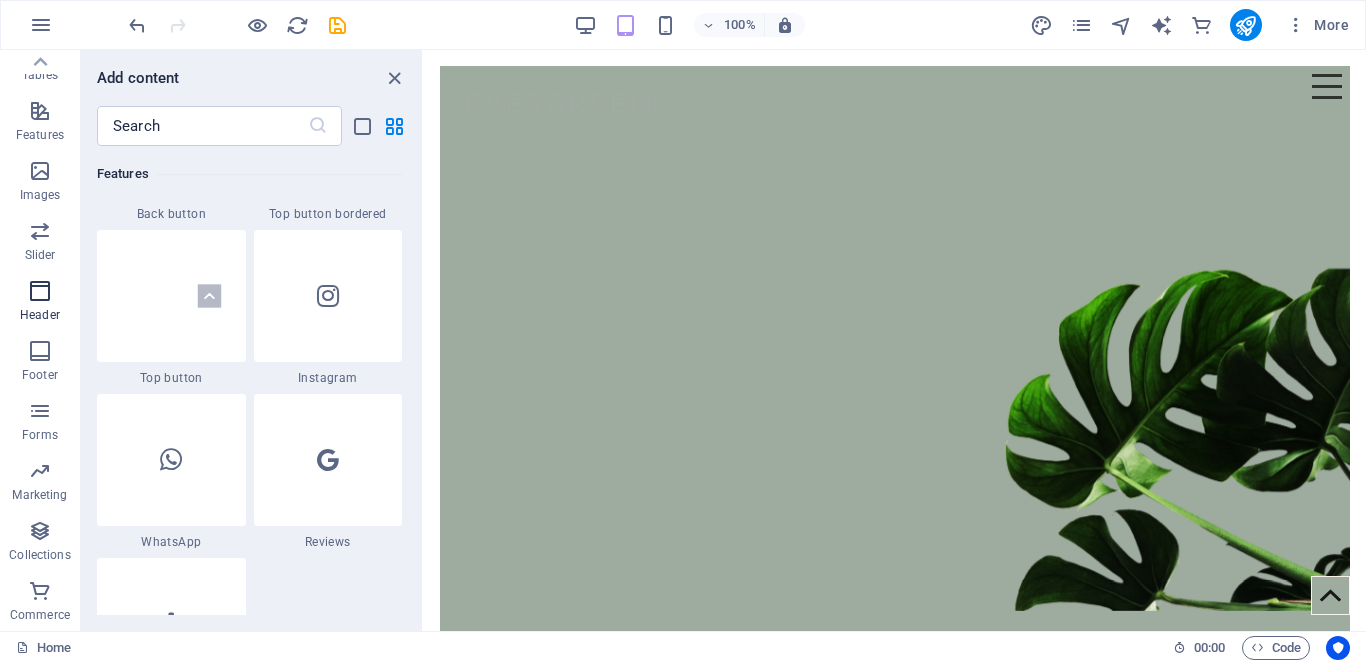 scroll, scrollTop: 12206, scrollLeft: 0, axis: vertical 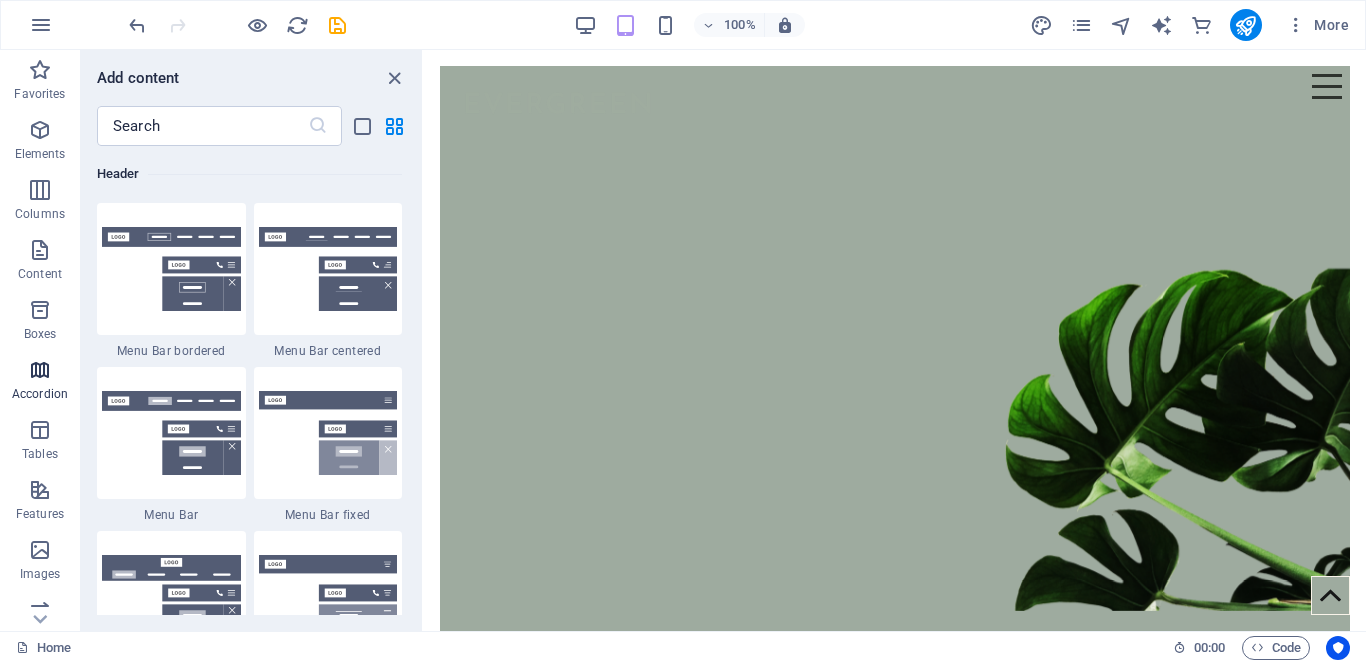 click at bounding box center (40, 370) 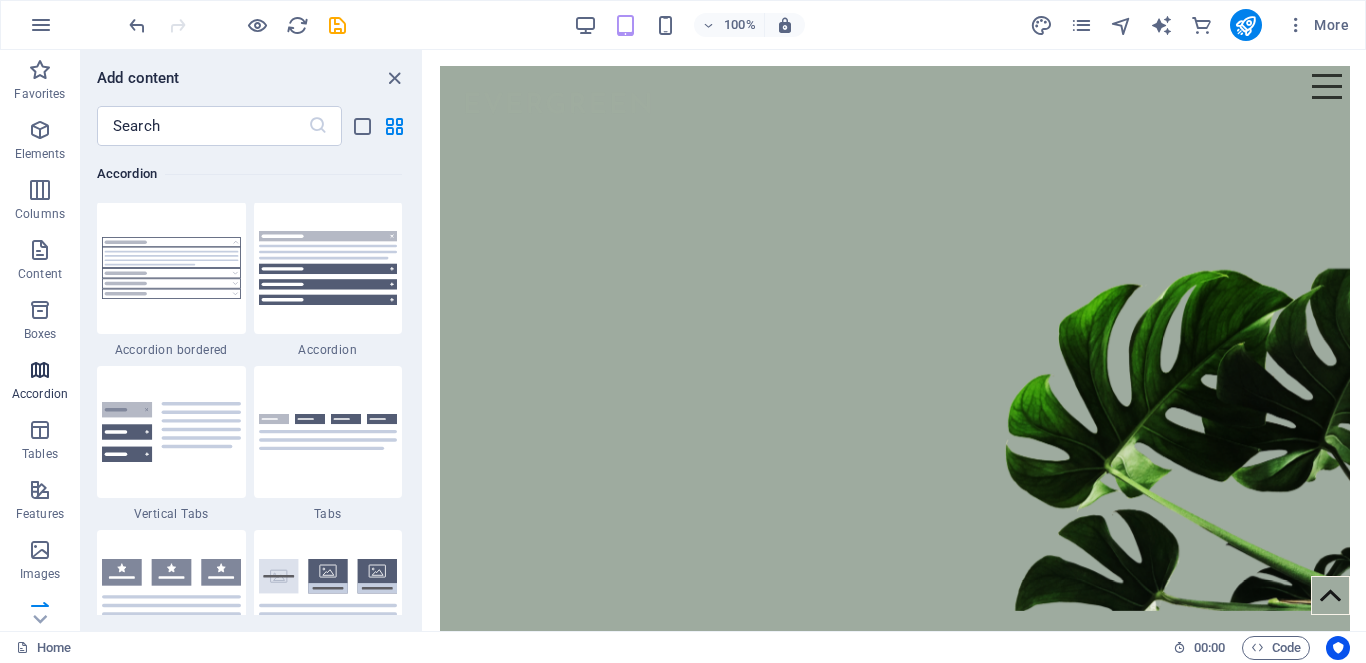 scroll, scrollTop: 6549, scrollLeft: 0, axis: vertical 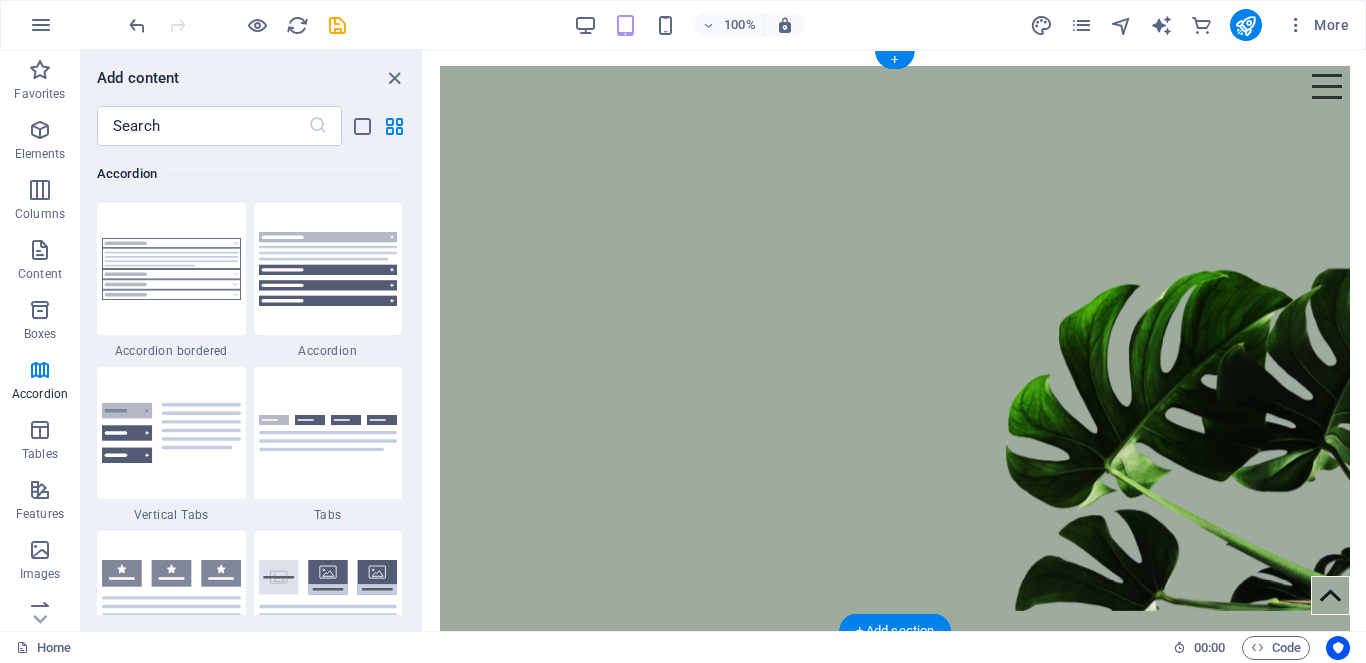 click at bounding box center [895, 354] 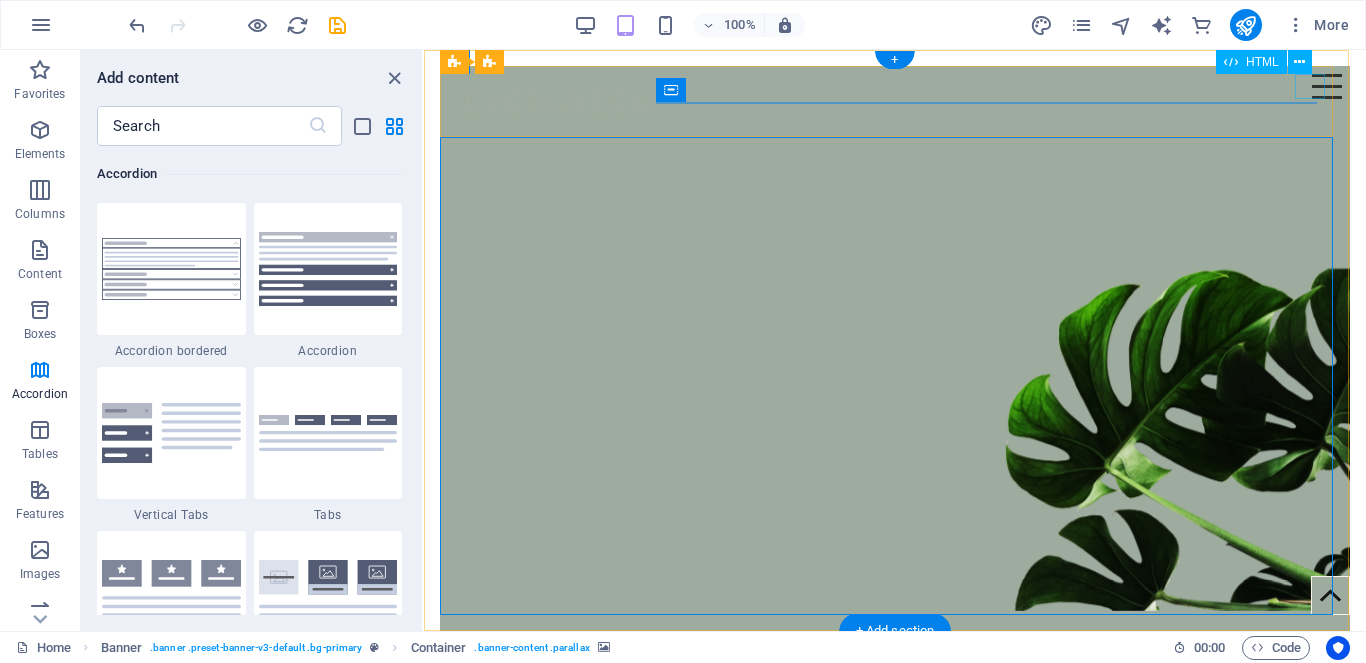 click at bounding box center (1327, 86) 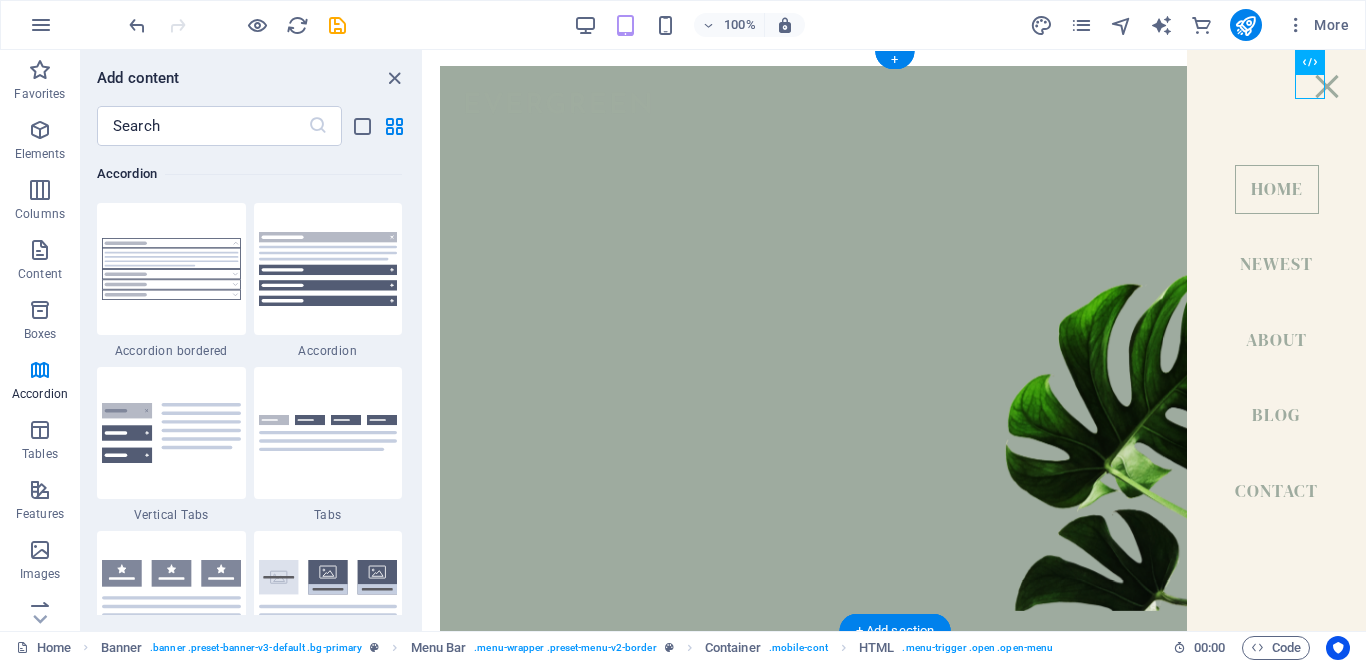 click at bounding box center (895, 354) 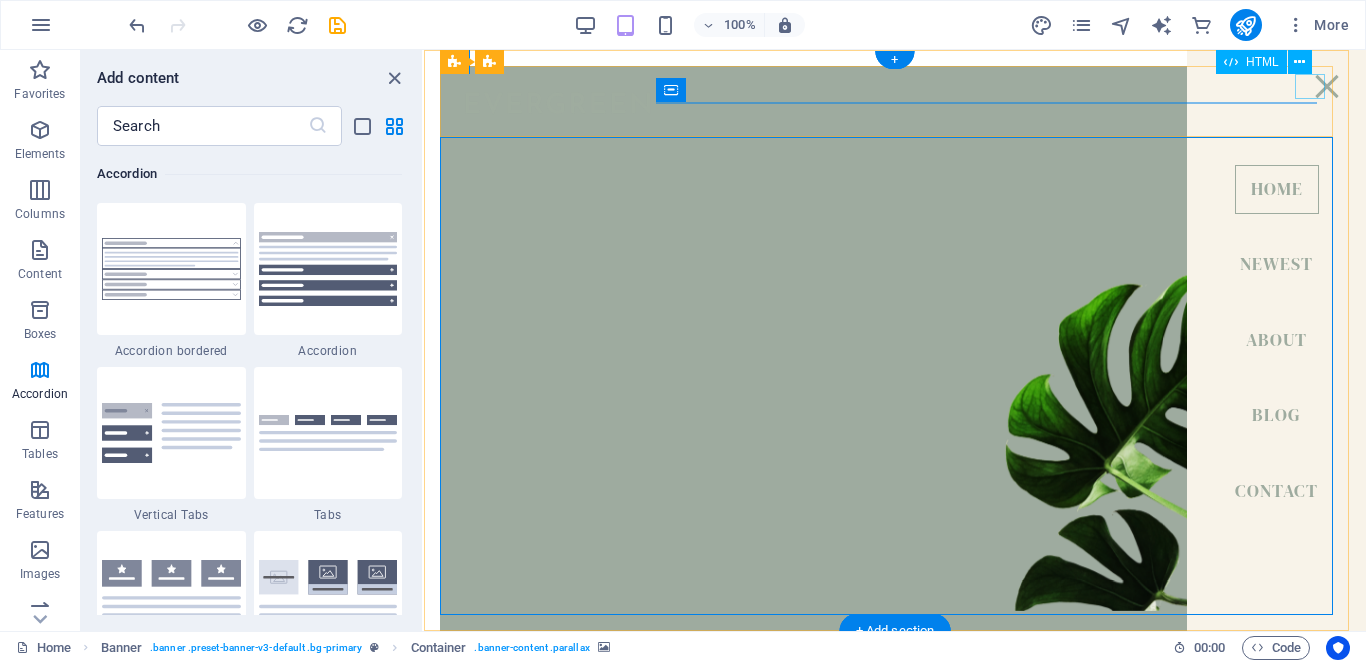 click at bounding box center [1327, 86] 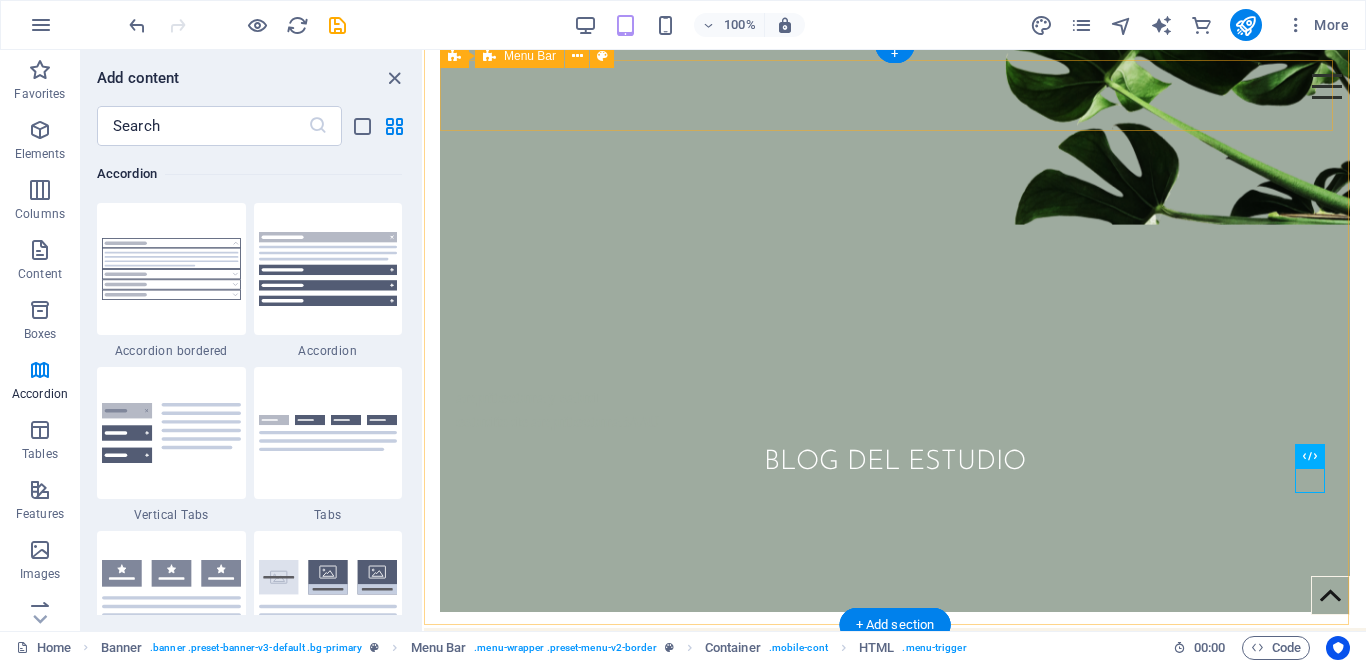 scroll, scrollTop: 0, scrollLeft: 0, axis: both 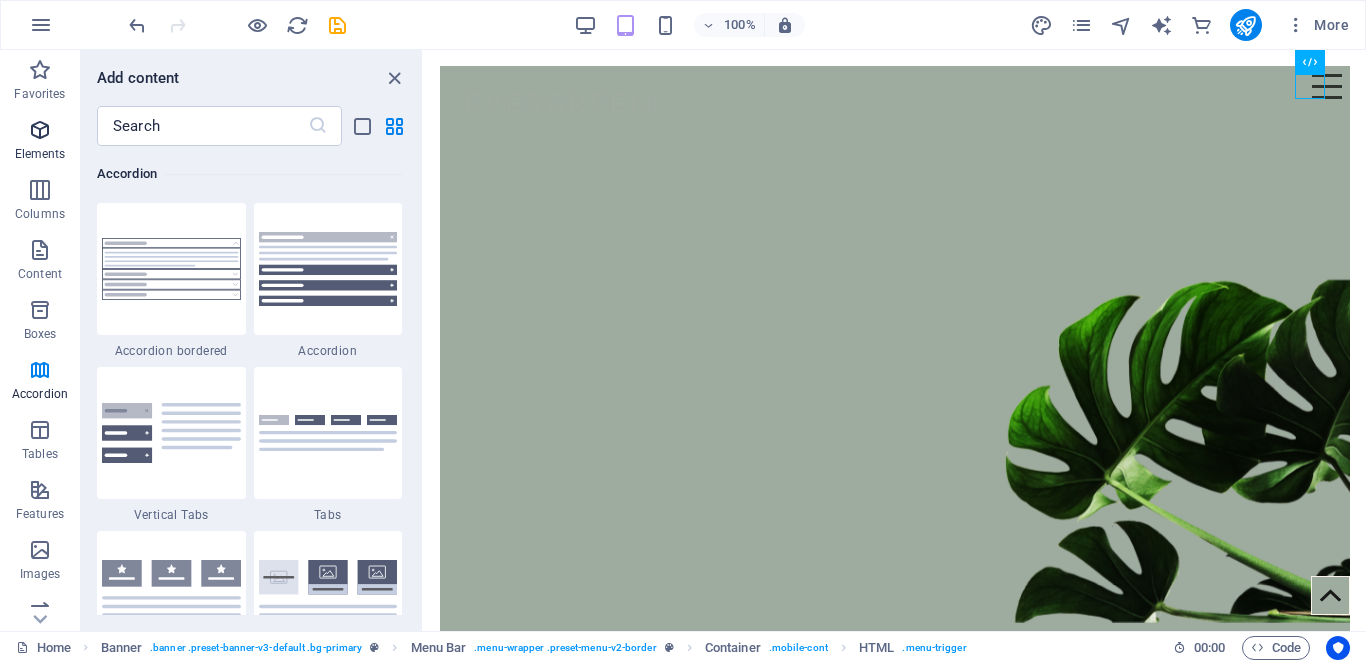 click at bounding box center (40, 130) 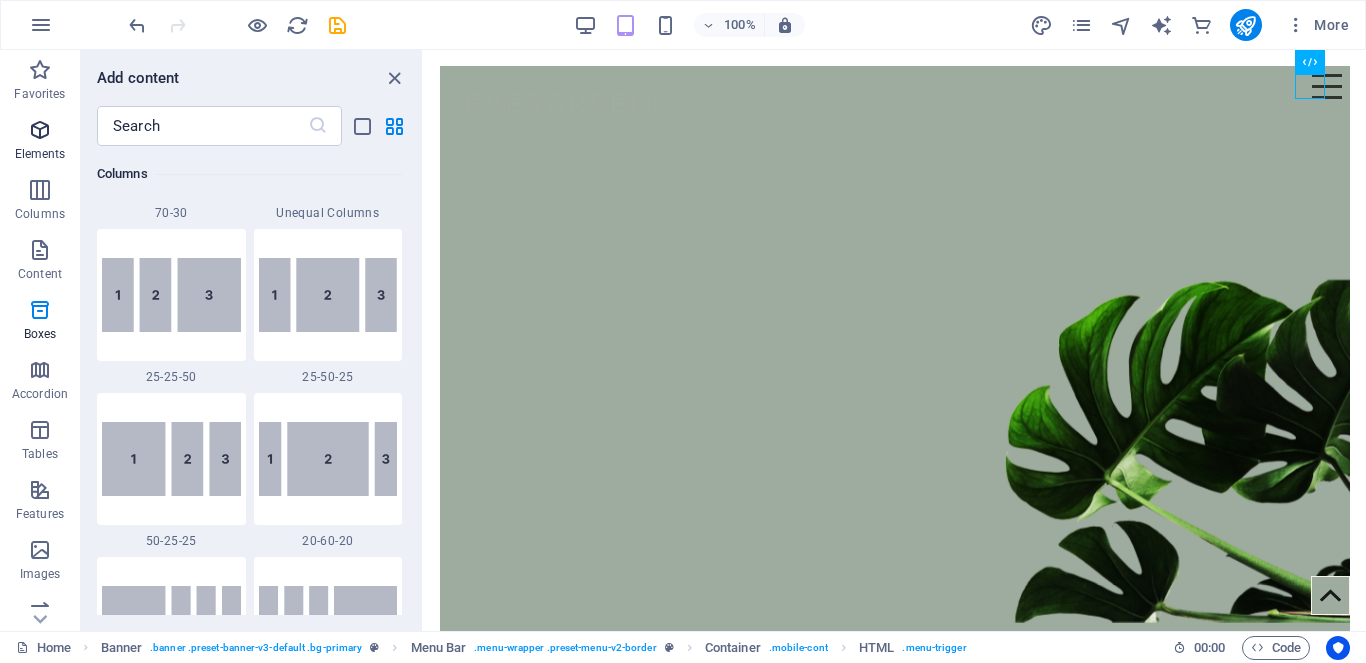scroll, scrollTop: 377, scrollLeft: 0, axis: vertical 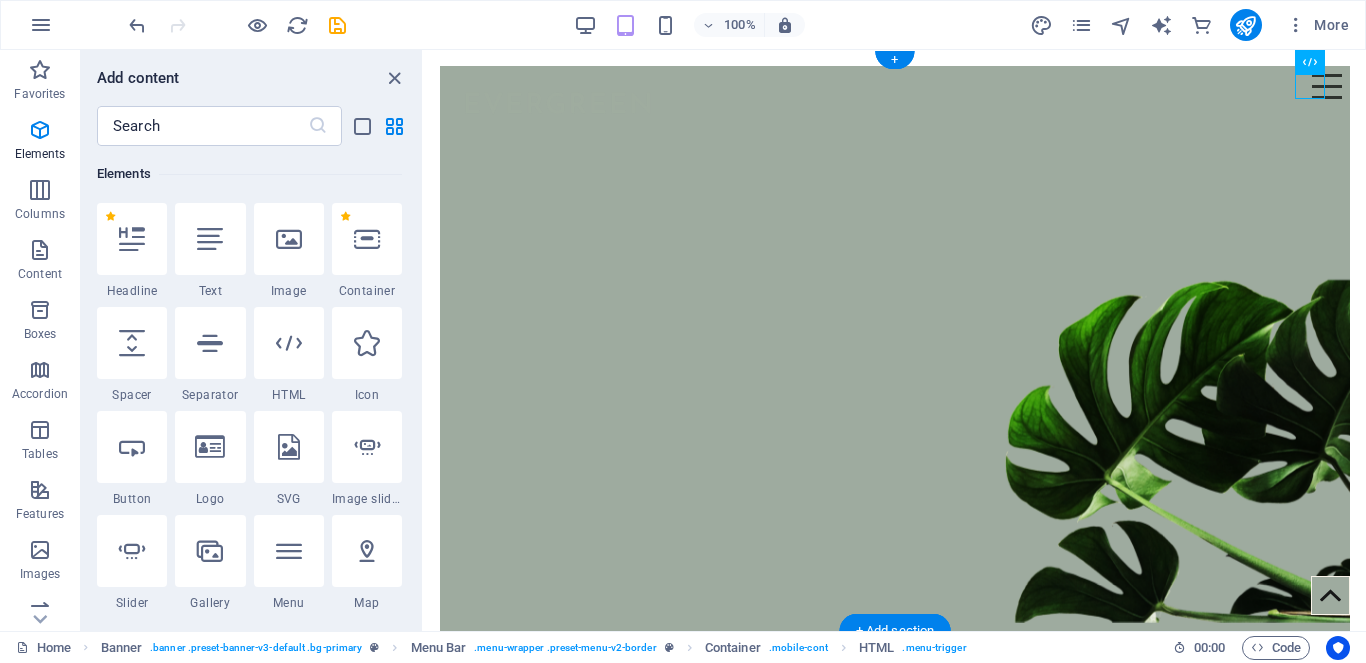 click at bounding box center [895, 362] 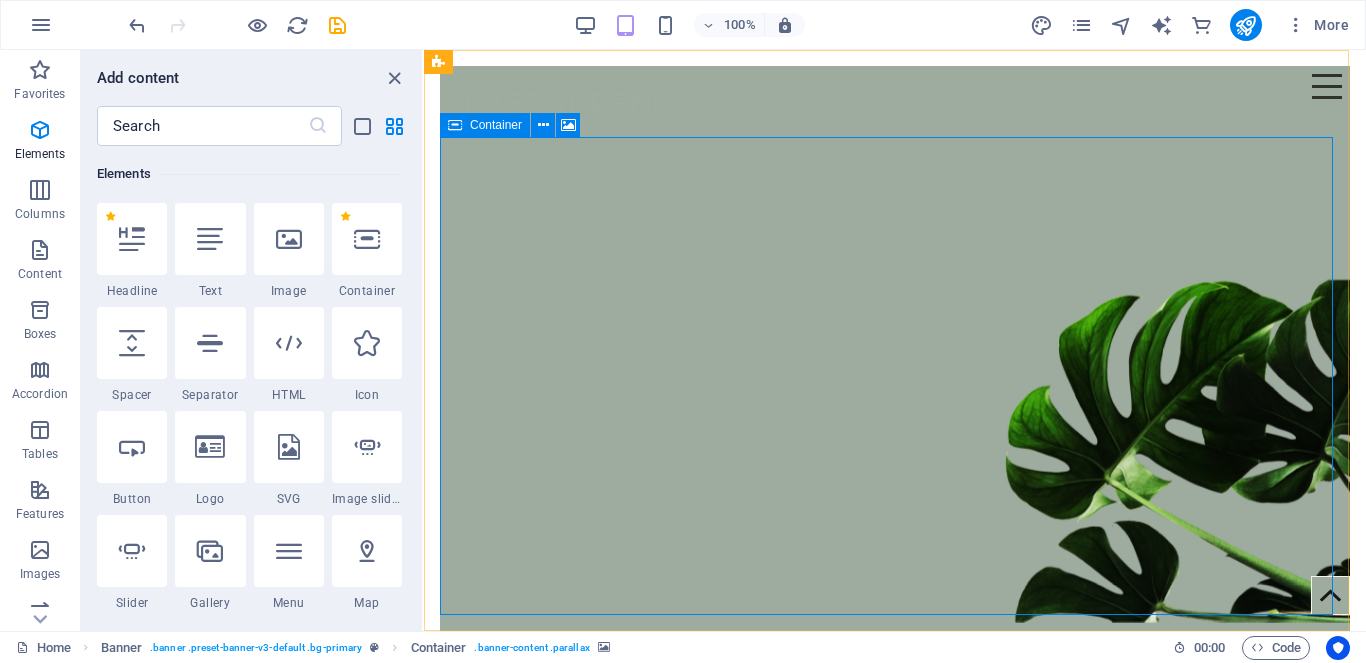 click at bounding box center [455, 125] 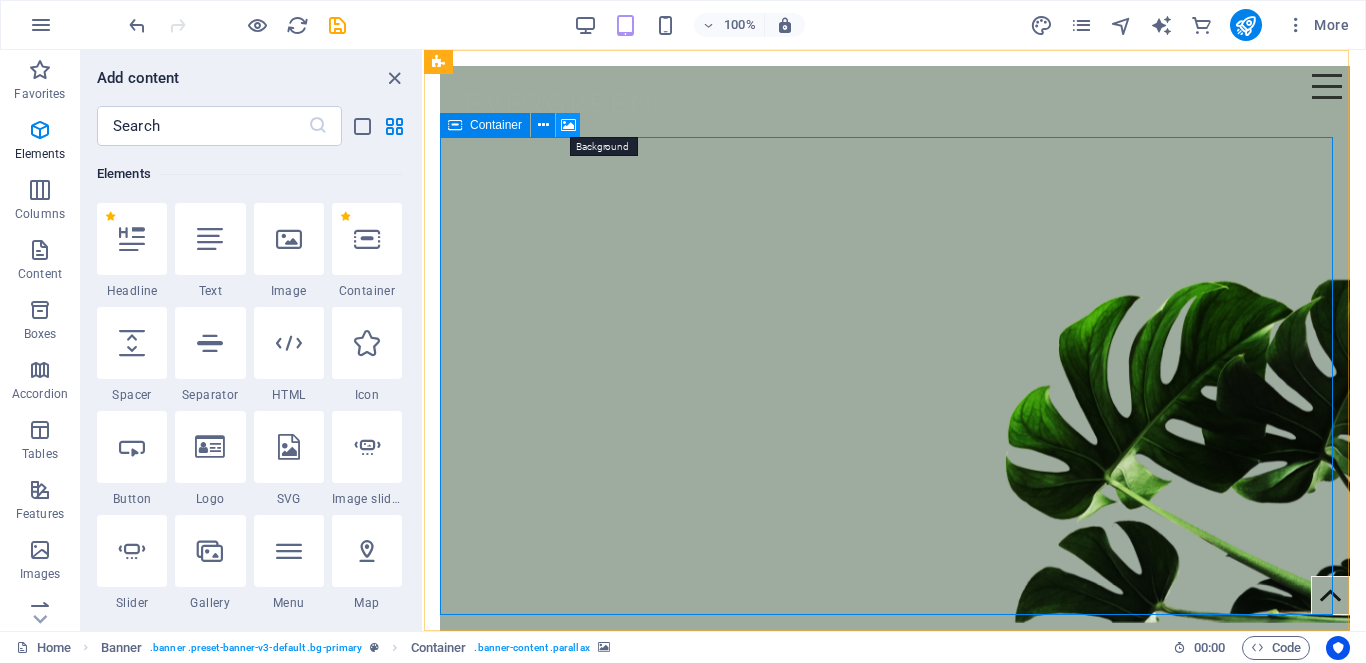 click at bounding box center [568, 125] 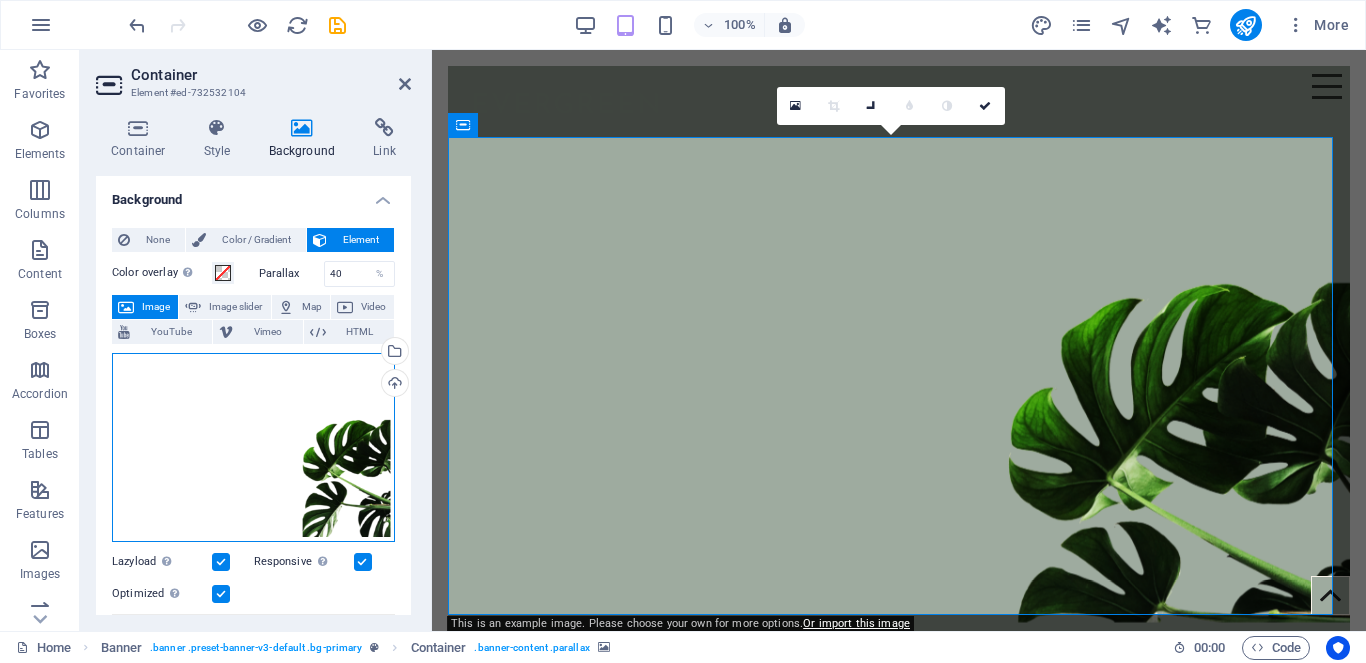 drag, startPoint x: 330, startPoint y: 447, endPoint x: 258, endPoint y: 417, distance: 78 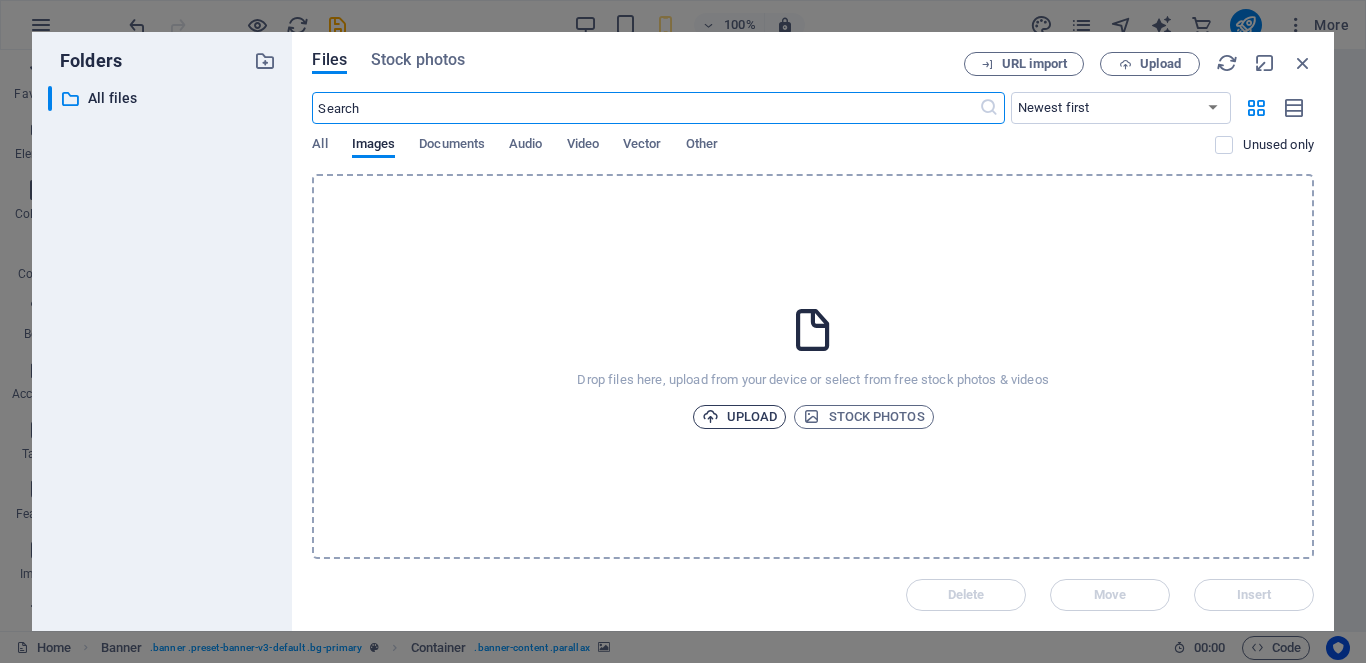 click on "Upload" at bounding box center [740, 417] 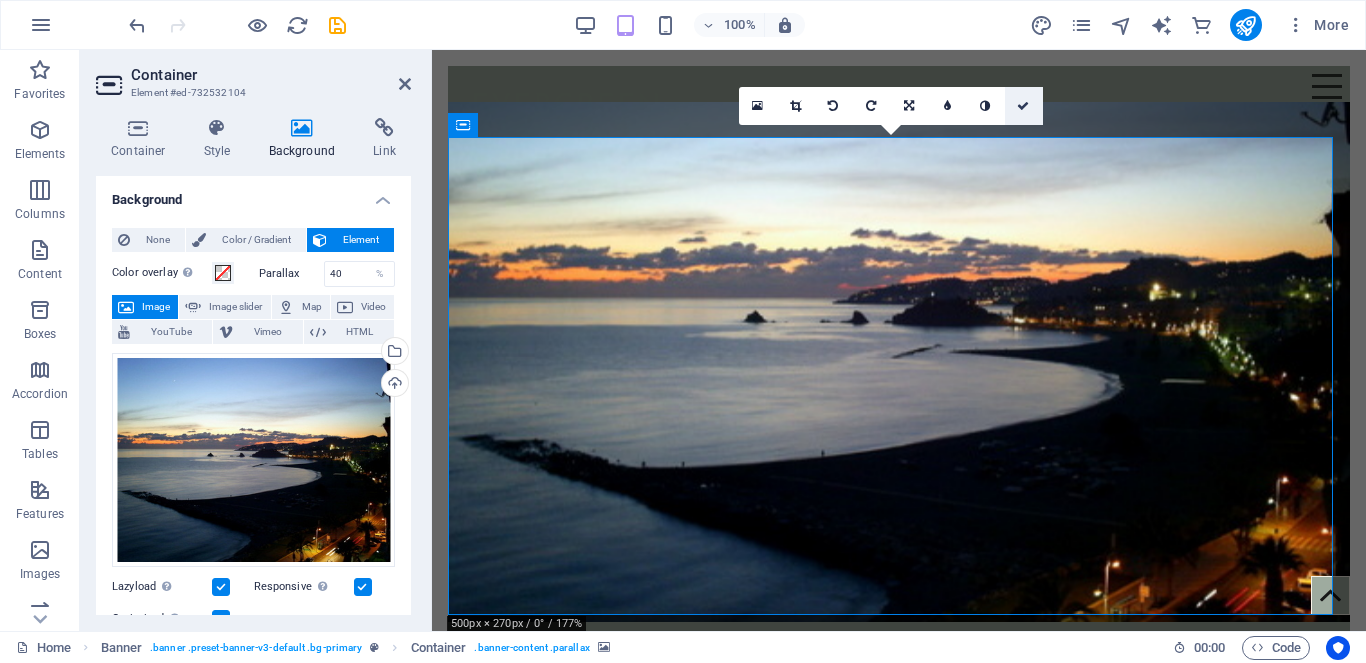 click at bounding box center [1023, 106] 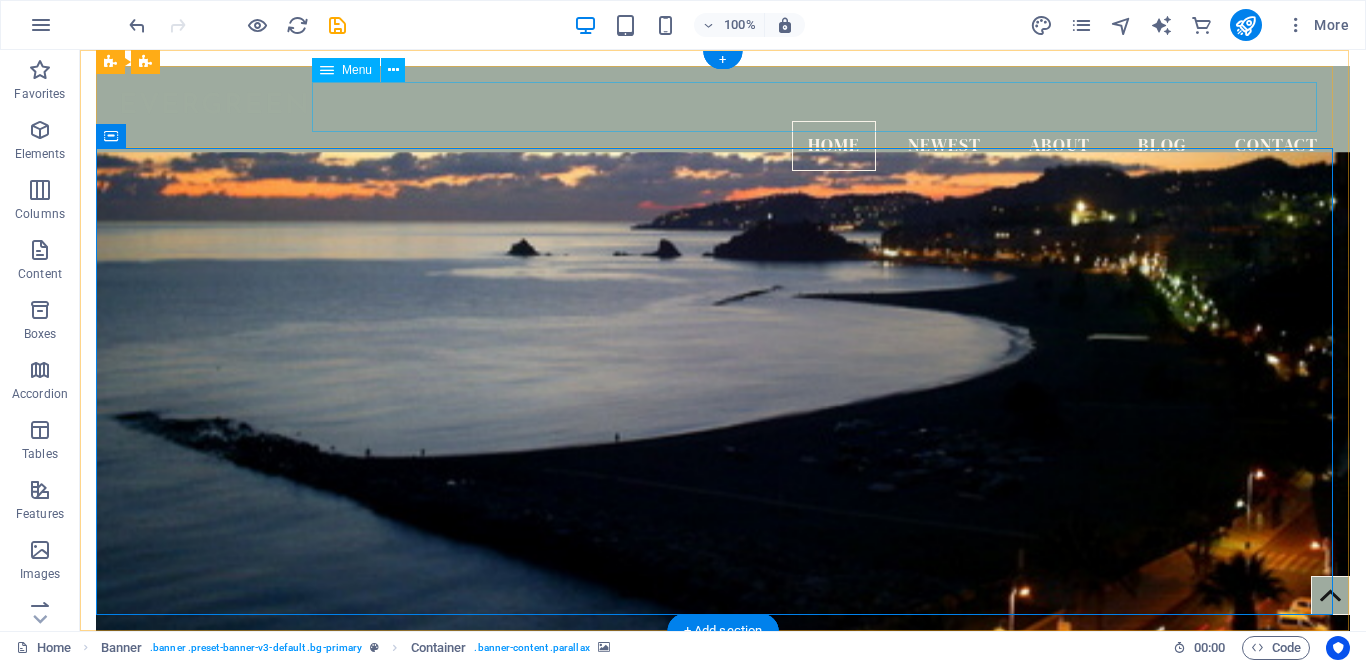 click on "Home Newest About Blog Contact" at bounding box center [723, 146] 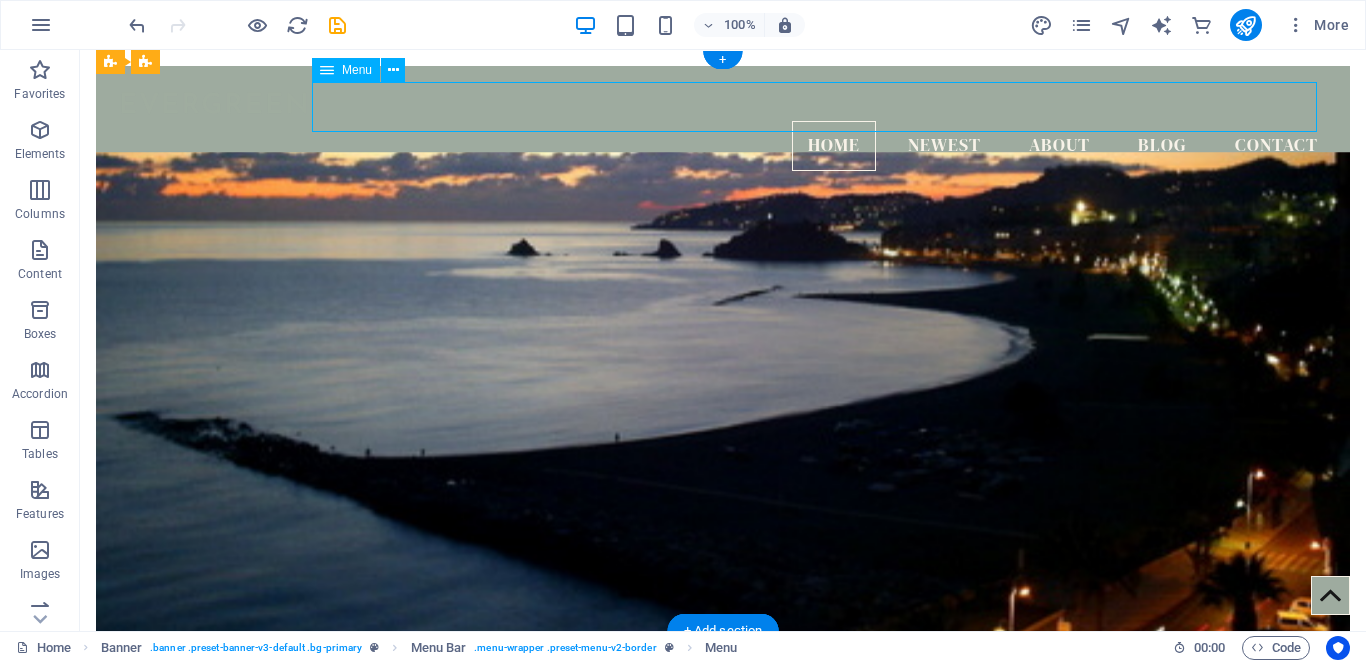 click on "Home Newest About Blog Contact" at bounding box center (723, 146) 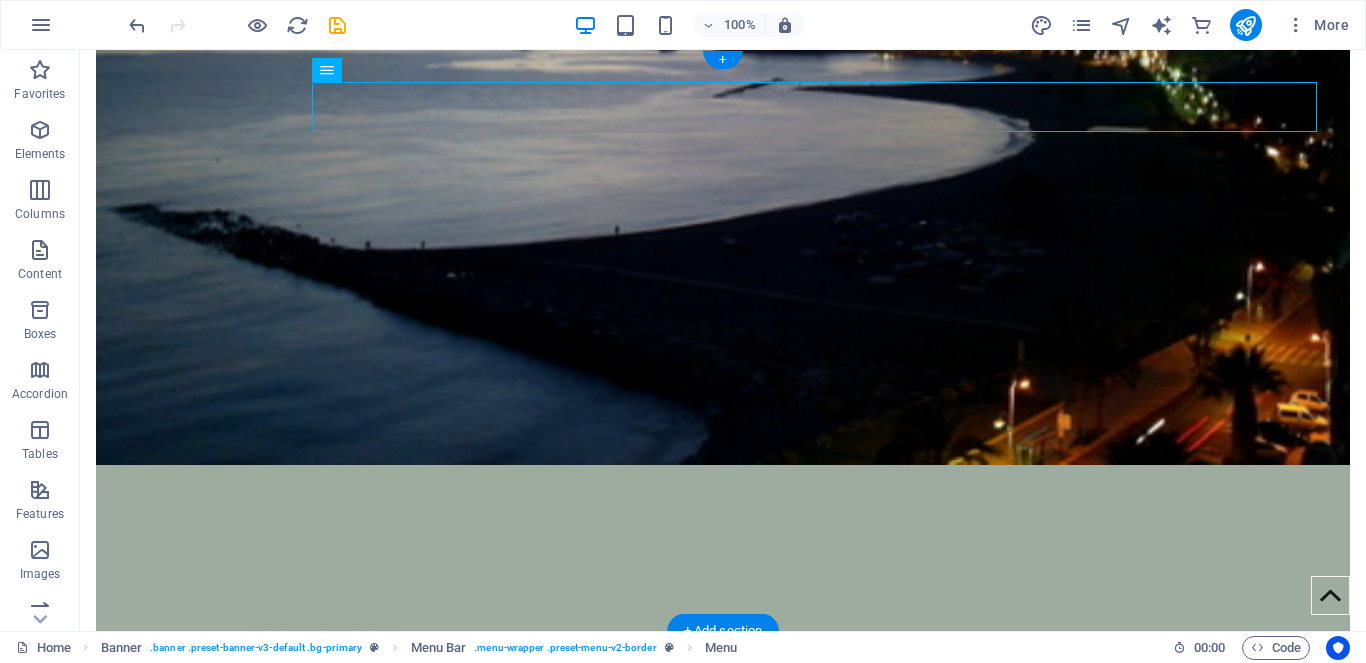 scroll, scrollTop: 0, scrollLeft: 0, axis: both 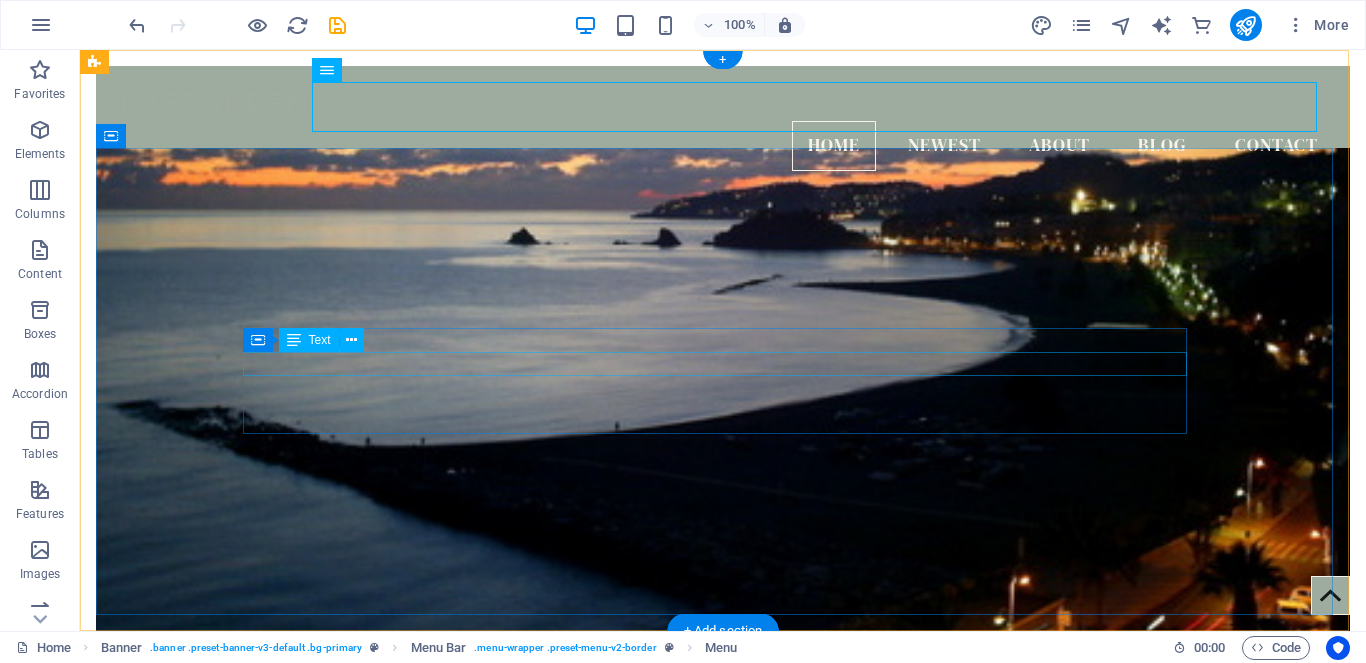 click on "estudio de arquitecturaBAAU" at bounding box center [723, 864] 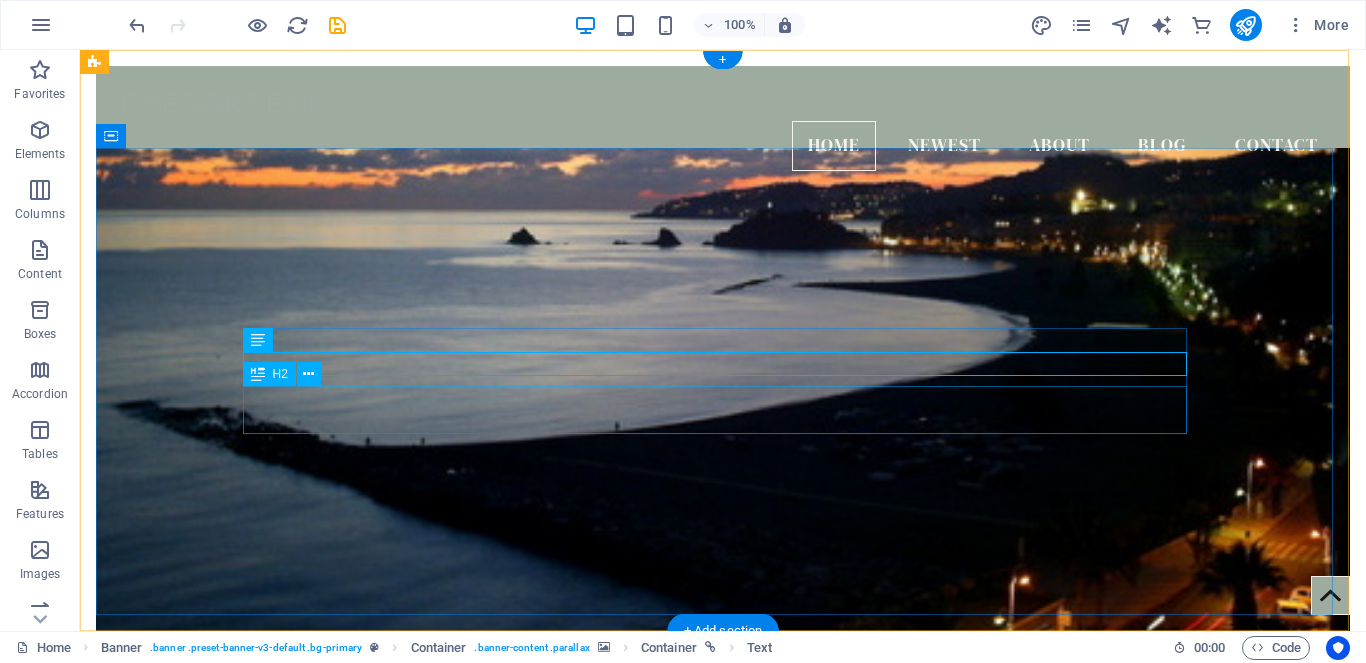 click on "Blog del estudio" at bounding box center (723, 910) 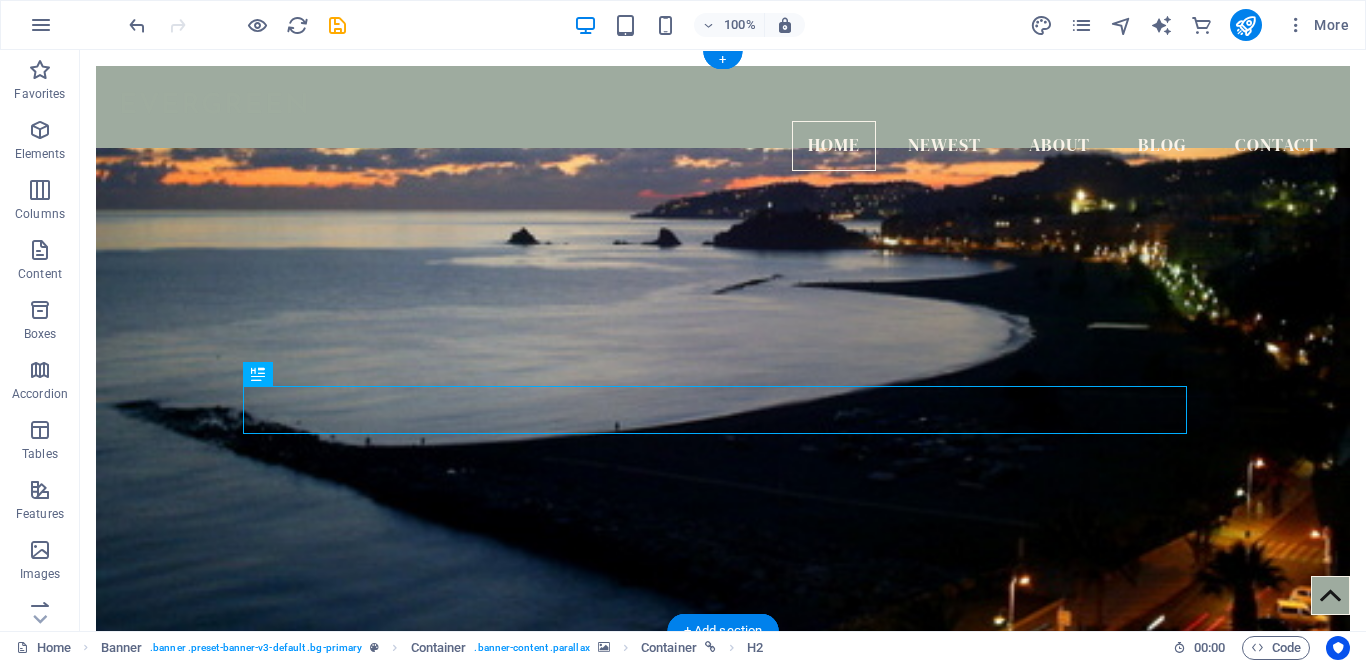 click at bounding box center (723, 404) 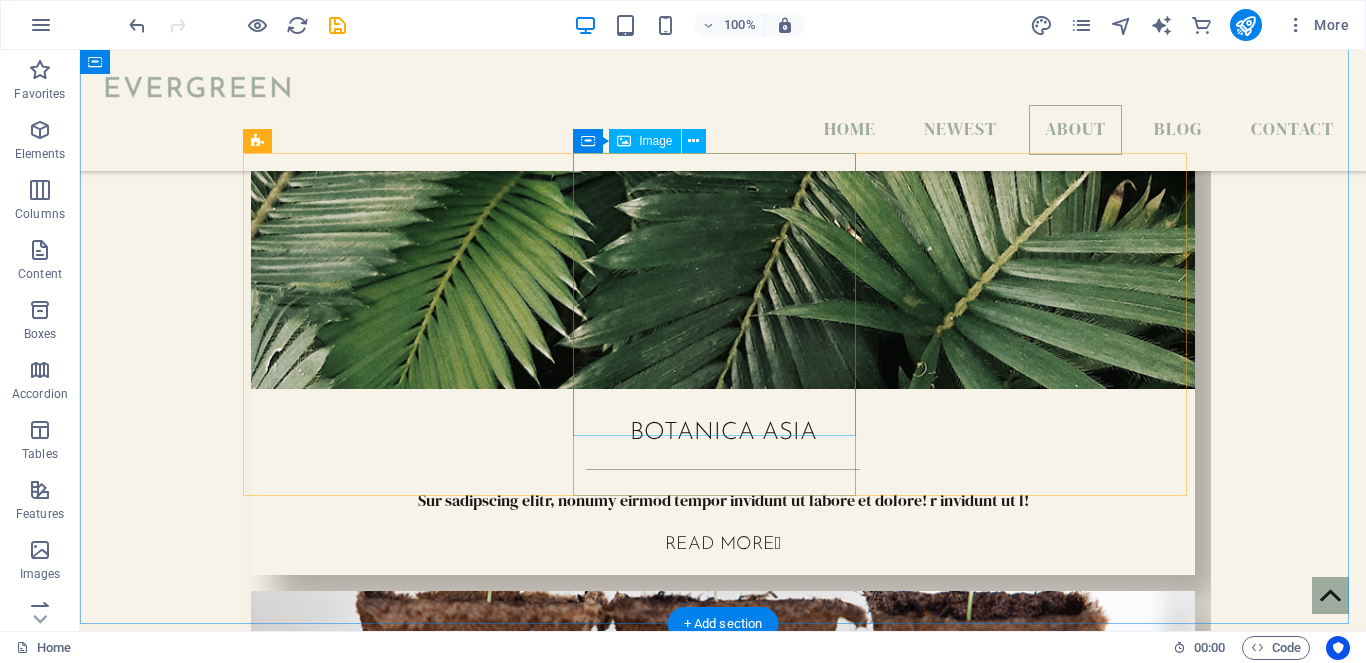 scroll, scrollTop: 1500, scrollLeft: 0, axis: vertical 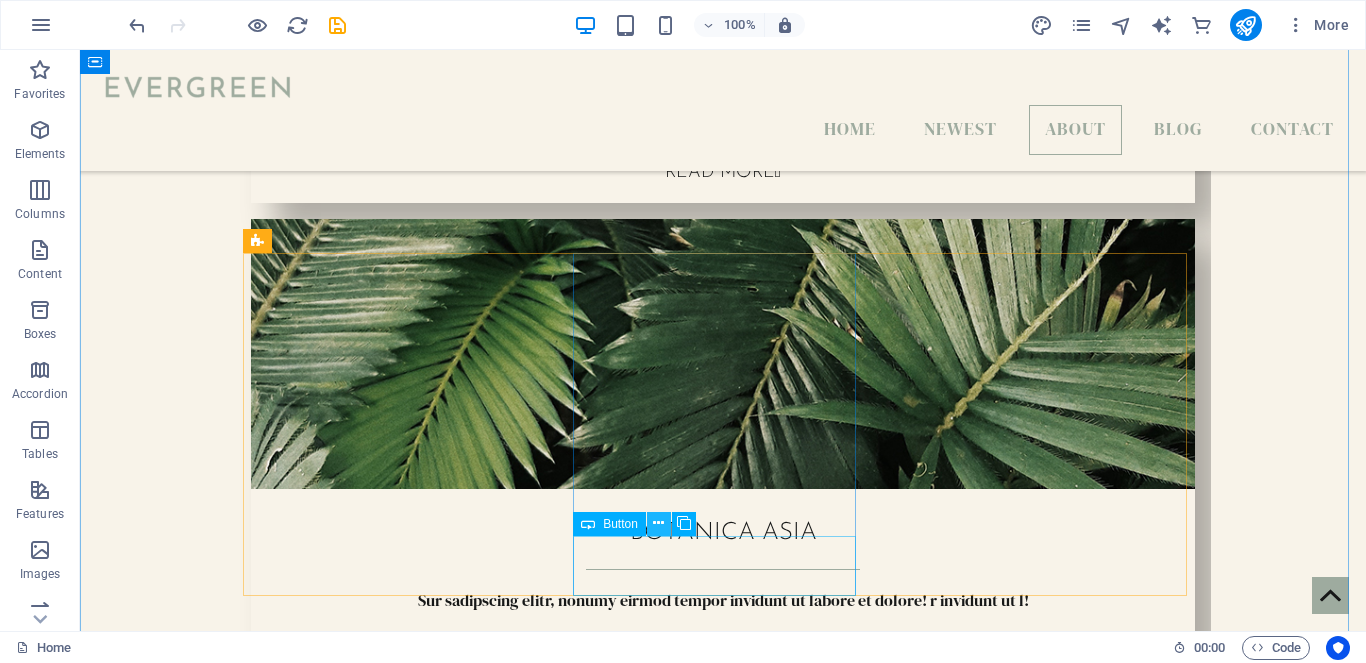 click at bounding box center [658, 523] 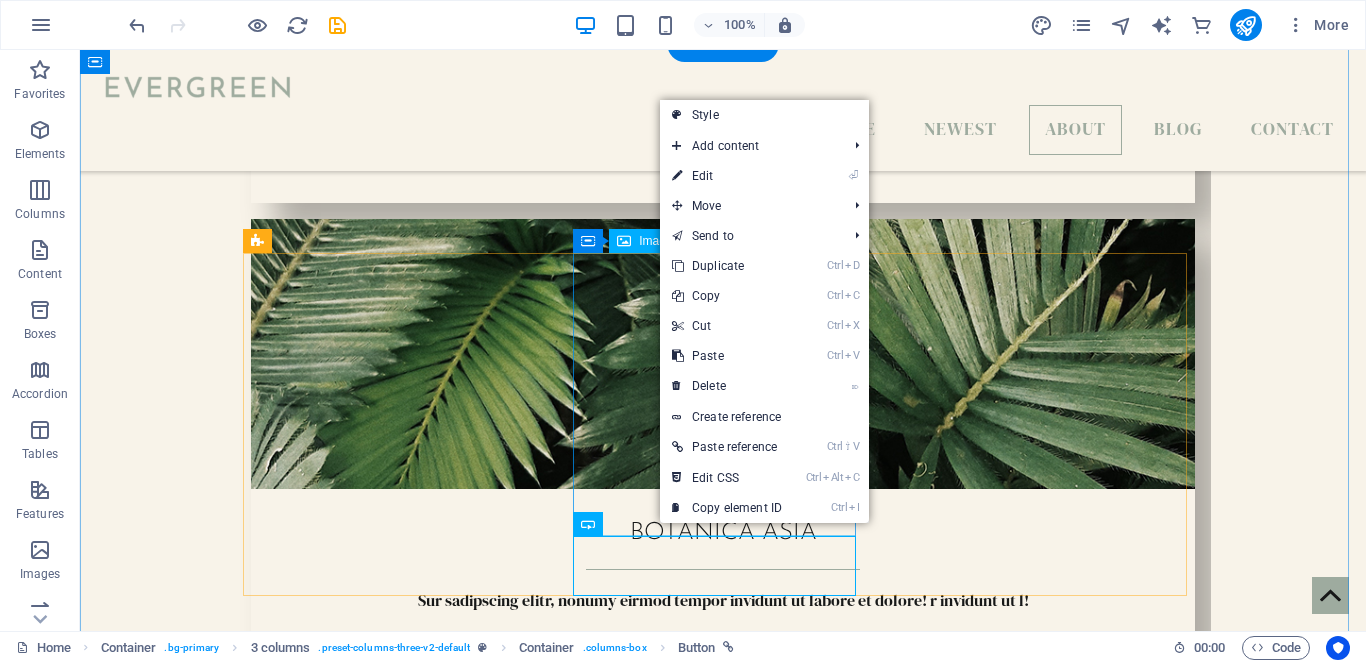 click at bounding box center [392, 2091] 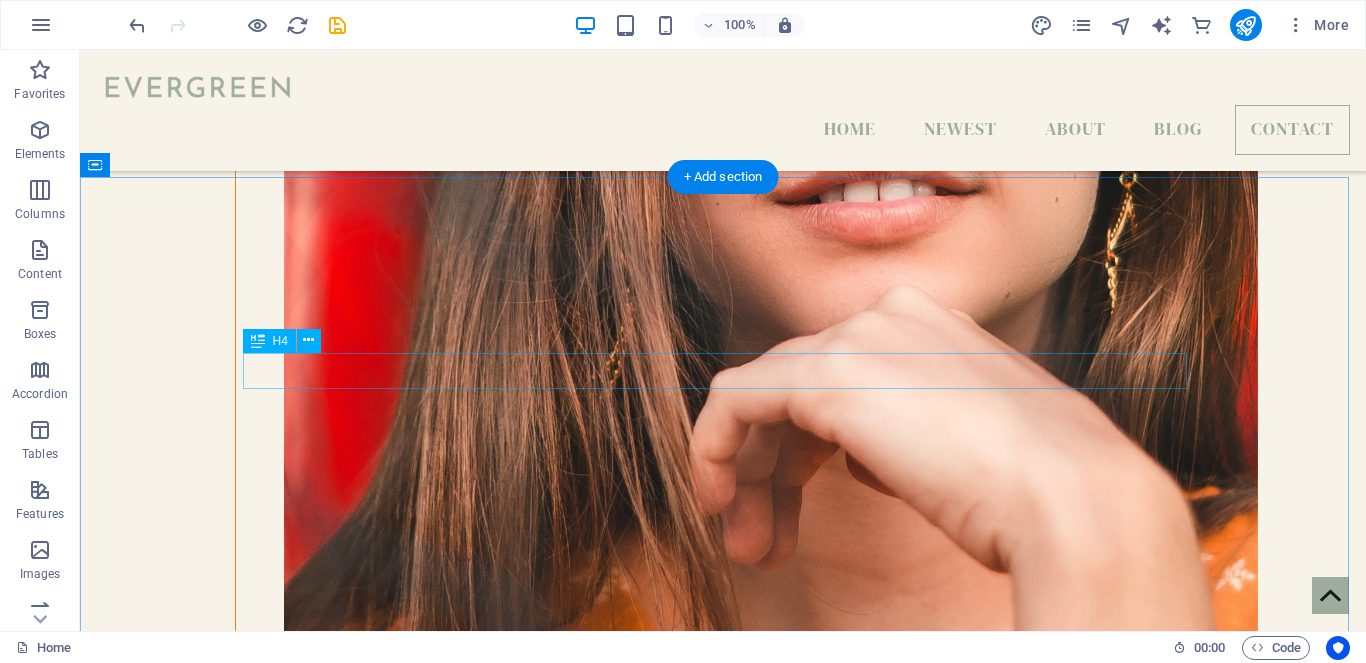 scroll, scrollTop: 5800, scrollLeft: 0, axis: vertical 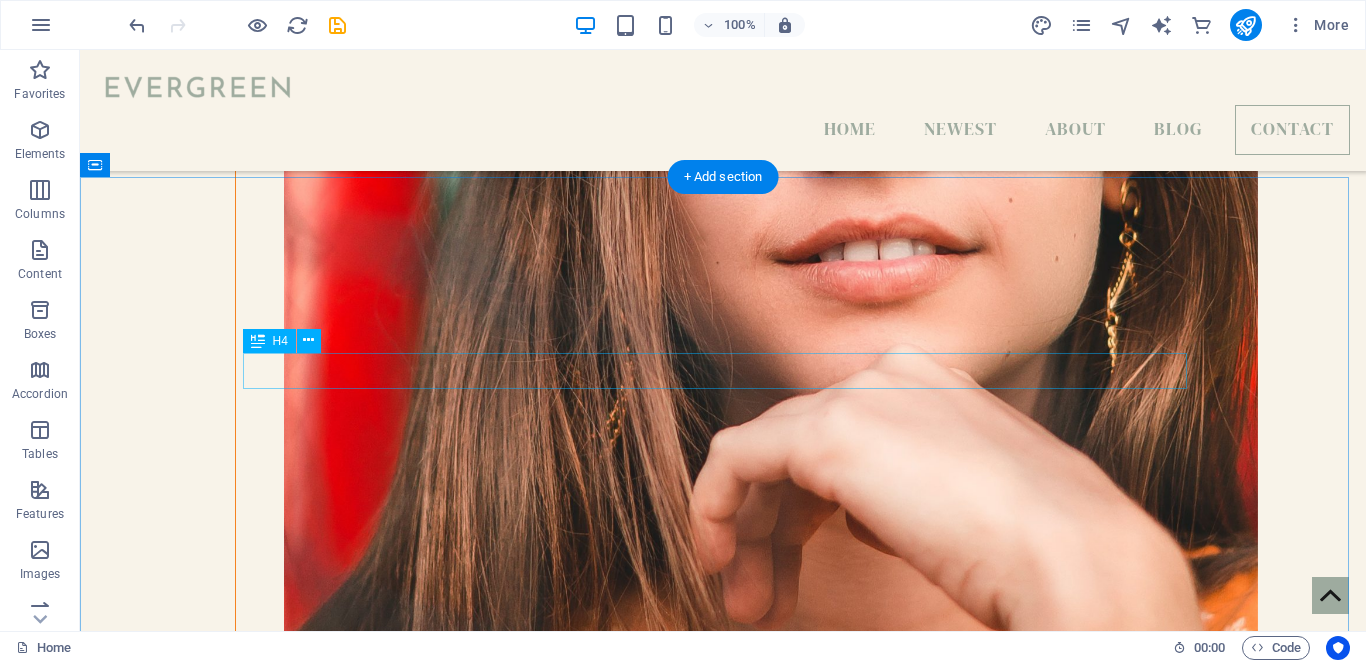 click on "BECOME A PART OF EVERGREEN!" at bounding box center (723, 6285) 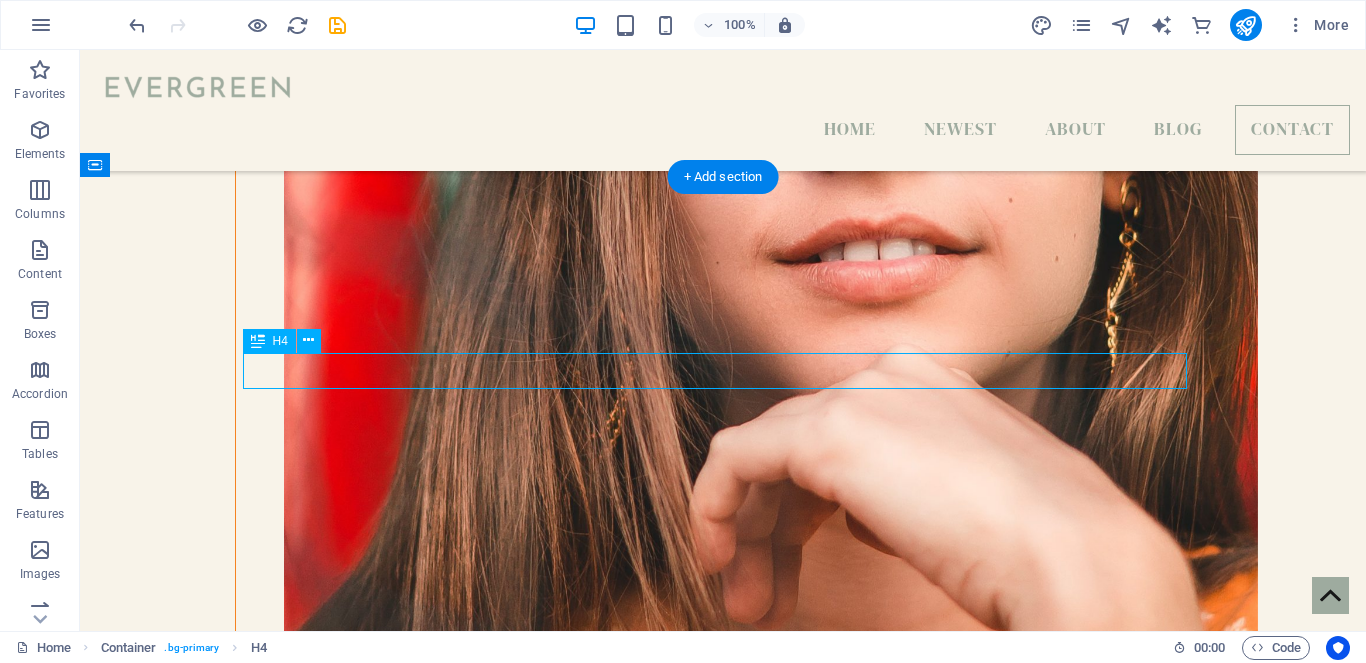 click on "BECOME A PART OF EVERGREEN!" at bounding box center (723, 6285) 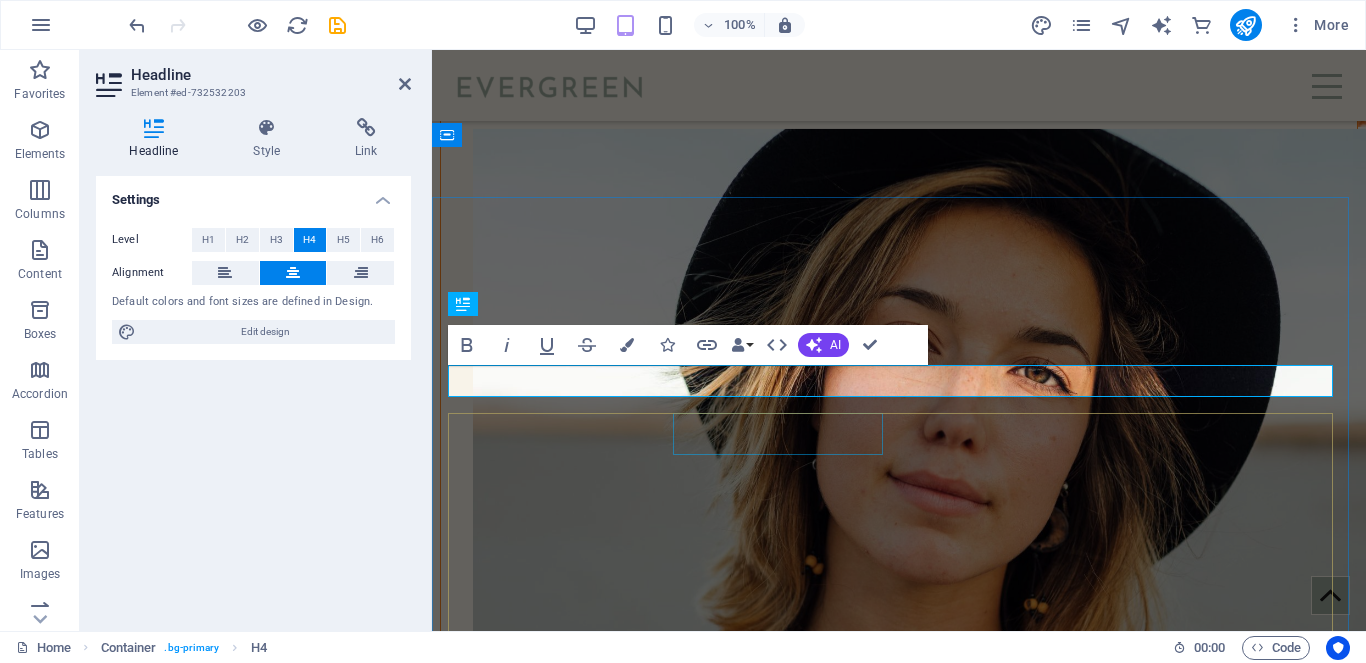 scroll, scrollTop: 6206, scrollLeft: 0, axis: vertical 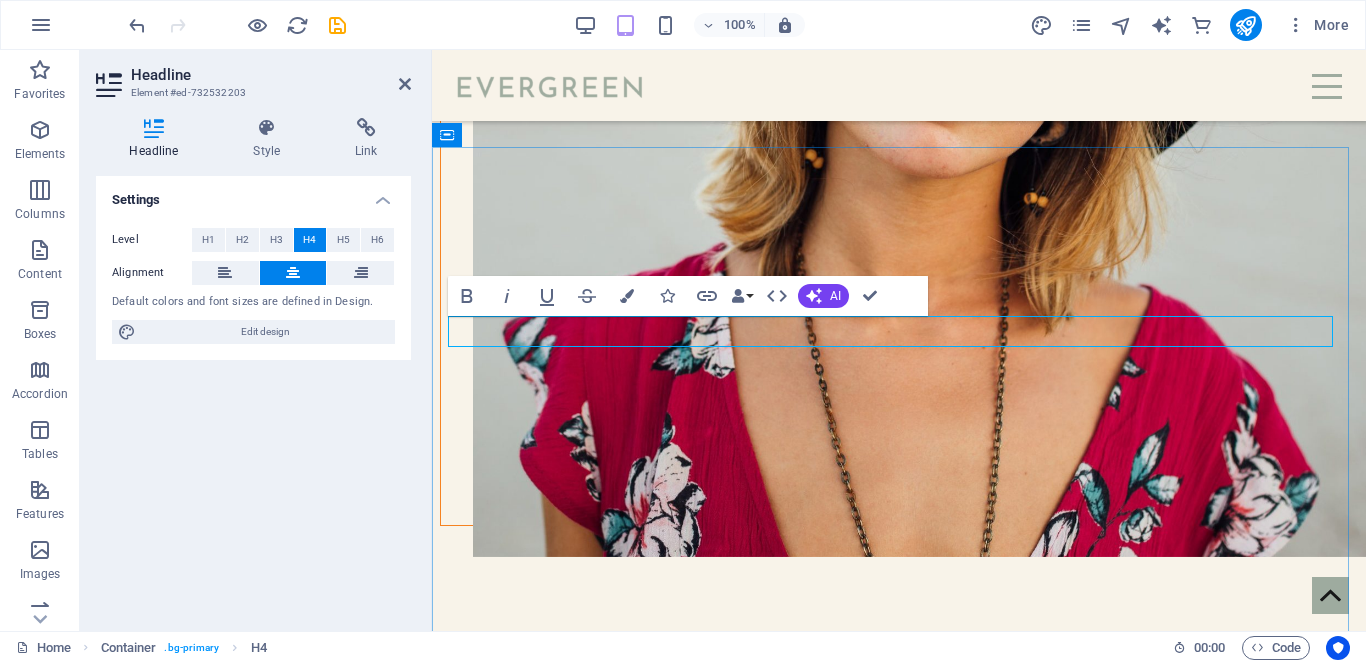 click on "BECOME A PART OF EVERGREEN!" at bounding box center (899, 4821) 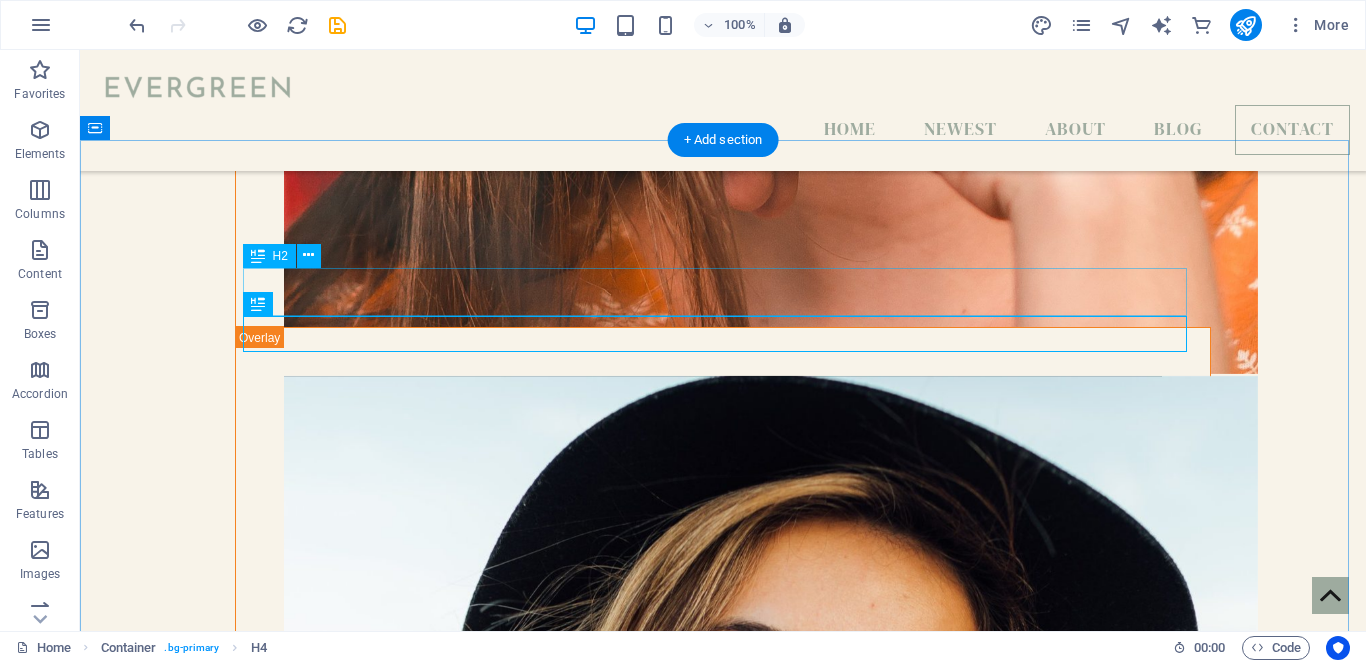 scroll, scrollTop: 5837, scrollLeft: 0, axis: vertical 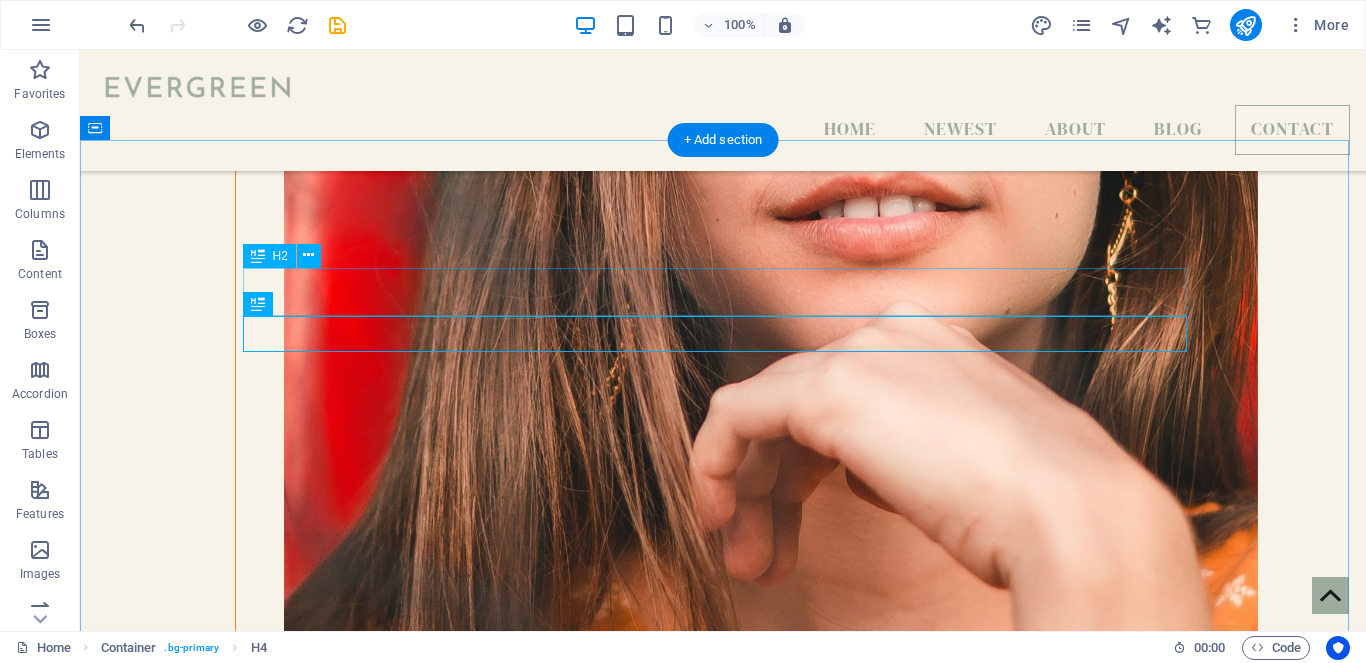 click on "CONTACT US!" at bounding box center [723, 6200] 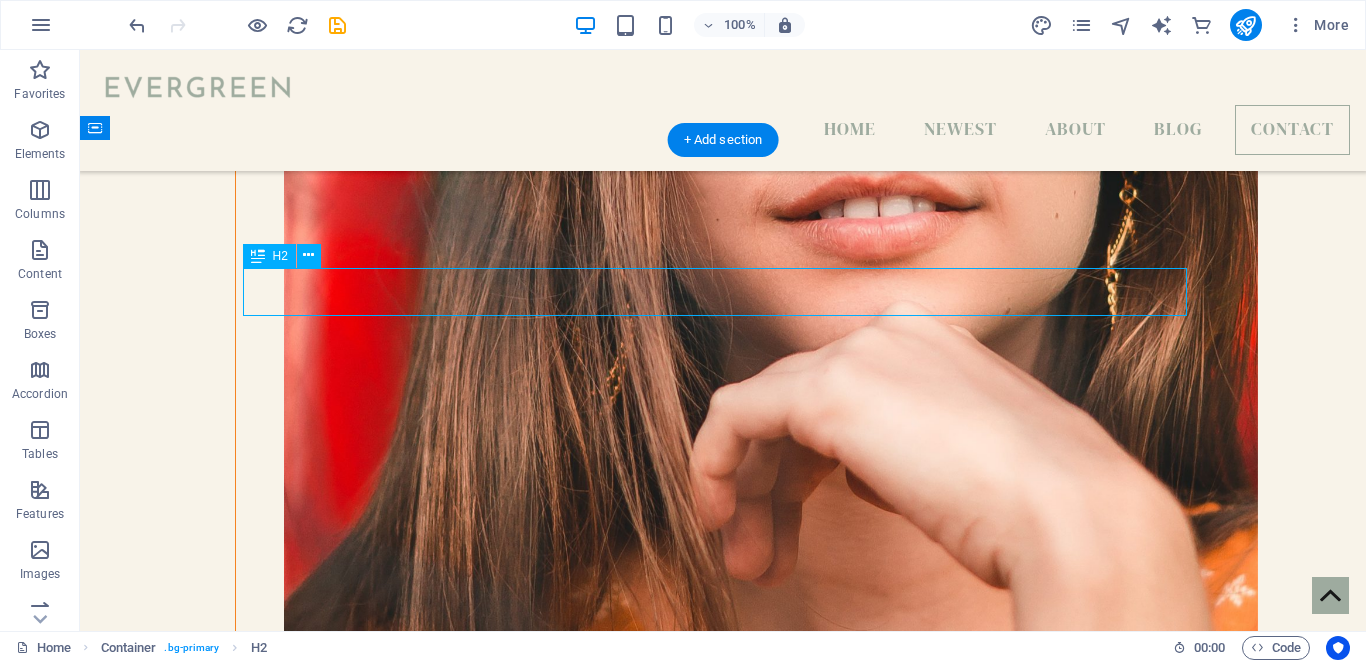 click on "CONTACT US!" at bounding box center [723, 6200] 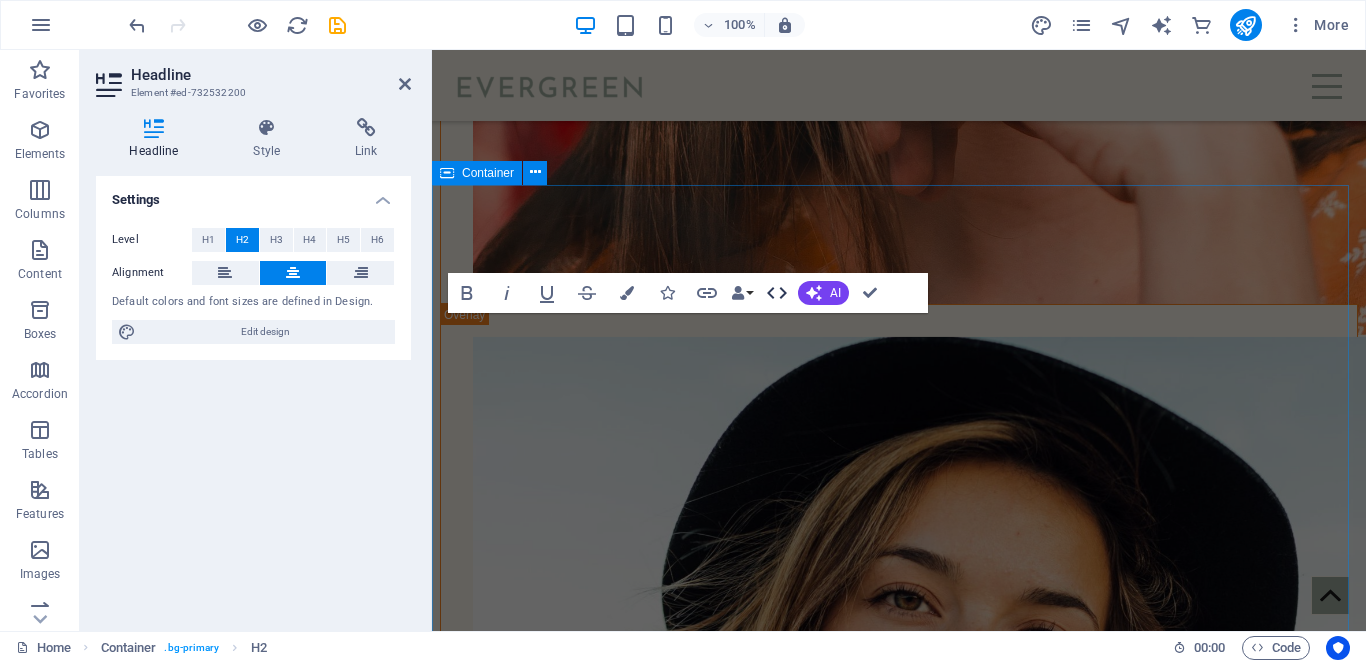 scroll, scrollTop: 6168, scrollLeft: 0, axis: vertical 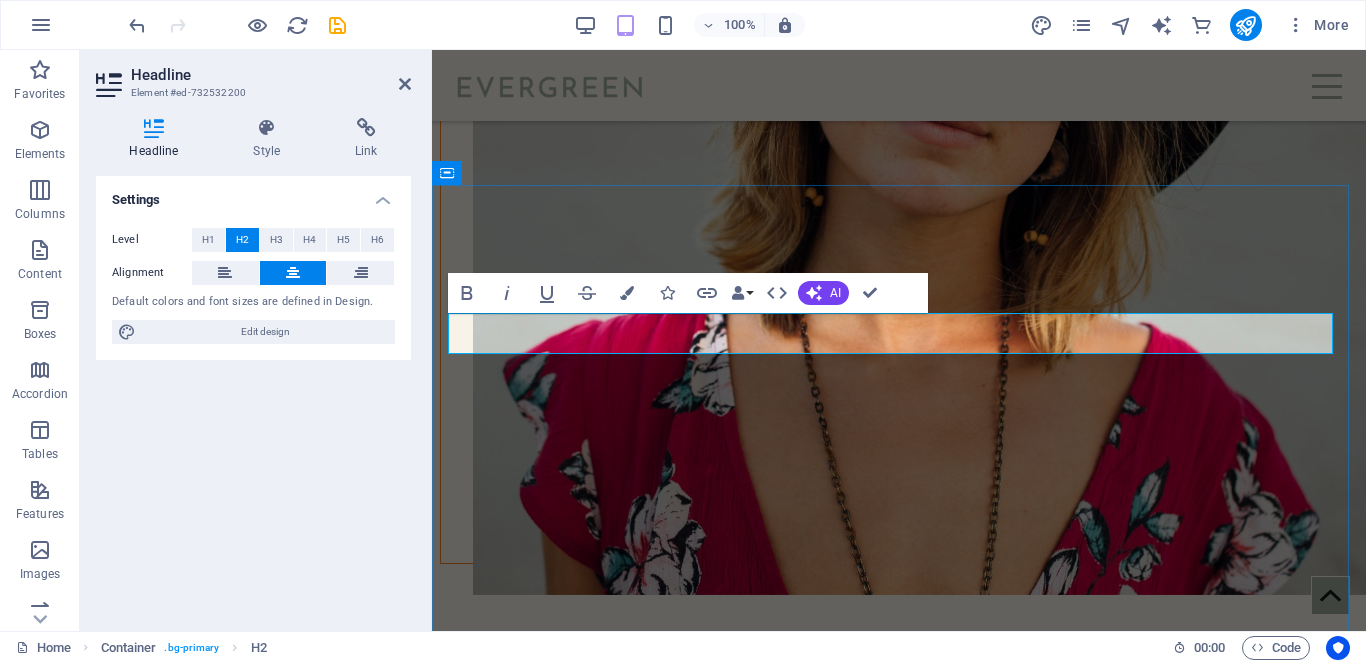 click on "CONTACT US!" at bounding box center [899, 4822] 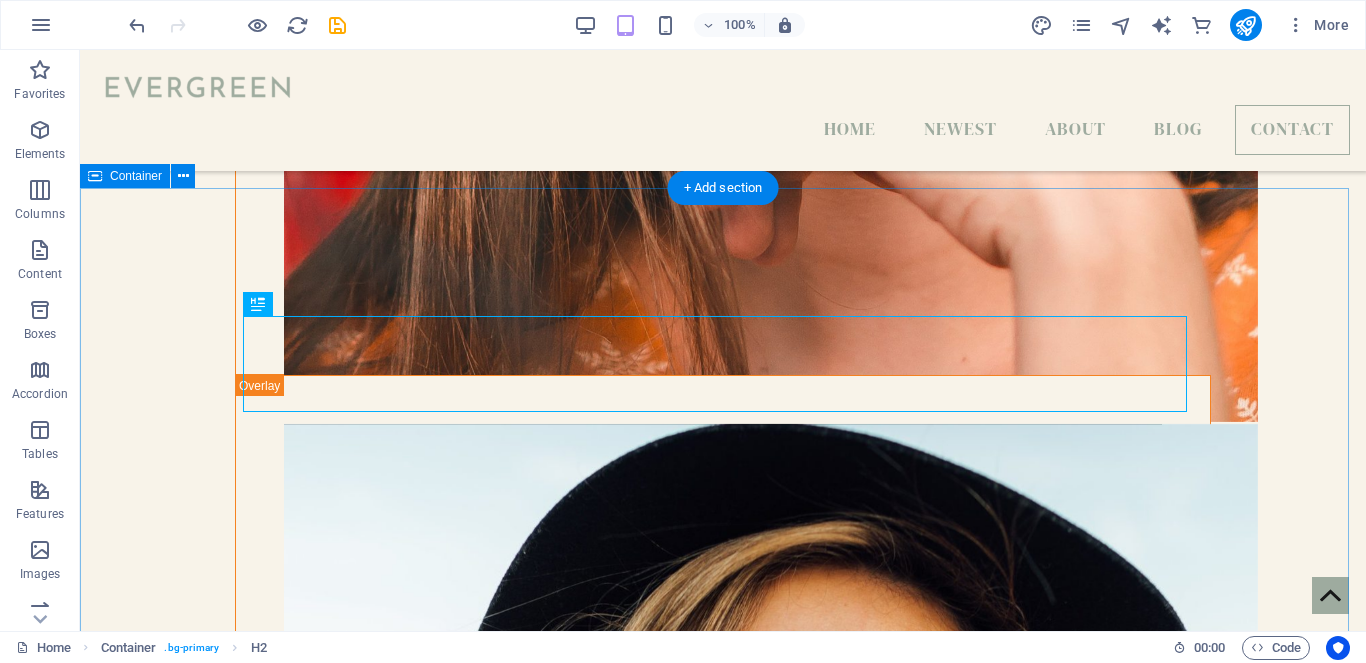scroll, scrollTop: 5792, scrollLeft: 0, axis: vertical 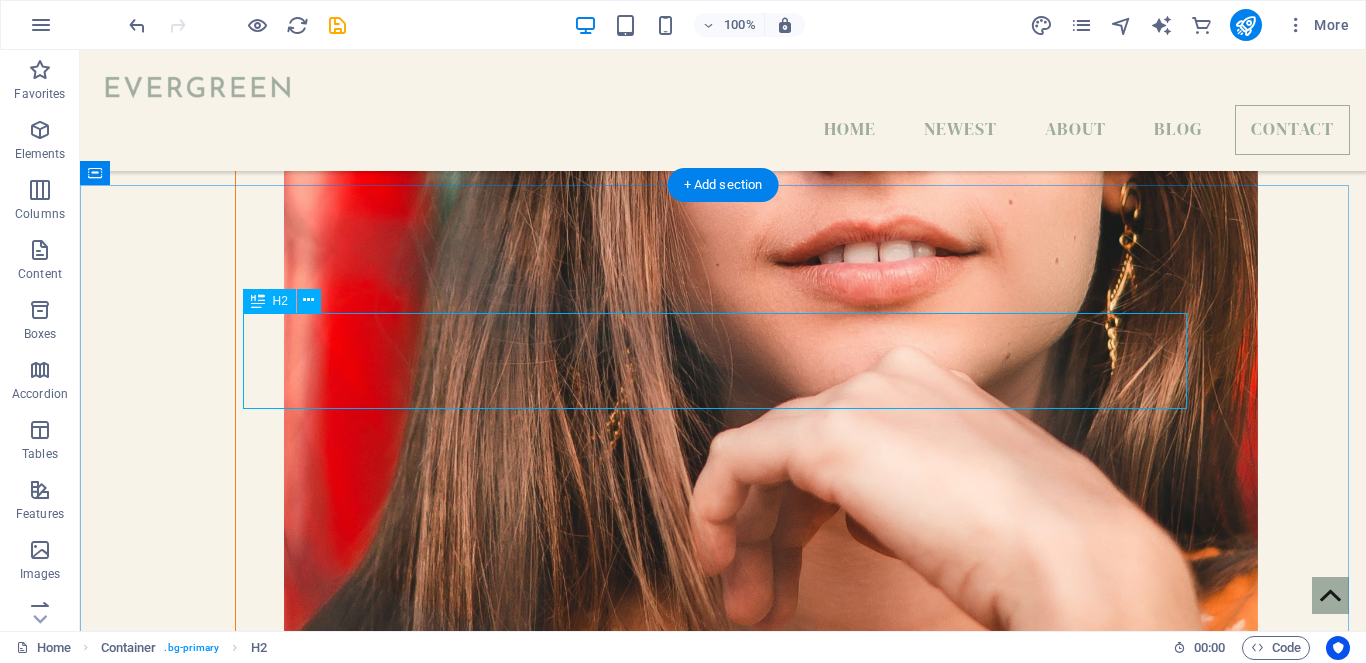 click on "CONTACTa con  nostotros" at bounding box center [723, 6269] 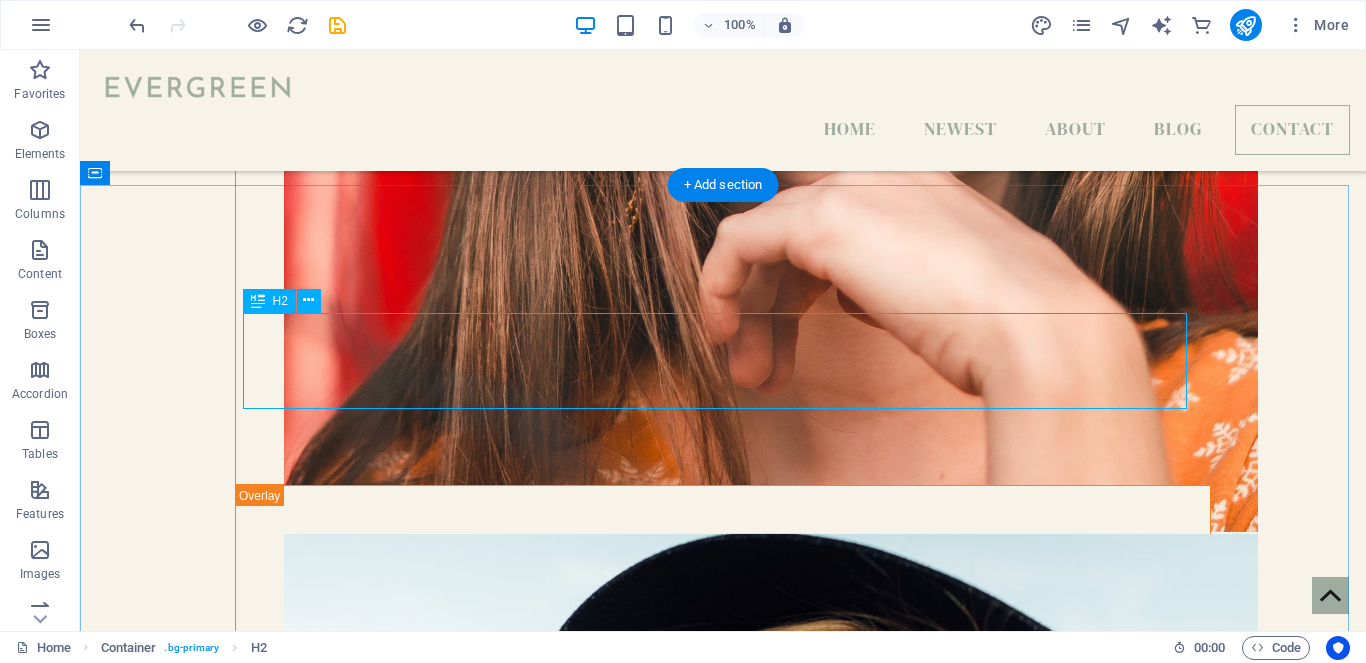 scroll, scrollTop: 6168, scrollLeft: 0, axis: vertical 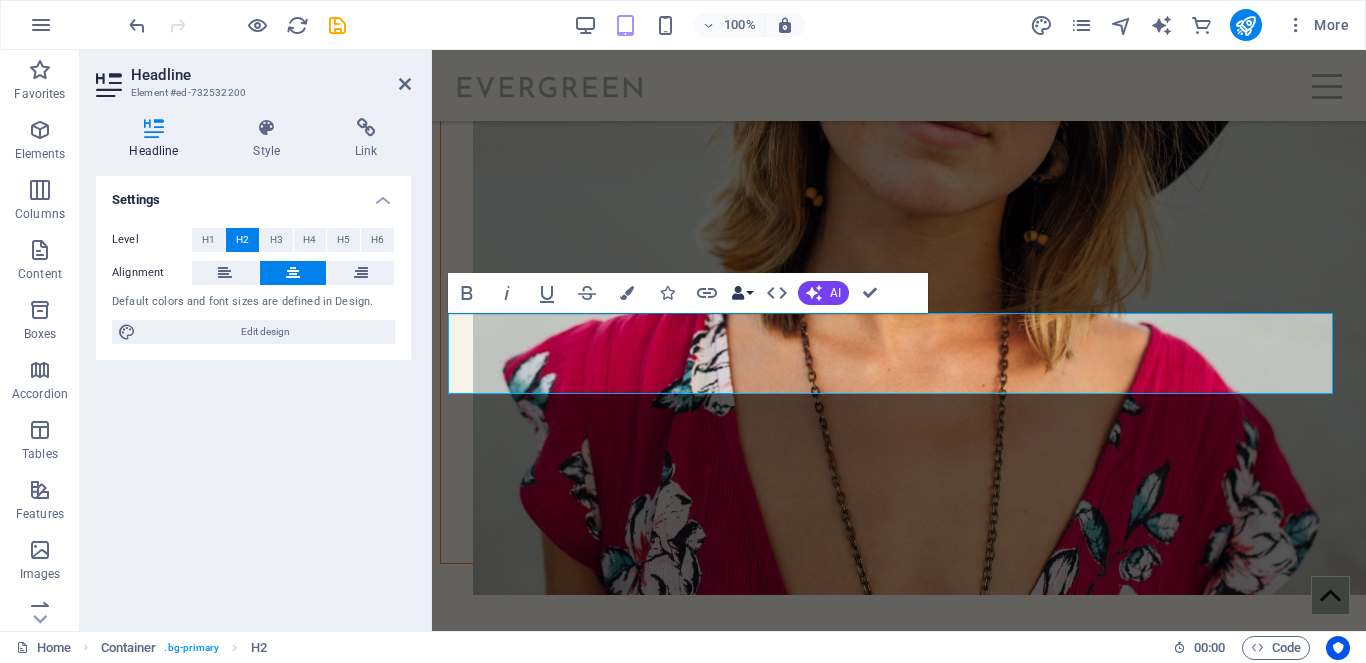 click on "Data Bindings" at bounding box center [742, 293] 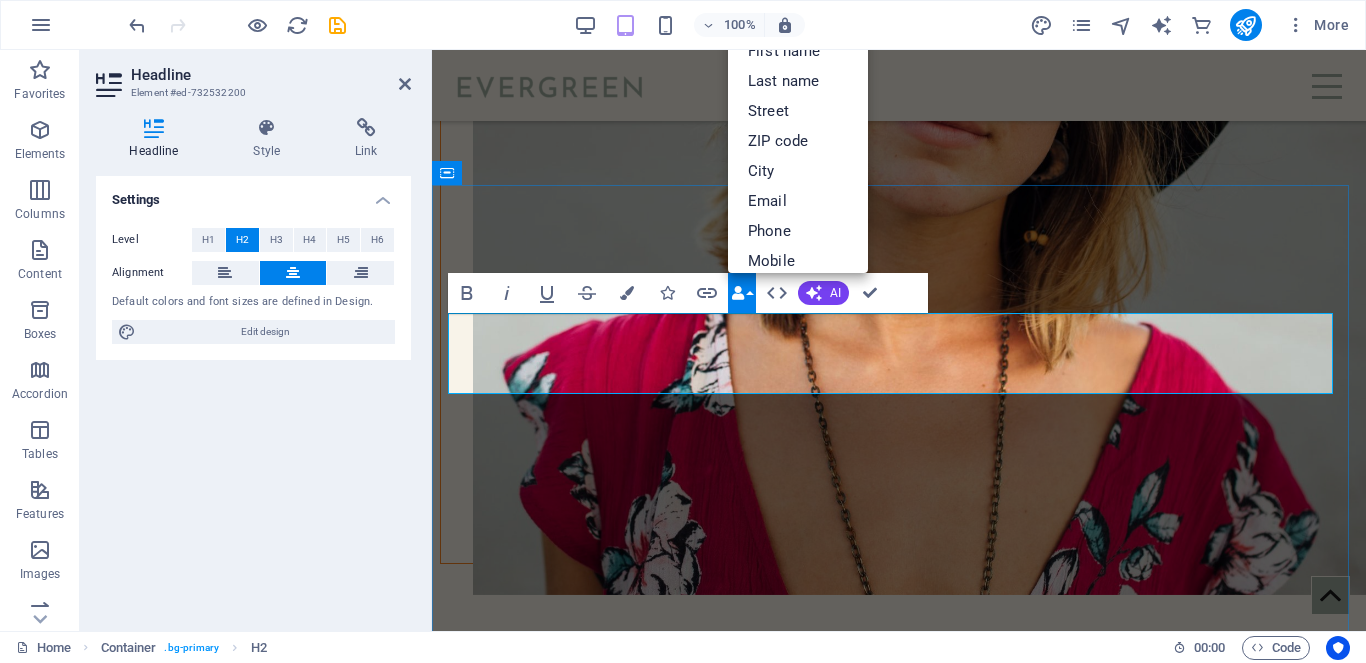 click on "CONTACTa con  nostotros" at bounding box center [899, 4843] 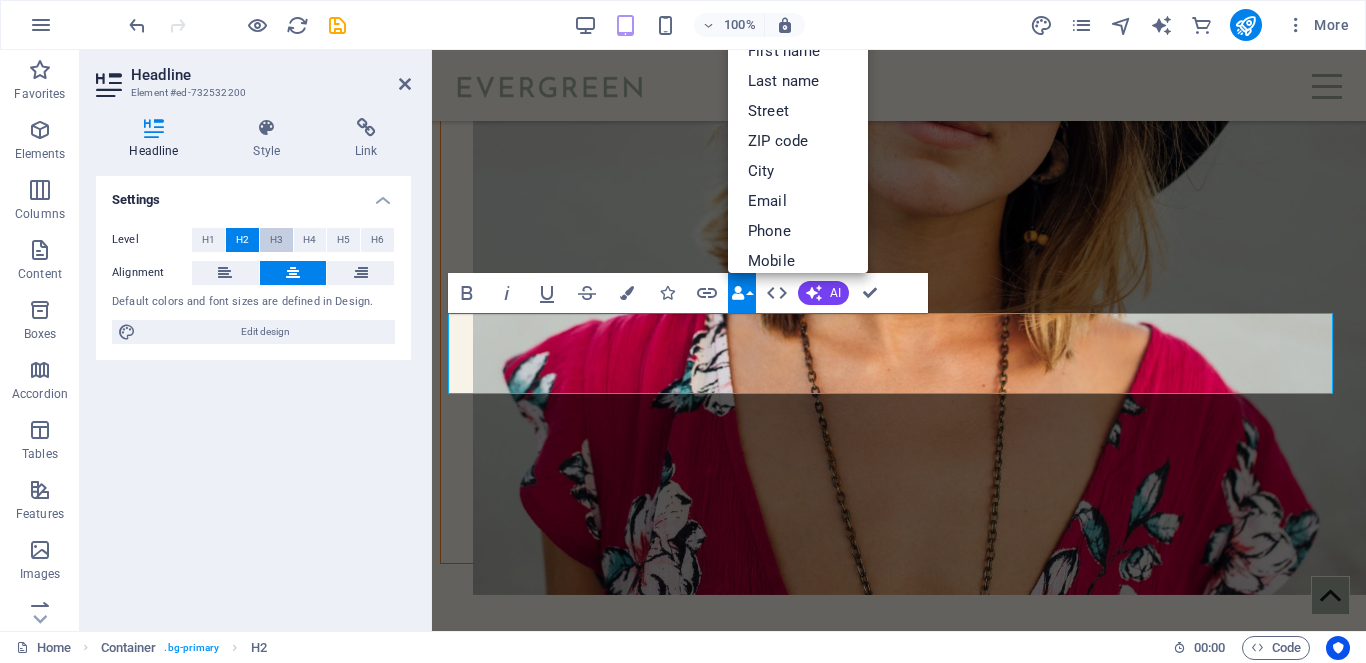click on "H3" at bounding box center (276, 240) 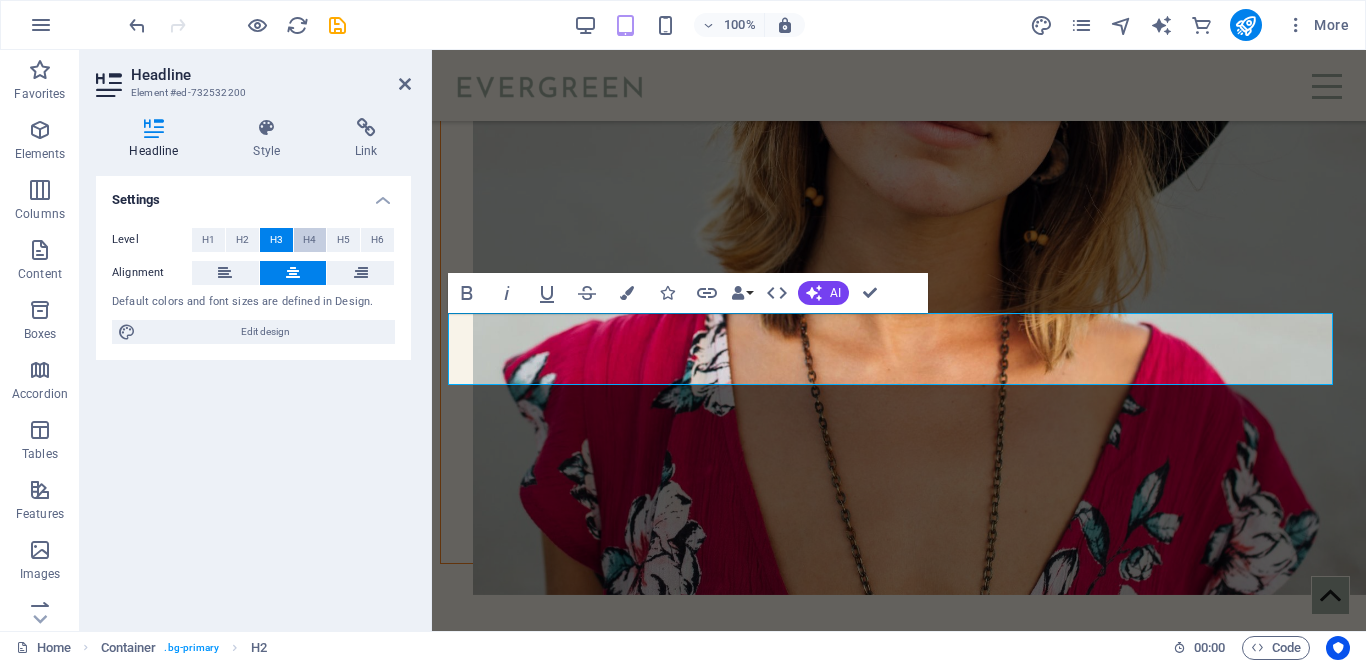 click on "H4" at bounding box center (309, 240) 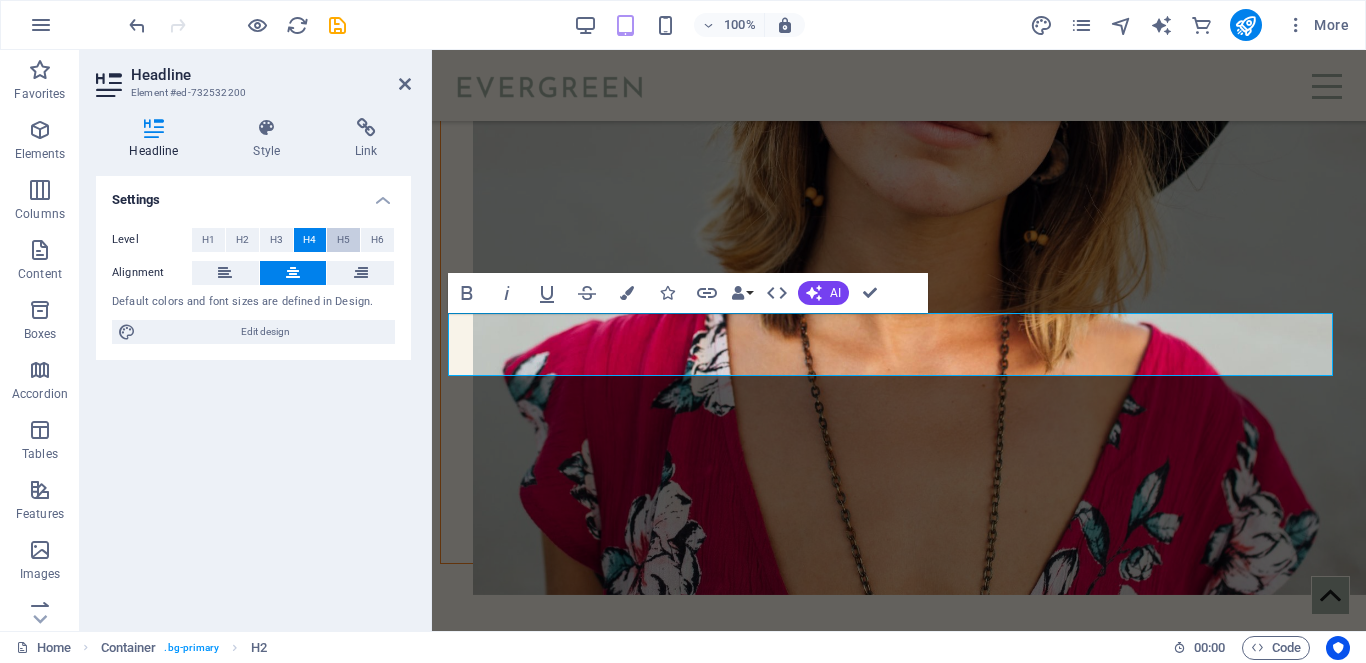click on "H5" at bounding box center [343, 240] 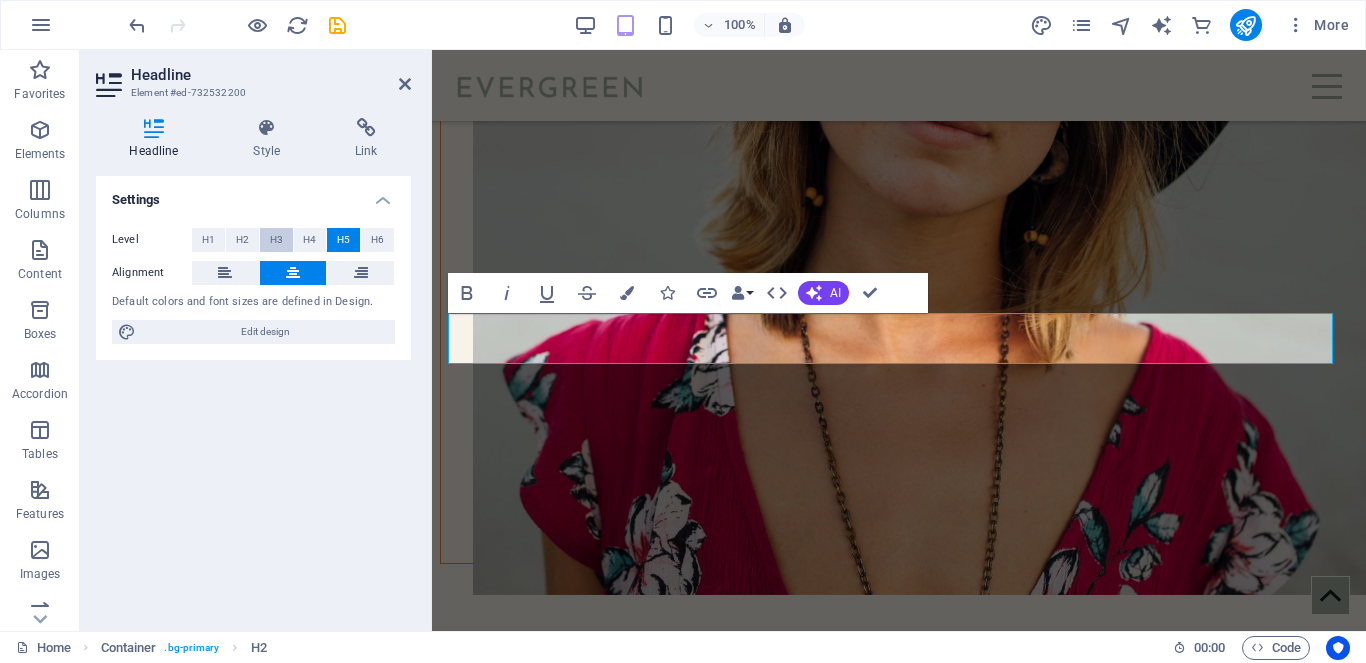 click on "H3" at bounding box center [276, 240] 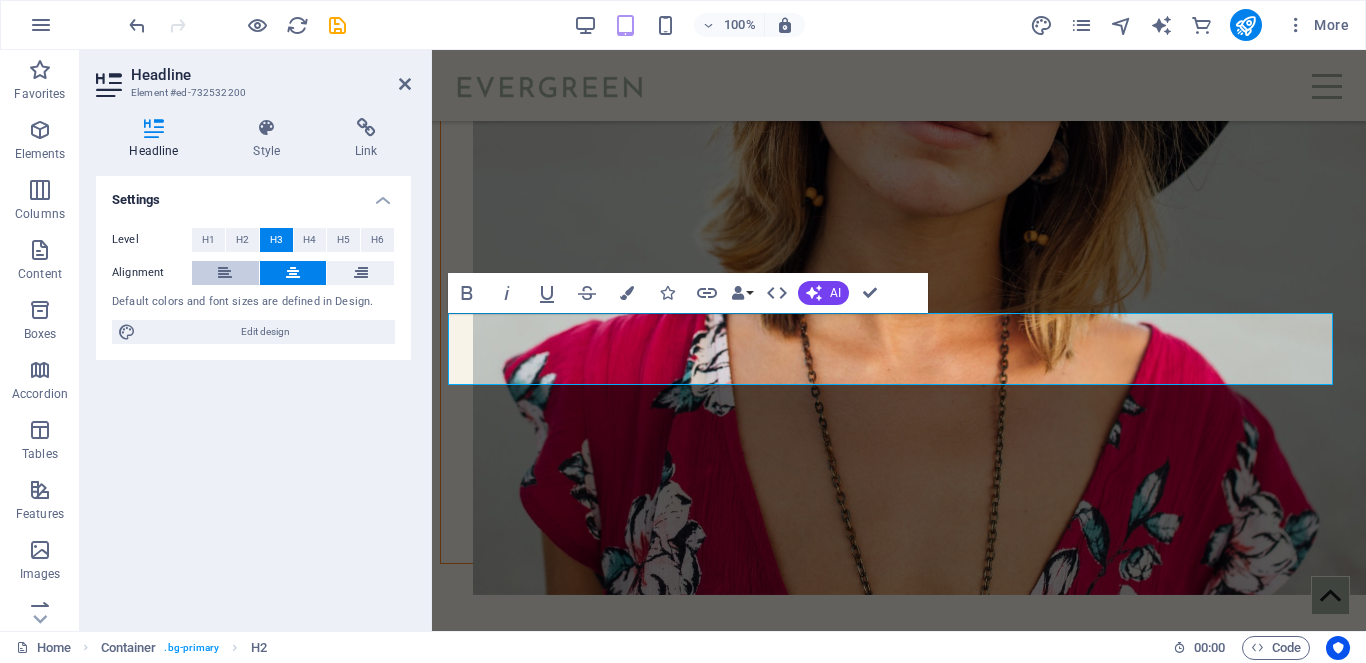 click at bounding box center (225, 273) 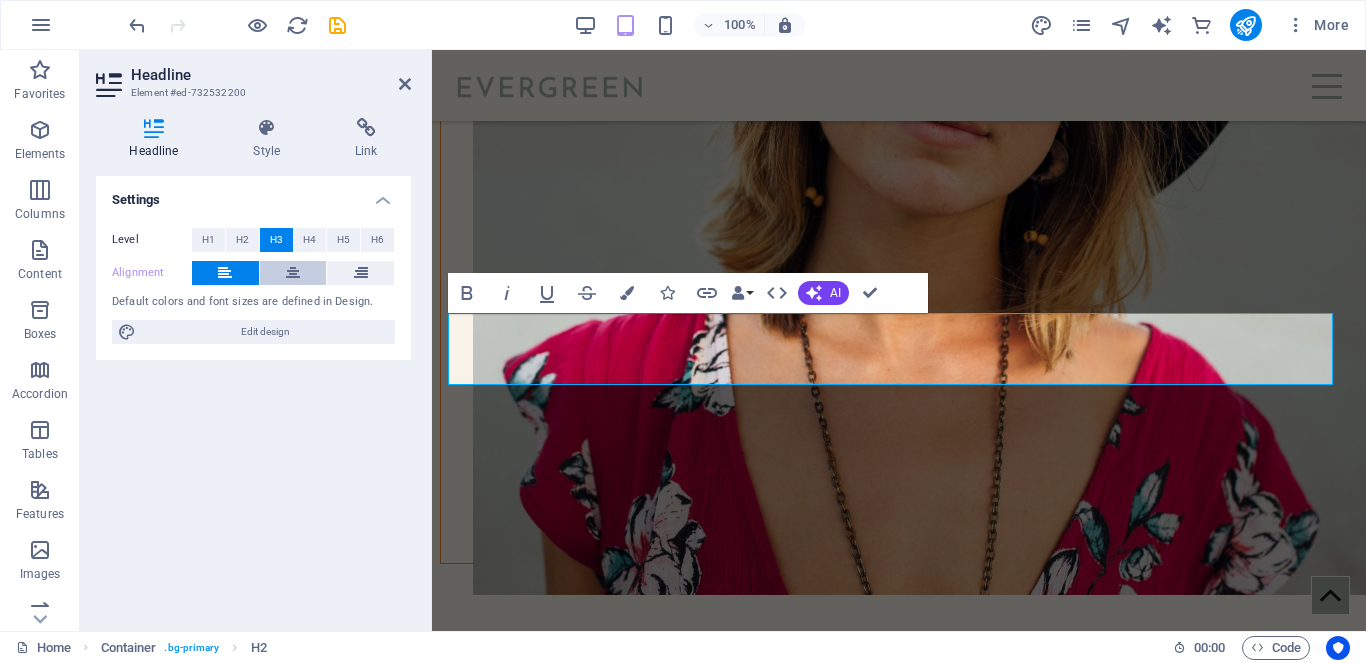 click at bounding box center [293, 273] 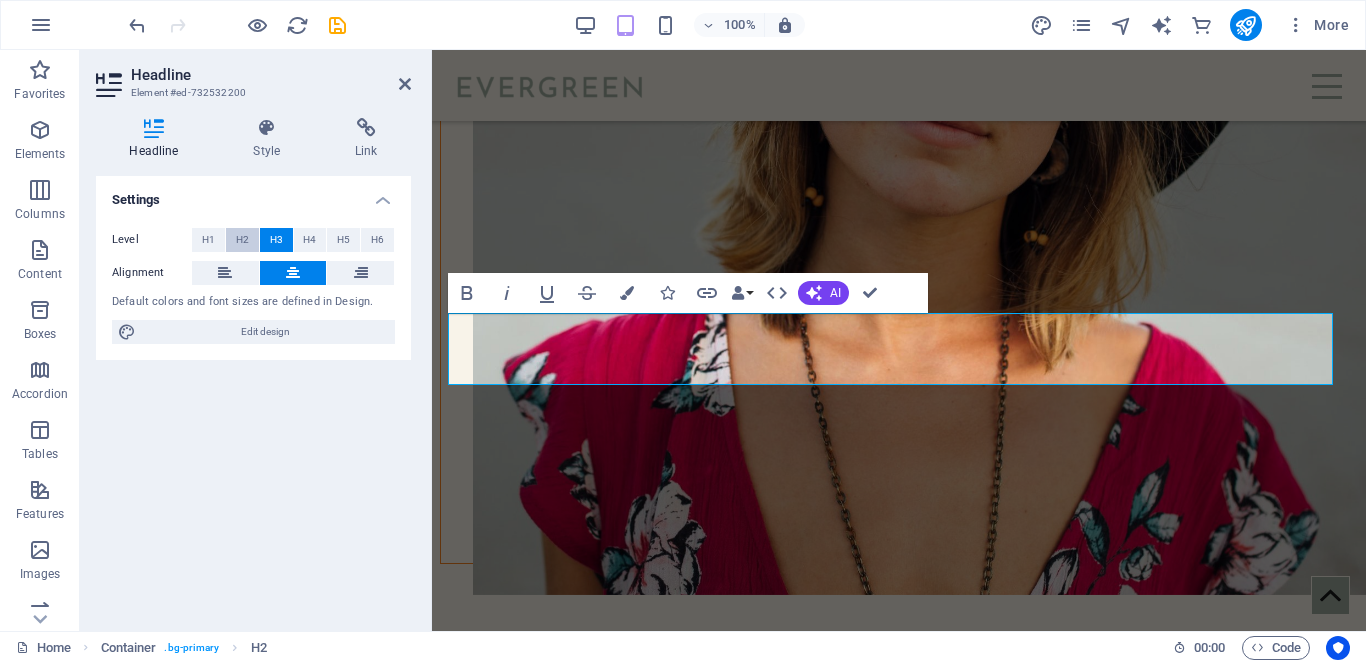 click on "H2" at bounding box center [242, 240] 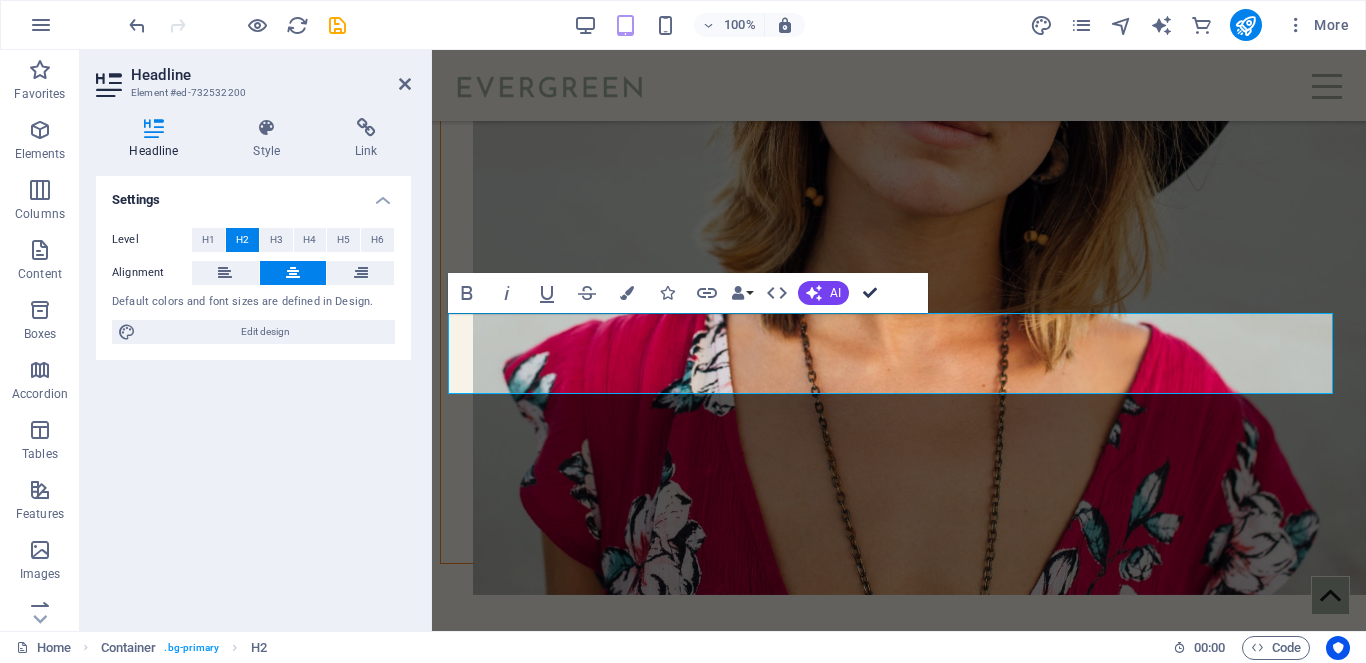 drag, startPoint x: 872, startPoint y: 291, endPoint x: 789, endPoint y: 238, distance: 98.478424 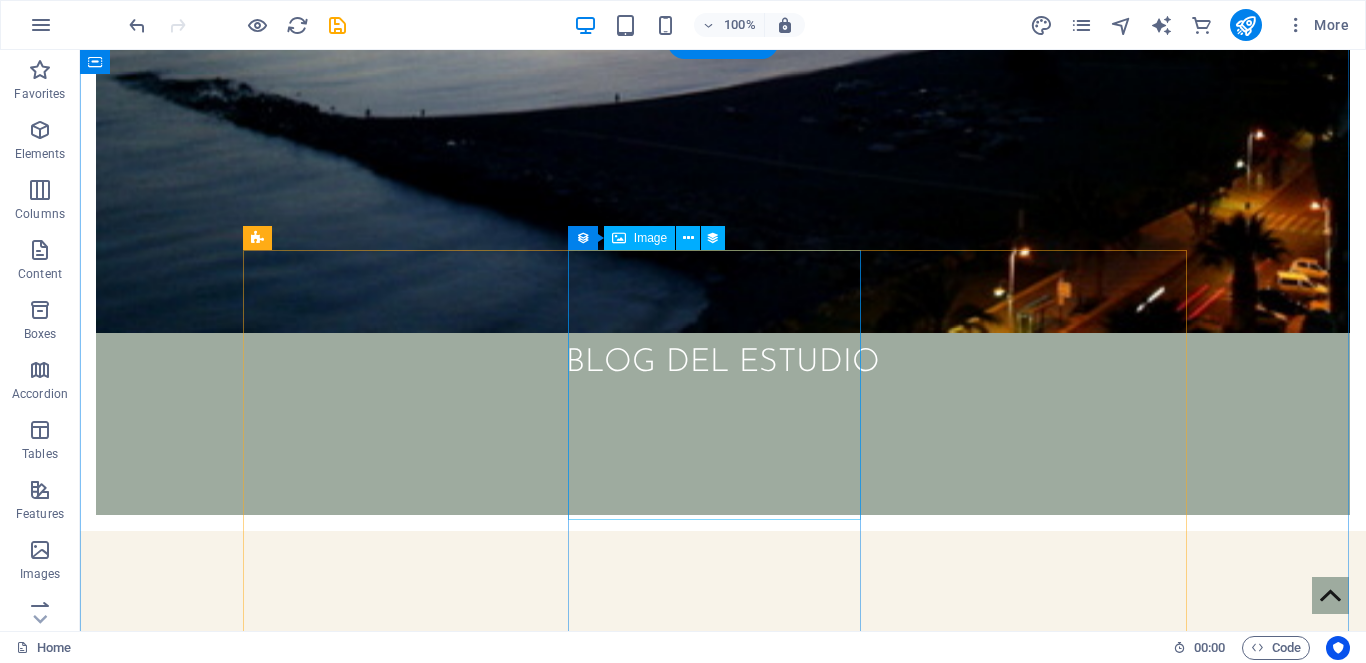 scroll, scrollTop: 0, scrollLeft: 0, axis: both 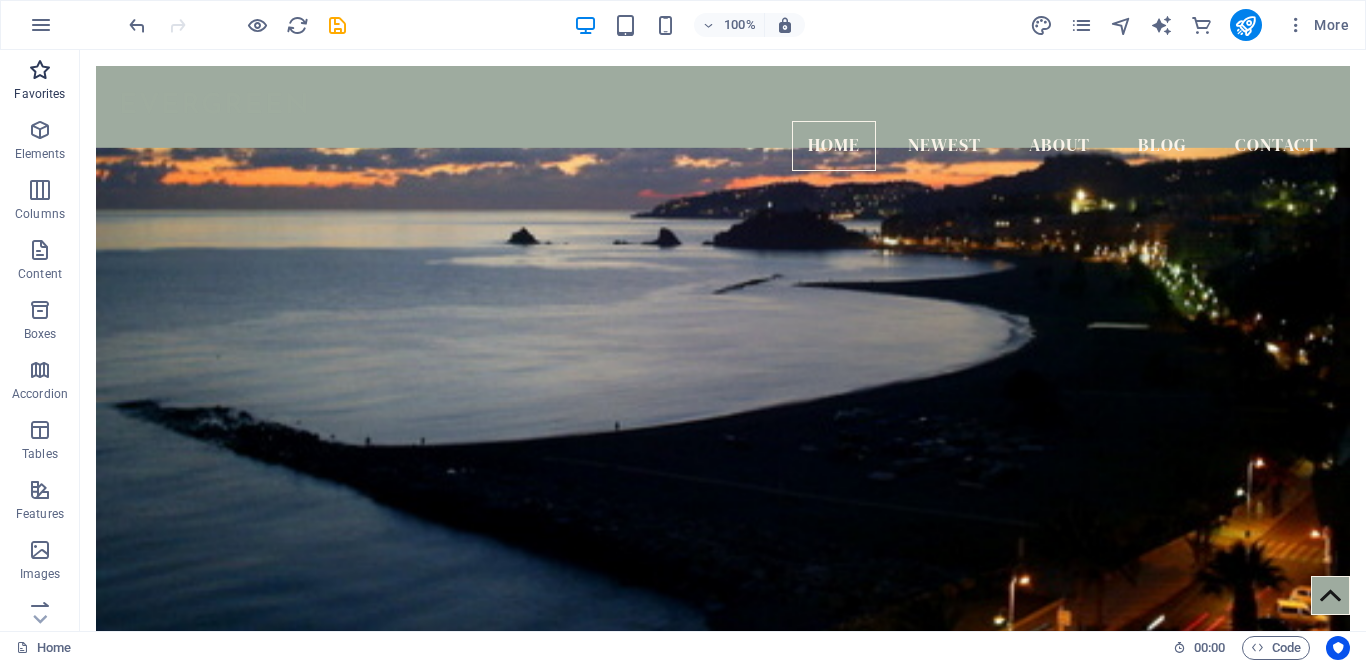 click at bounding box center (40, 70) 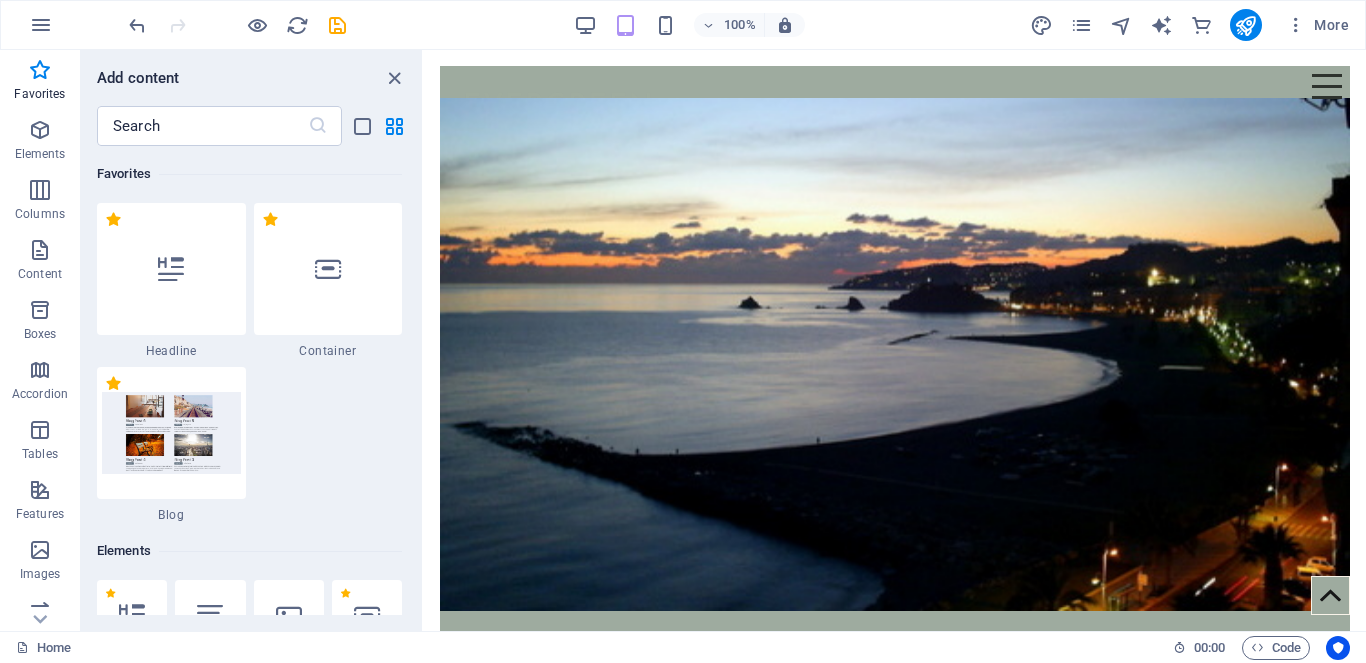 click on "1 Star Headline 1 Star Container 1 Star Blog" at bounding box center [249, 363] 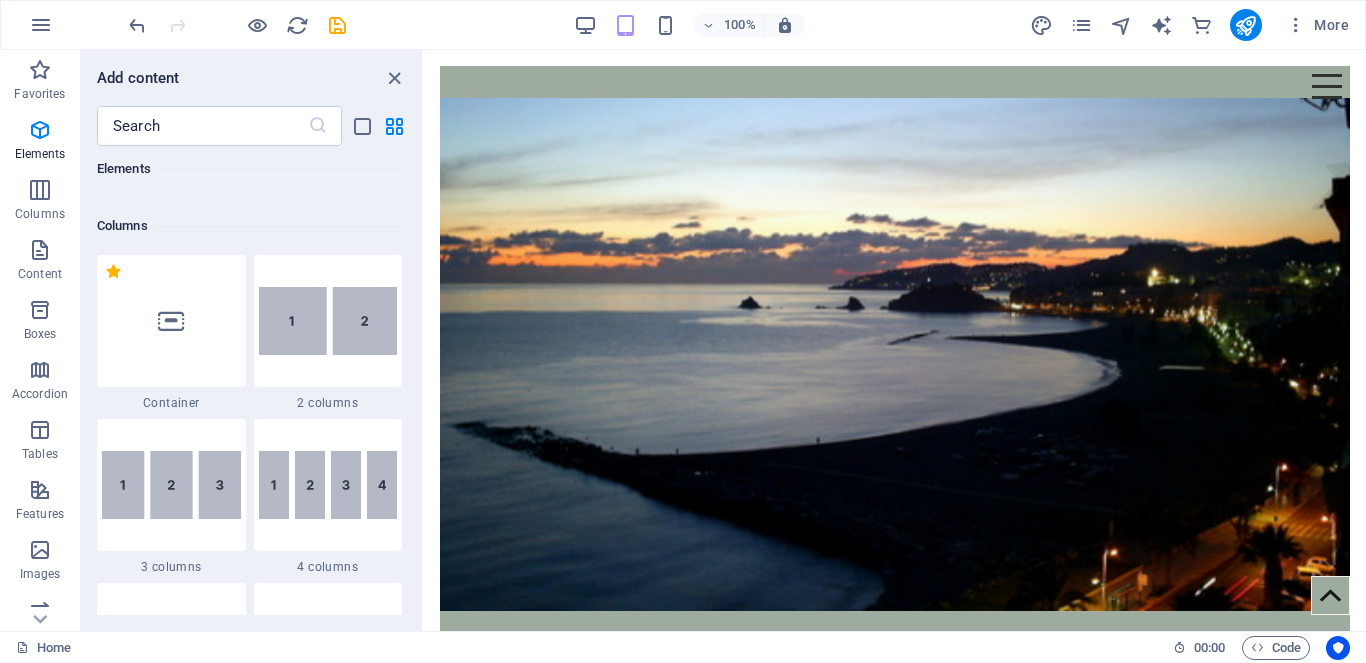 scroll, scrollTop: 1200, scrollLeft: 0, axis: vertical 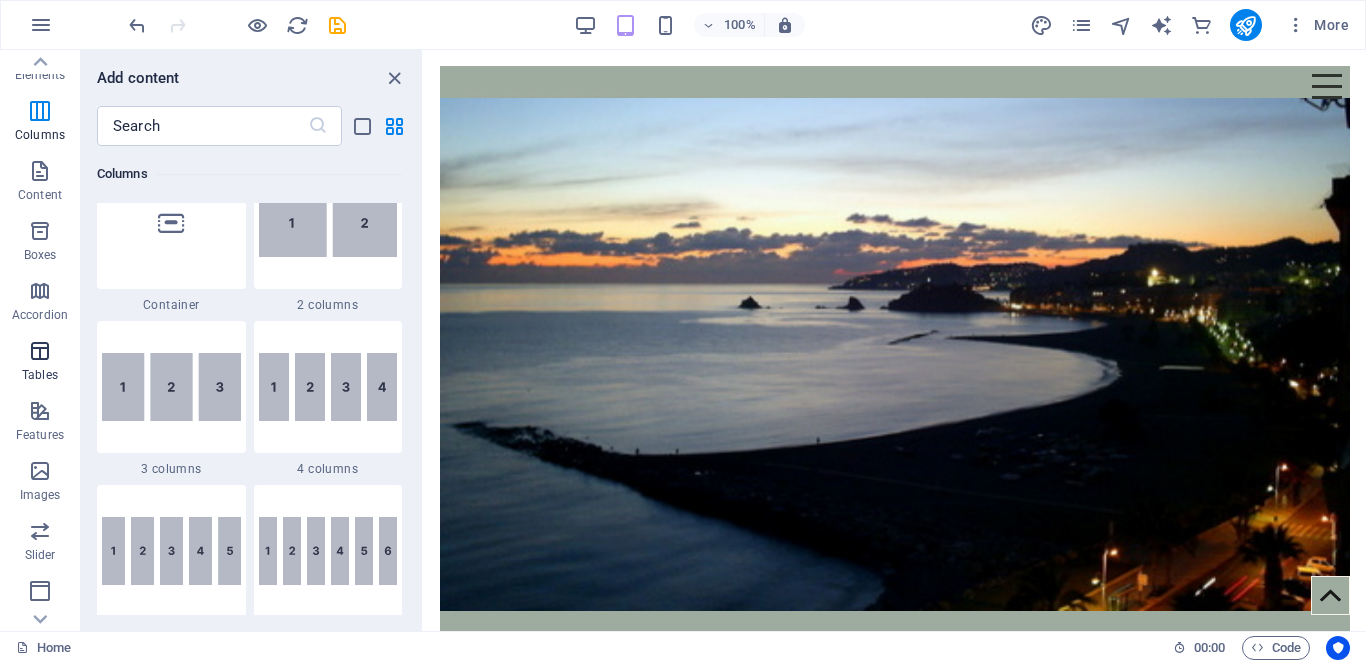 click at bounding box center (40, 351) 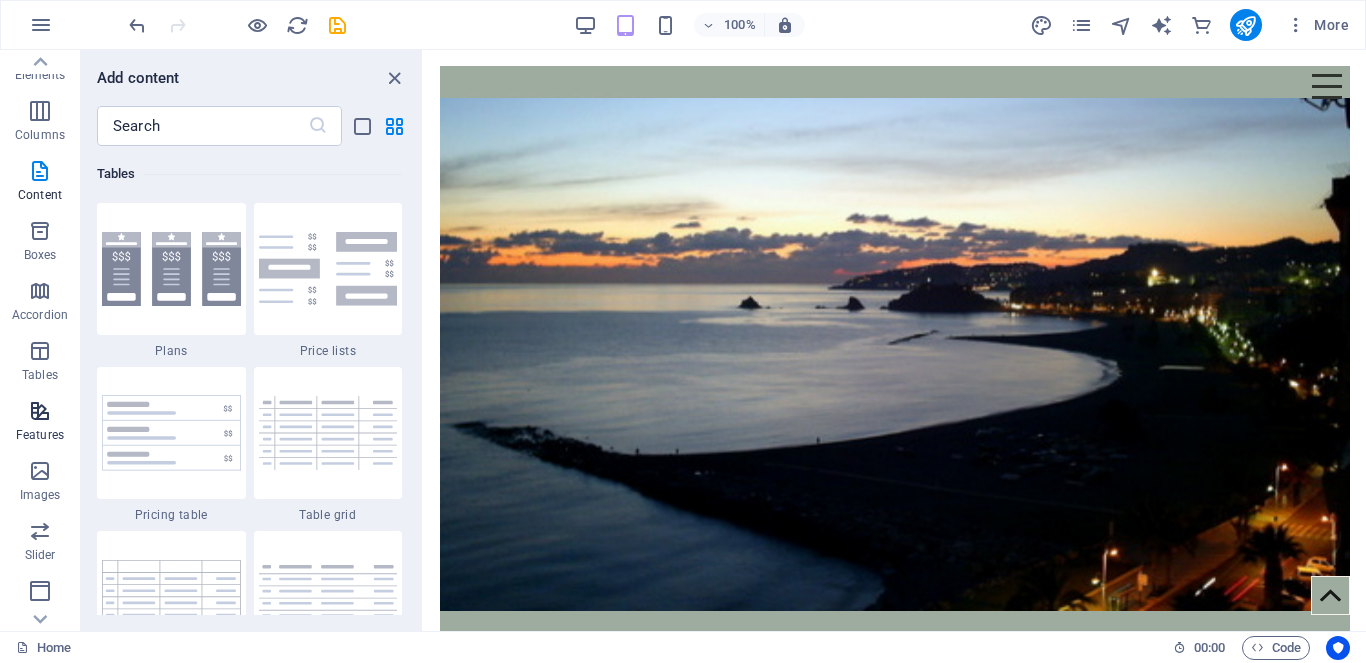 click on "Features" at bounding box center [40, 435] 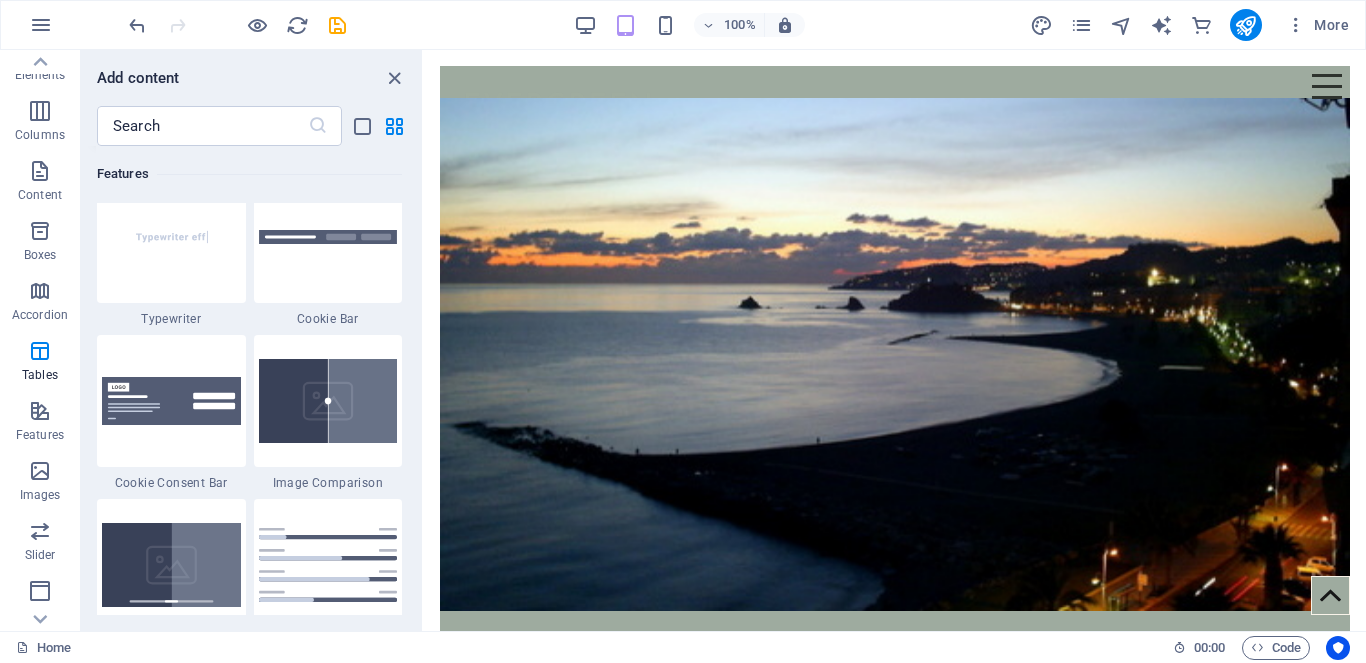 scroll, scrollTop: 7859, scrollLeft: 0, axis: vertical 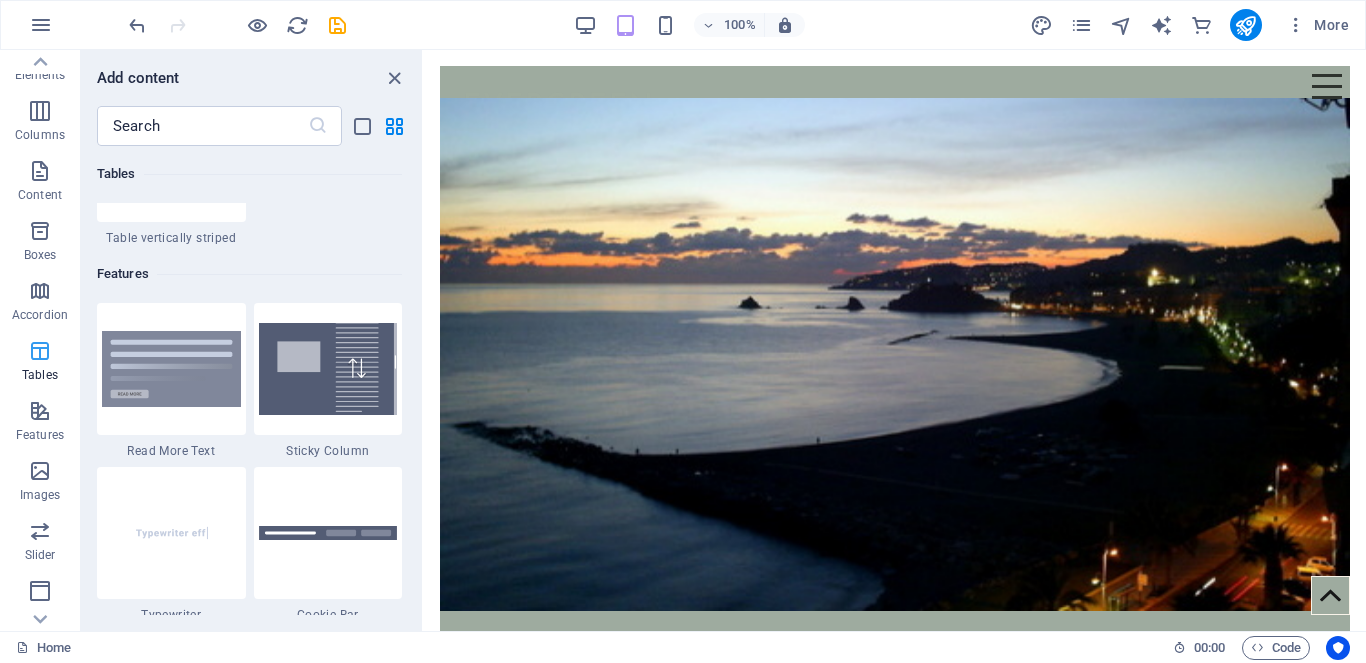 click at bounding box center [40, 351] 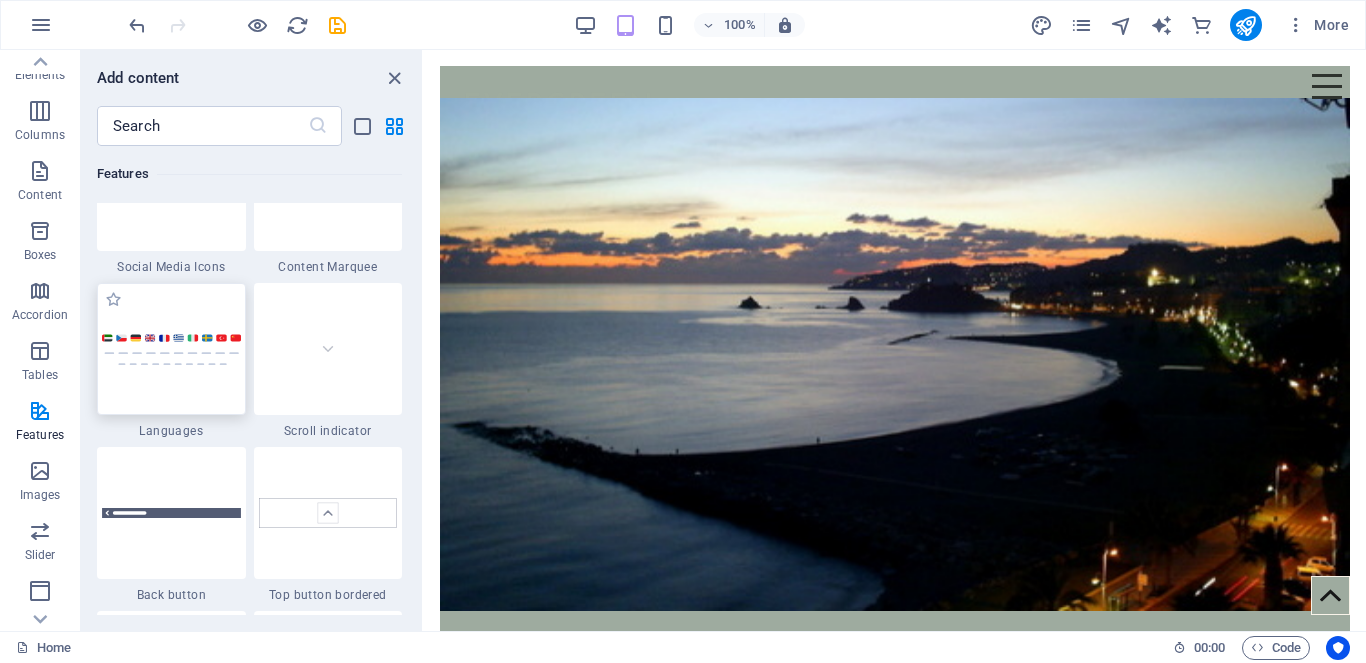 scroll, scrollTop: 9359, scrollLeft: 0, axis: vertical 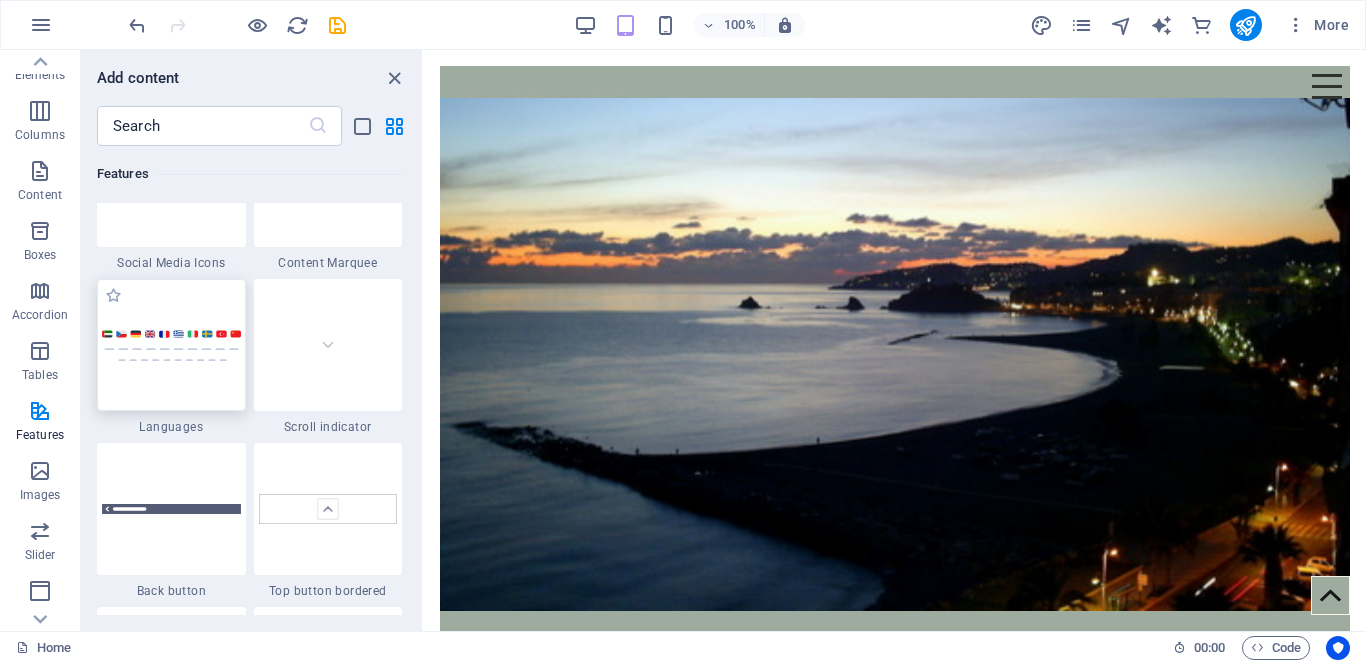 click at bounding box center (171, 345) 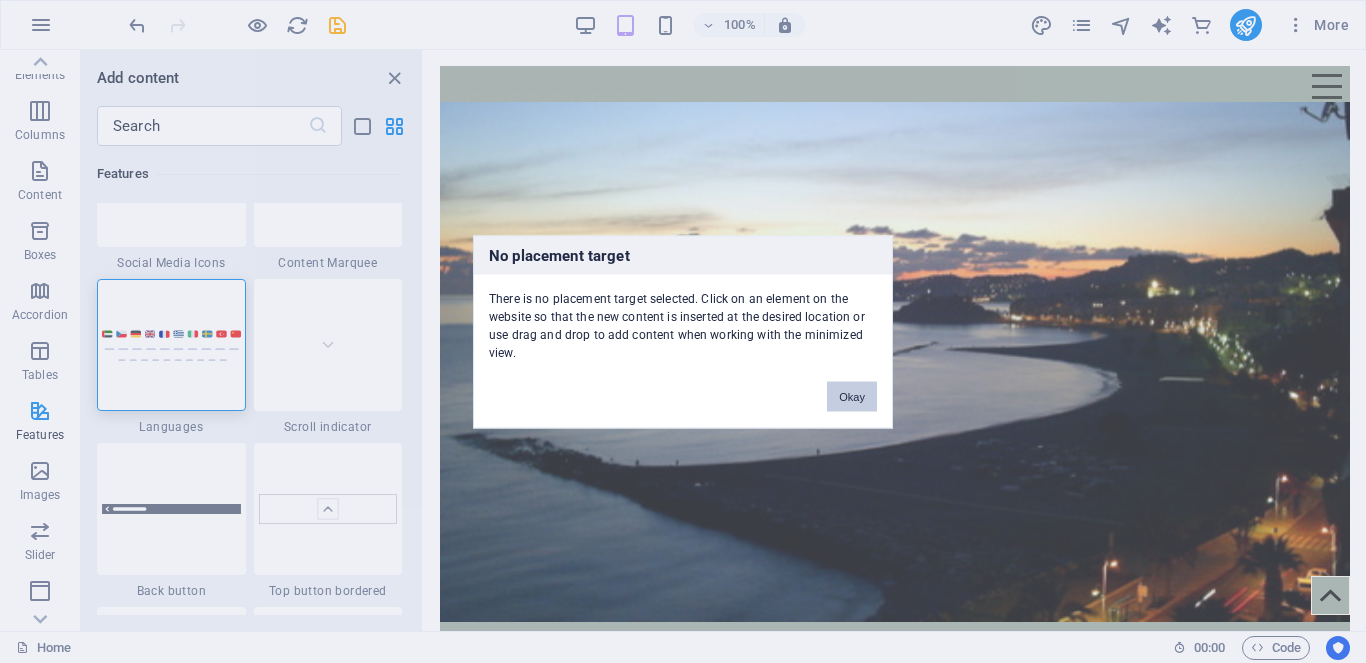 click on "Okay" at bounding box center (852, 396) 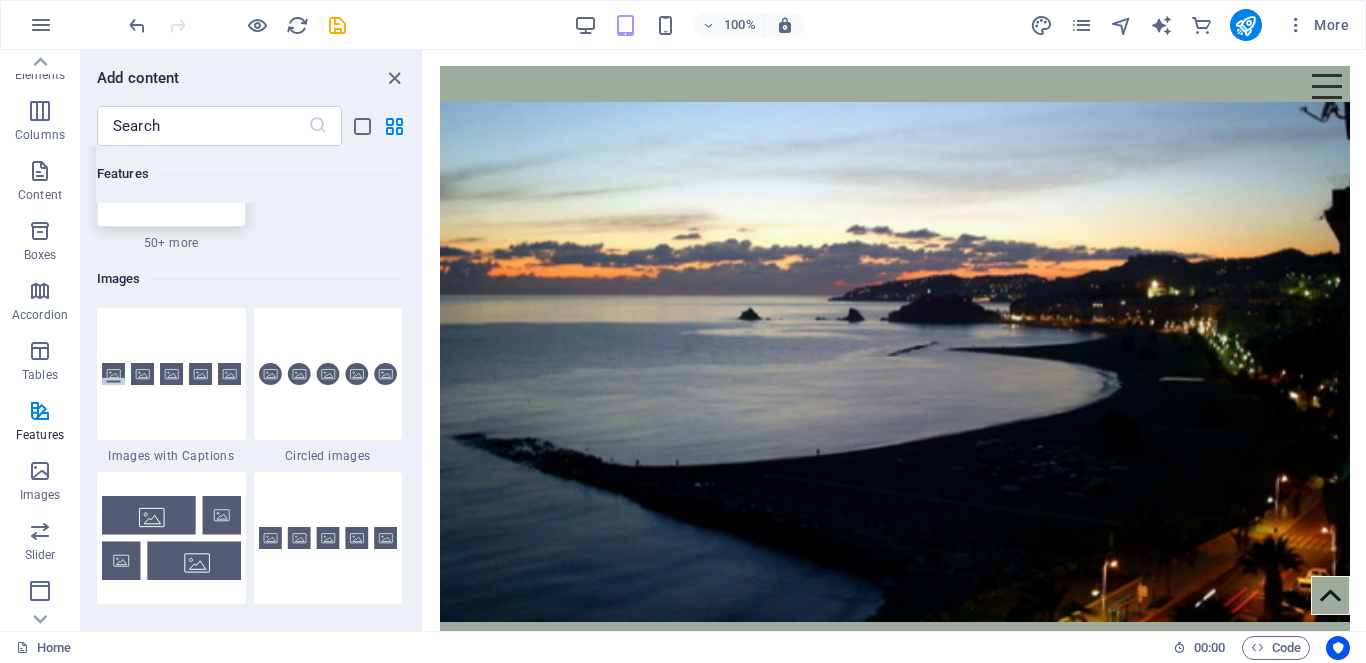 scroll, scrollTop: 10259, scrollLeft: 0, axis: vertical 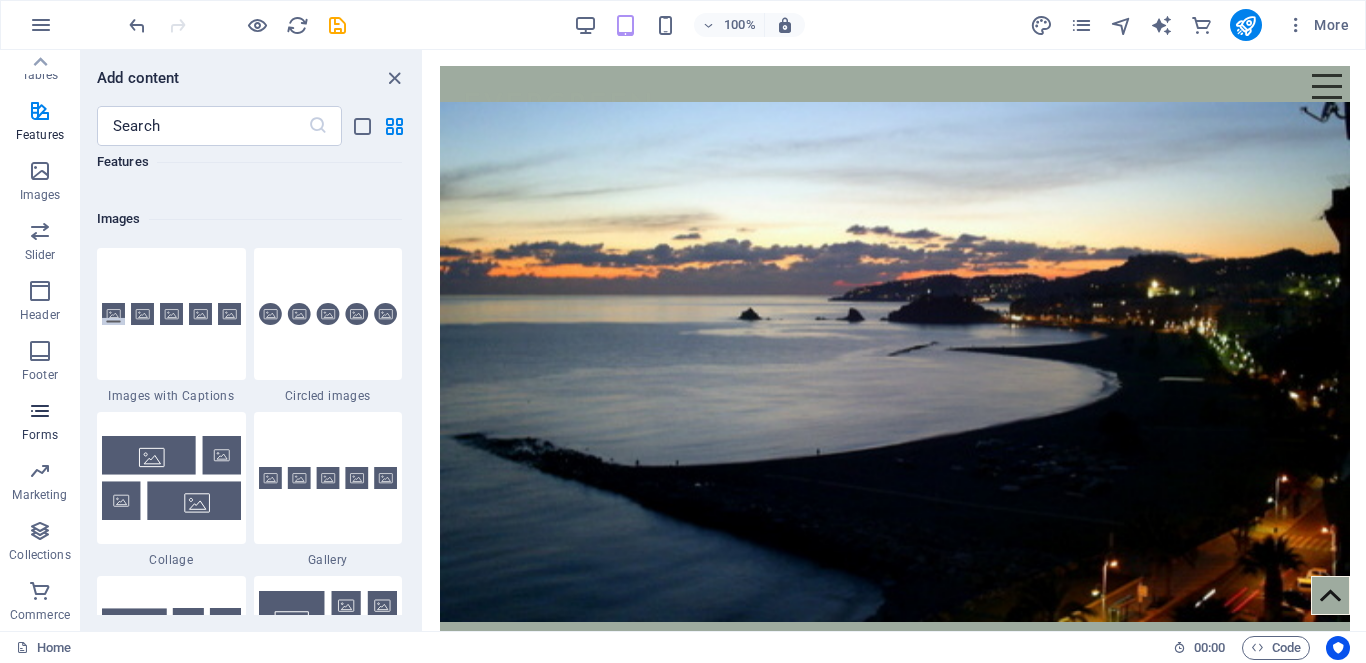 click at bounding box center (40, 411) 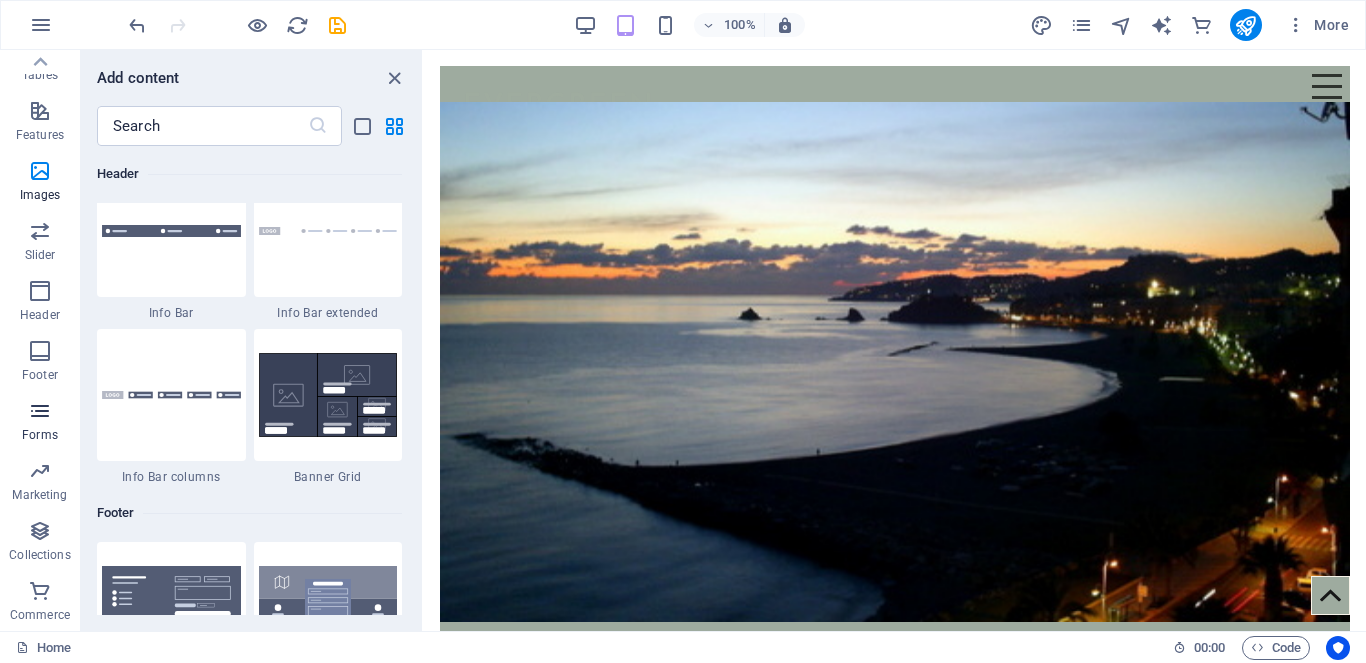 scroll, scrollTop: 14764, scrollLeft: 0, axis: vertical 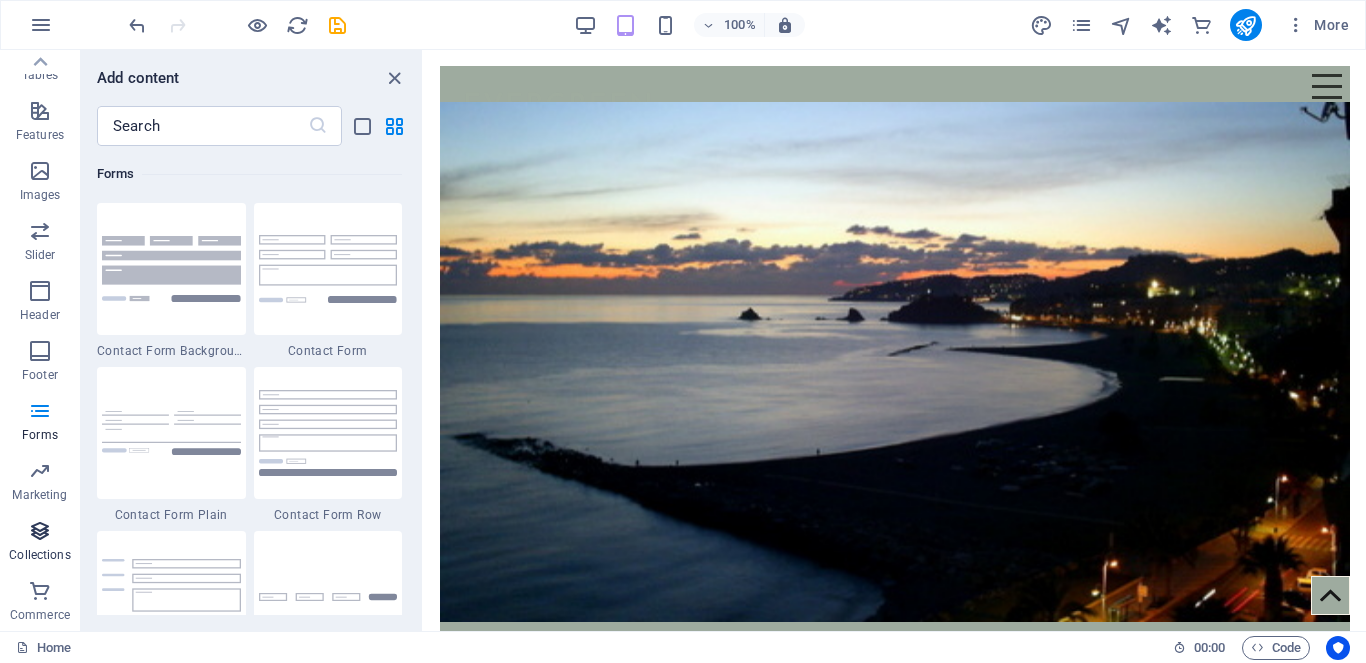 click at bounding box center [40, 531] 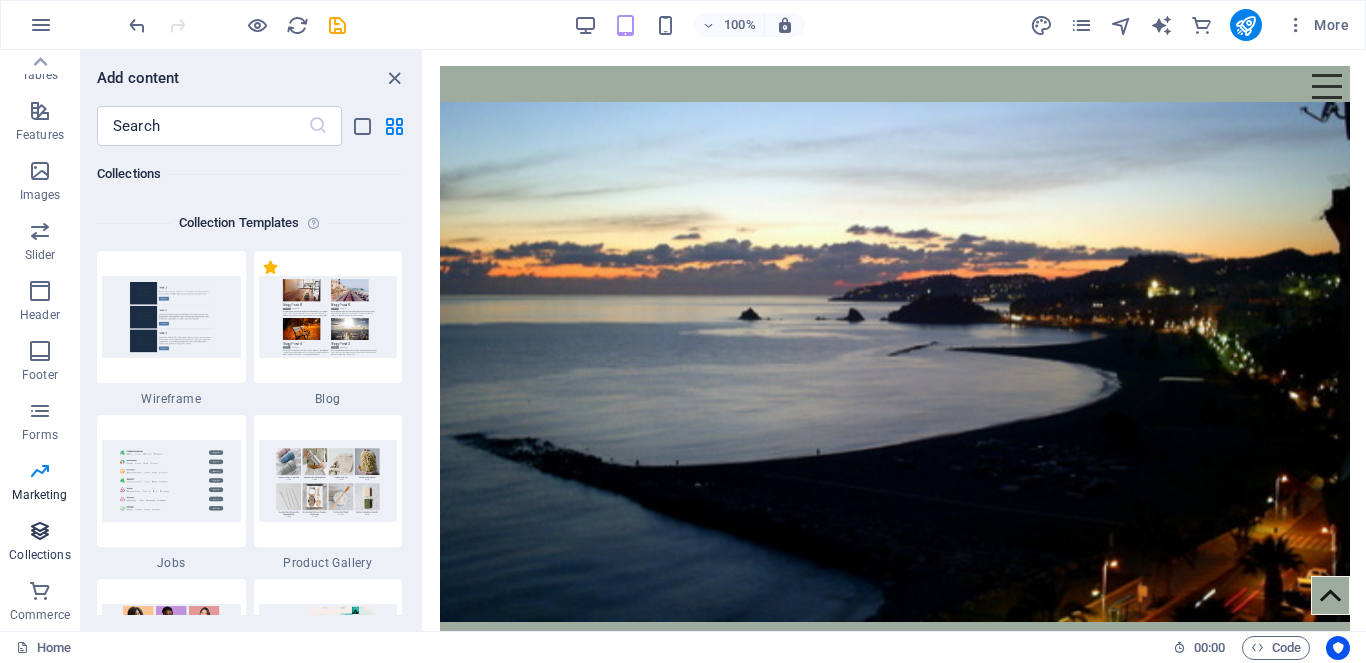 scroll, scrollTop: 18470, scrollLeft: 0, axis: vertical 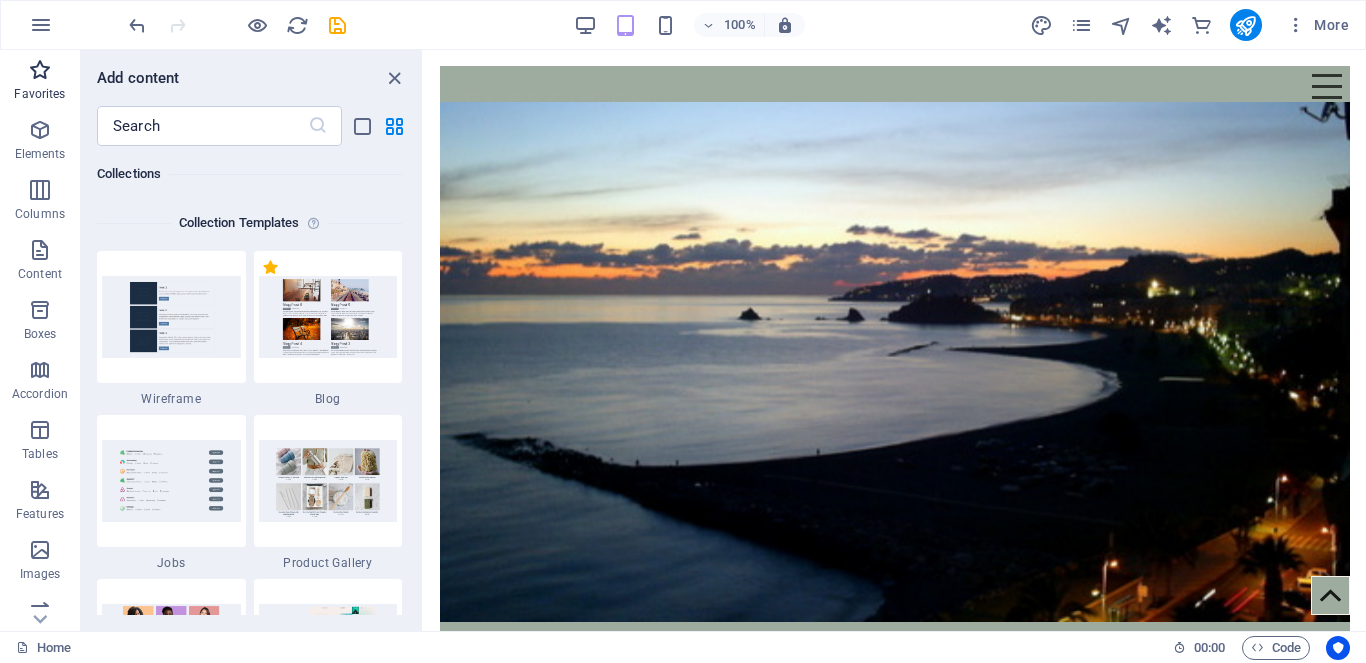 click at bounding box center [40, 70] 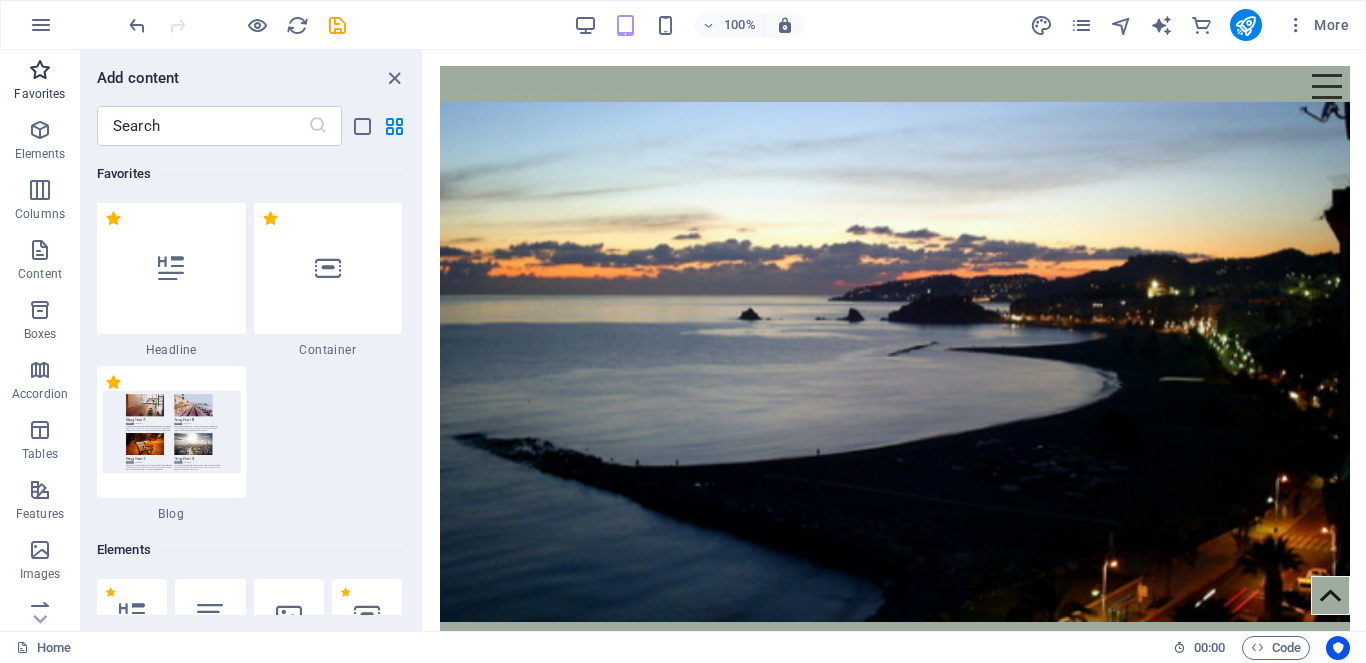 scroll, scrollTop: 0, scrollLeft: 0, axis: both 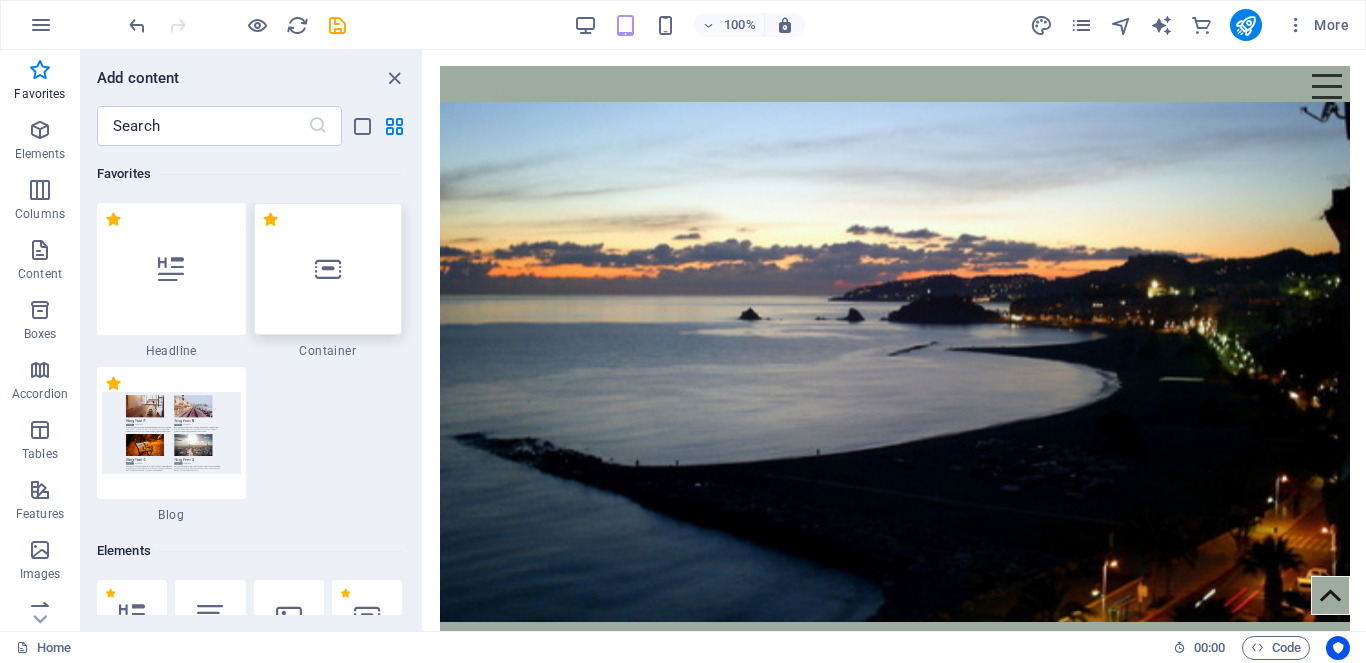 click at bounding box center [328, 269] 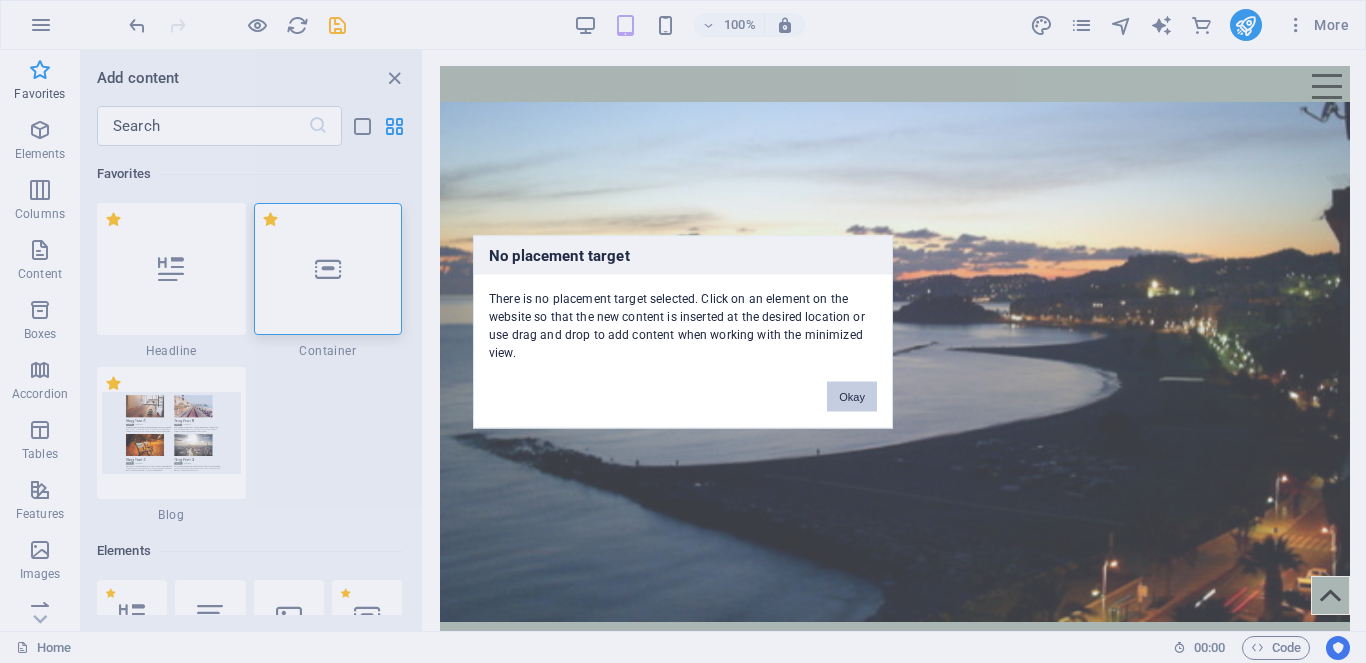 click on "Okay" at bounding box center (852, 396) 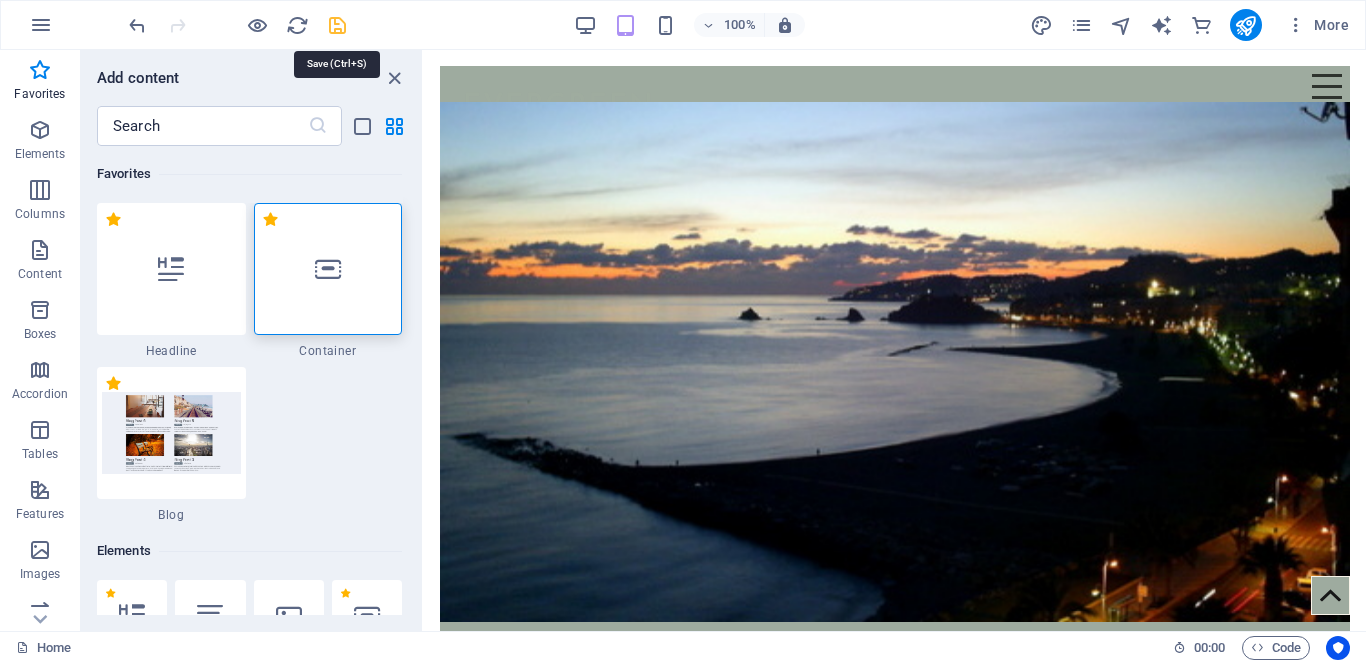 click at bounding box center [337, 25] 